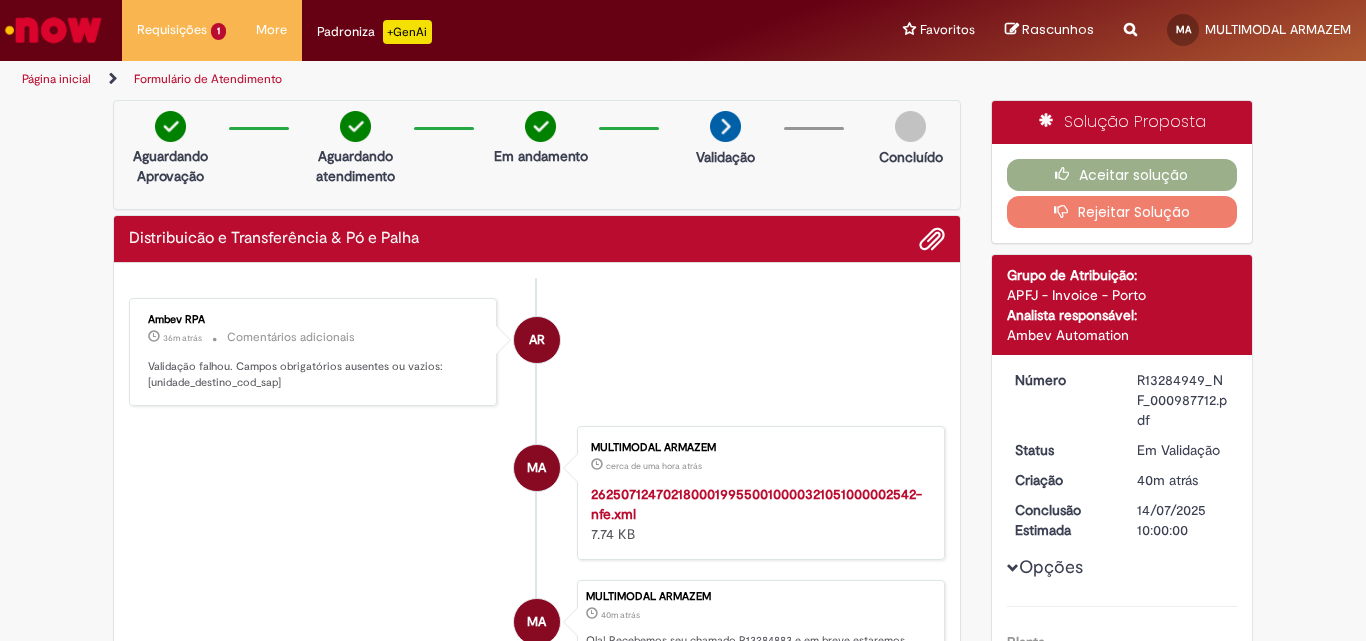 scroll, scrollTop: 0, scrollLeft: 0, axis: both 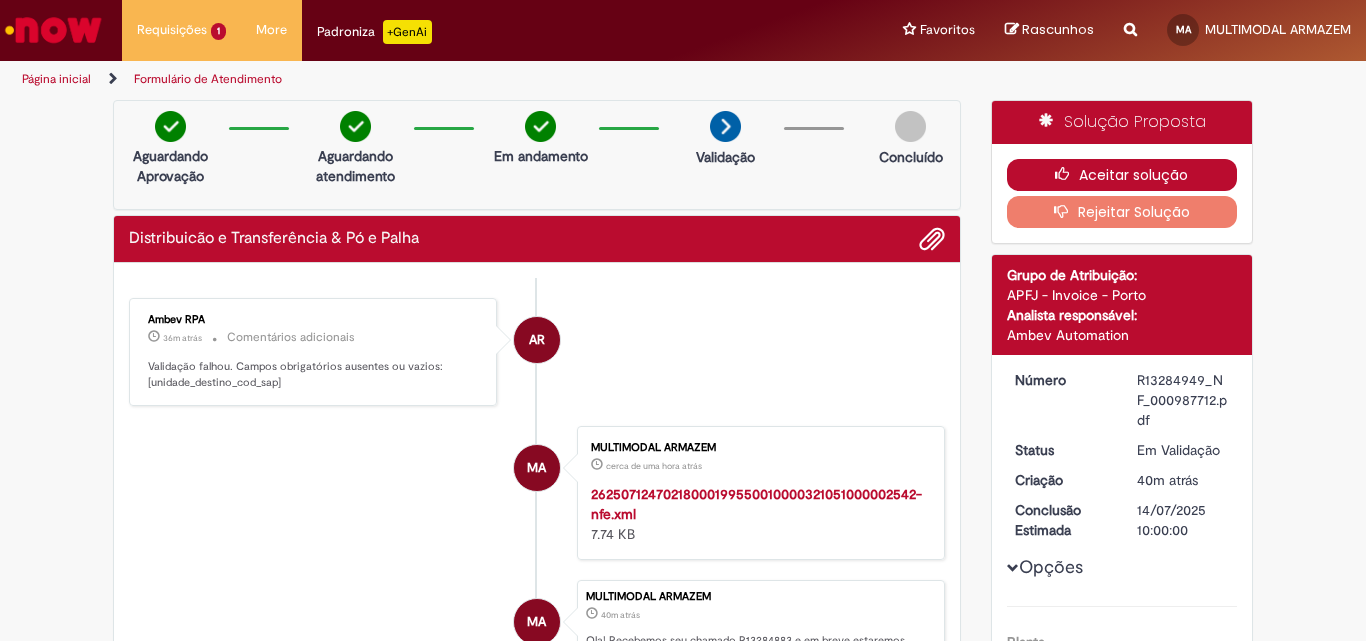 click on "Aceitar solução" at bounding box center (1122, 175) 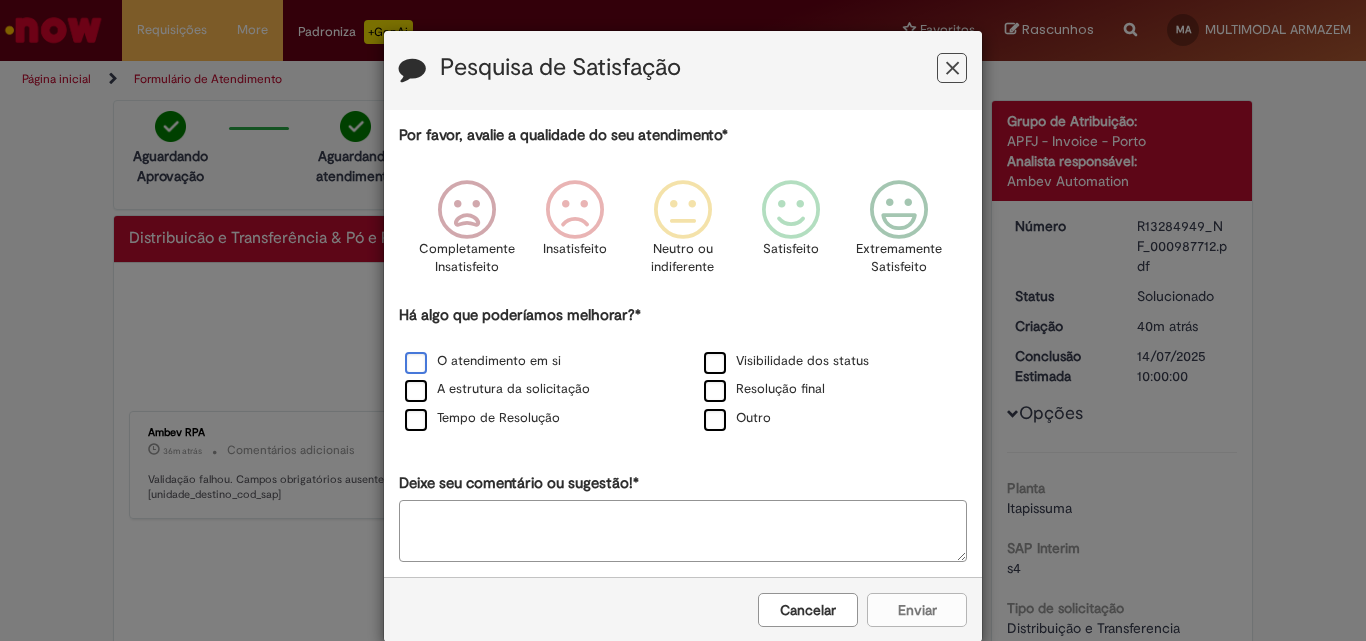 click on "O atendimento em si" at bounding box center (483, 361) 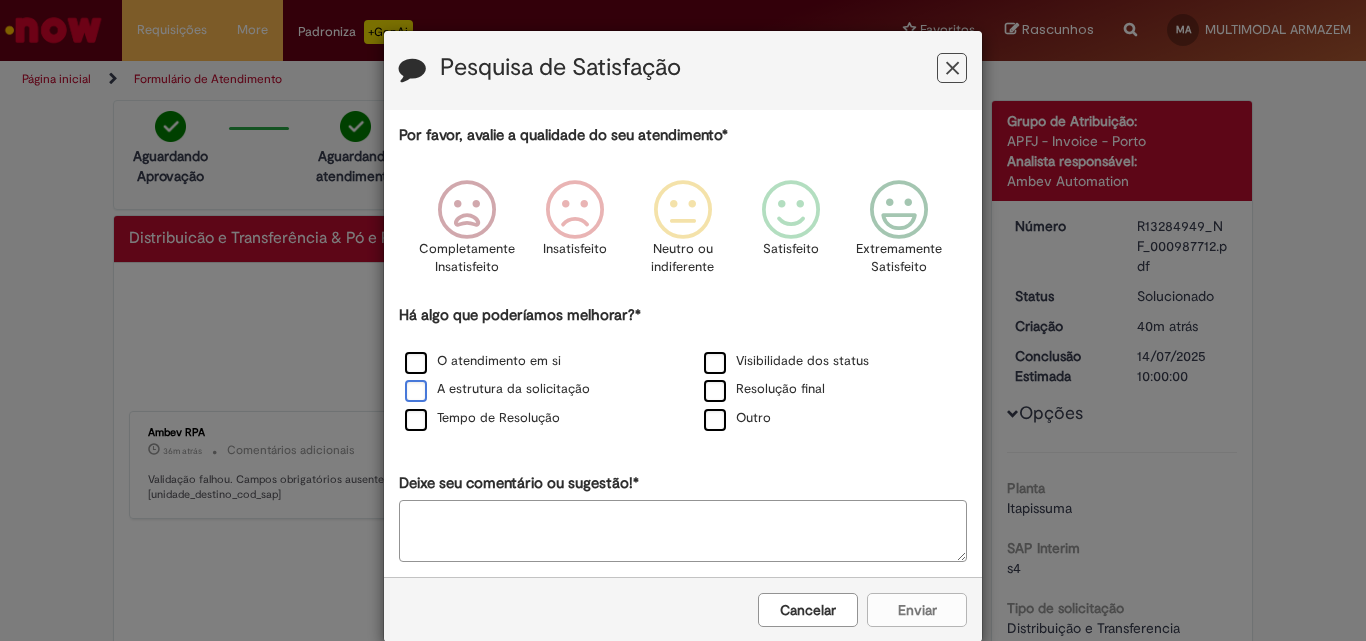 click on "A estrutura da solicitação" at bounding box center (497, 389) 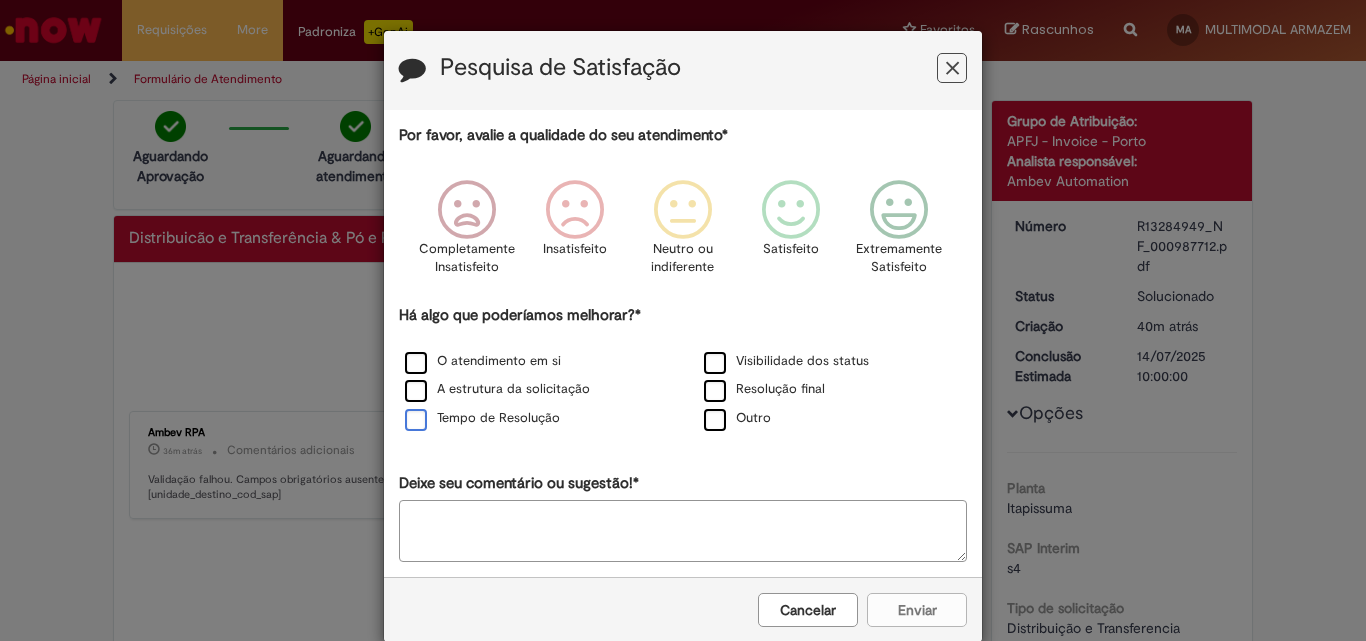 click on "Tempo de Resolução" at bounding box center [482, 418] 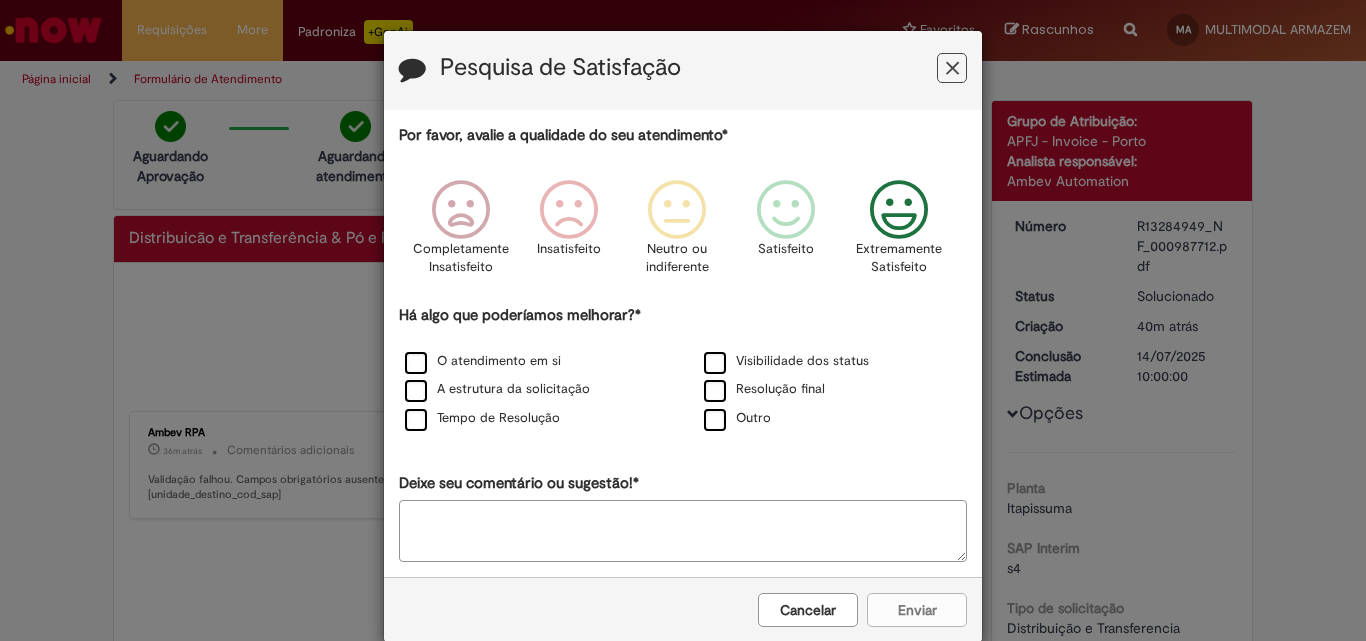 click at bounding box center (899, 210) 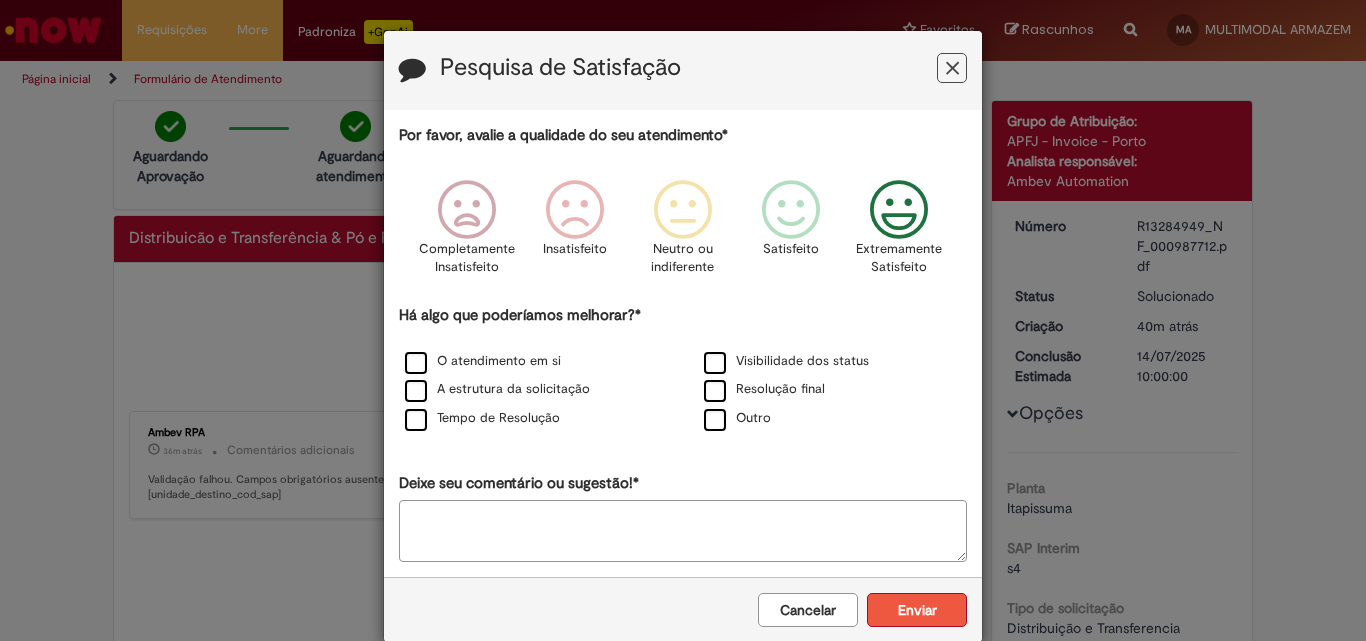 click on "Enviar" at bounding box center (917, 610) 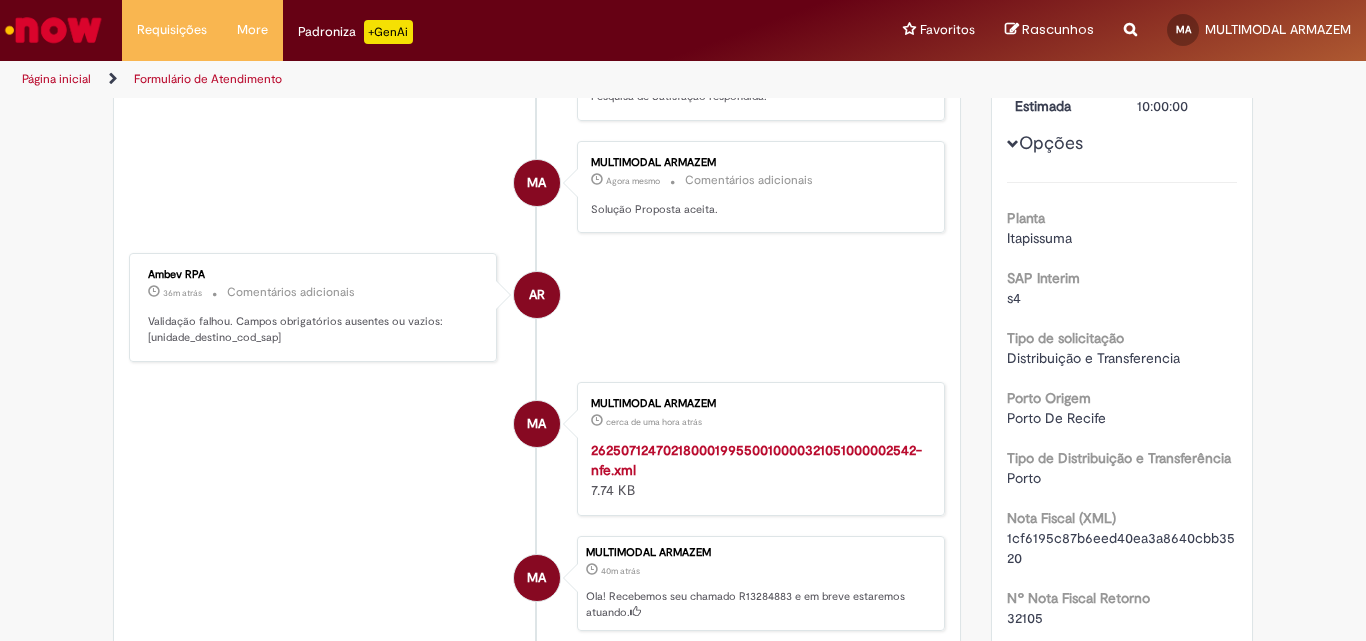scroll, scrollTop: 0, scrollLeft: 0, axis: both 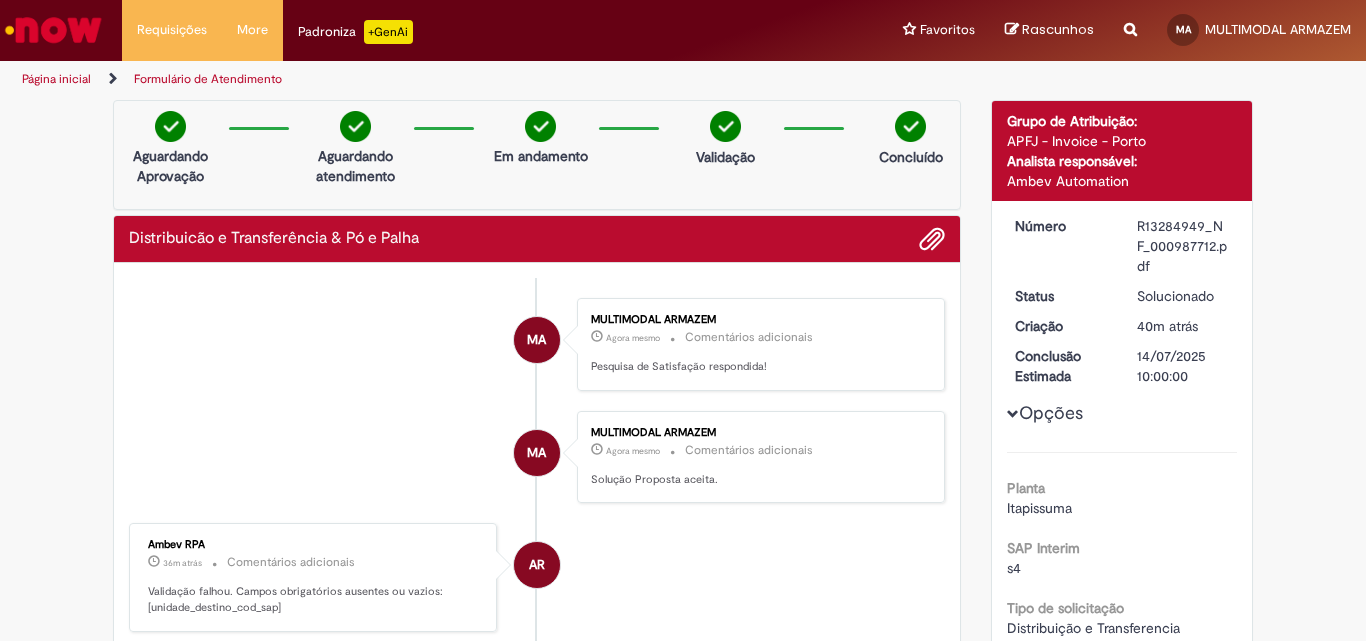 click on "Página inicial" at bounding box center (56, 79) 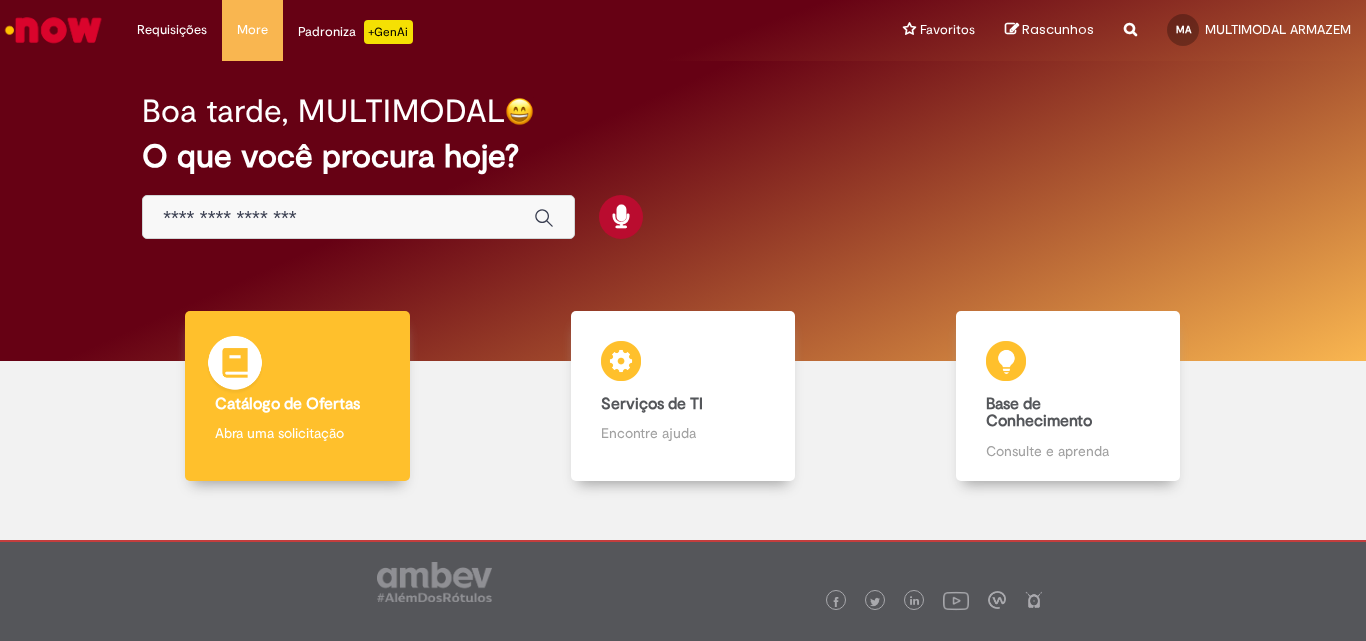 click on "Catálogo de Ofertas" at bounding box center [287, 404] 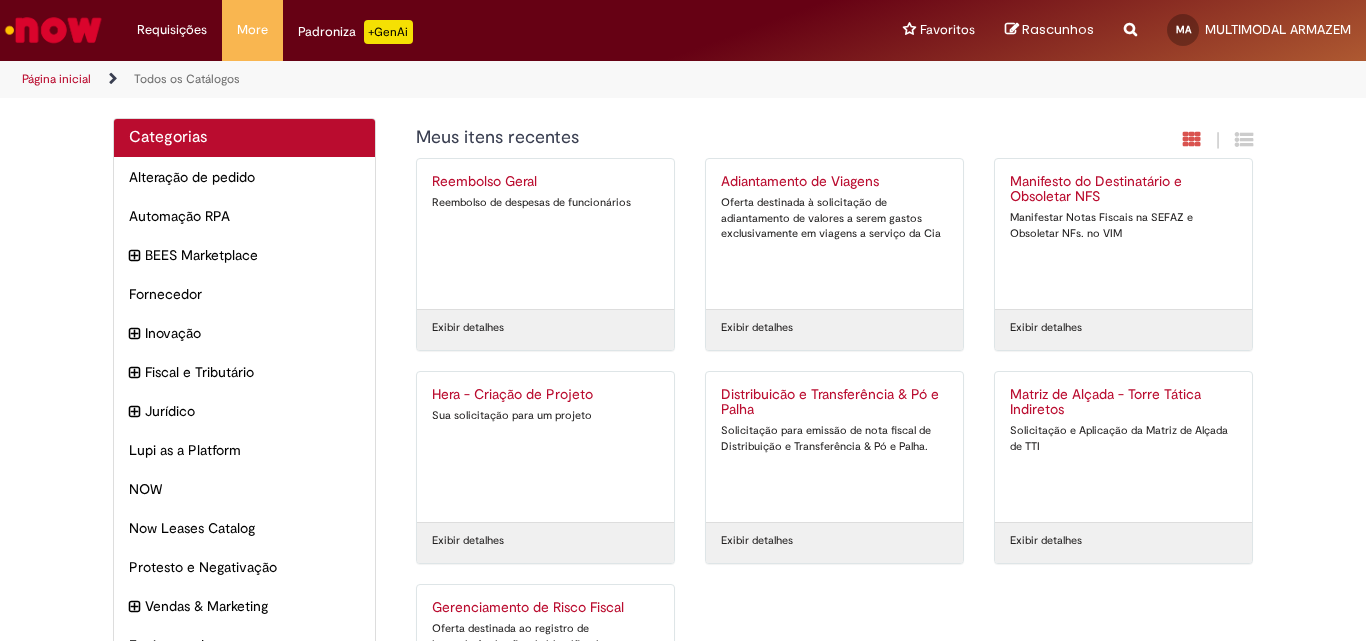 click on "Distribuicão e Transferência & Pó e Palha
Solicitação para emissão de nota fiscal de Distribuição e Transferência  & Pó e Palha." at bounding box center (834, 447) 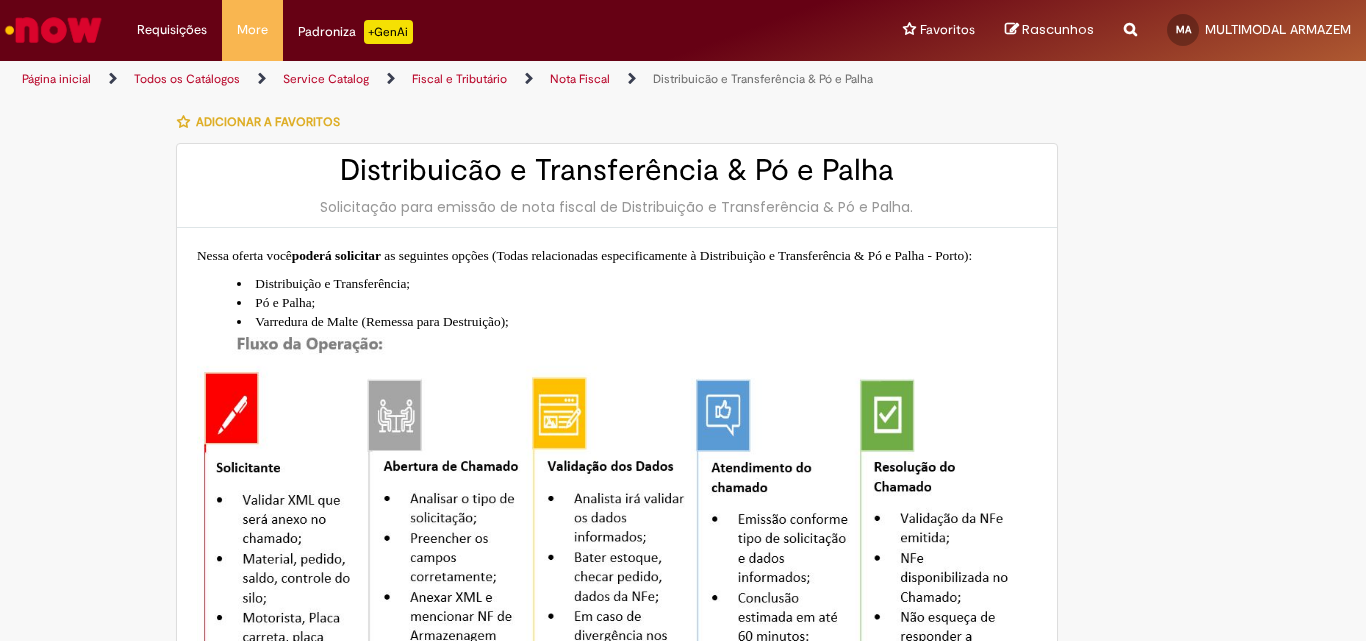 type on "**********" 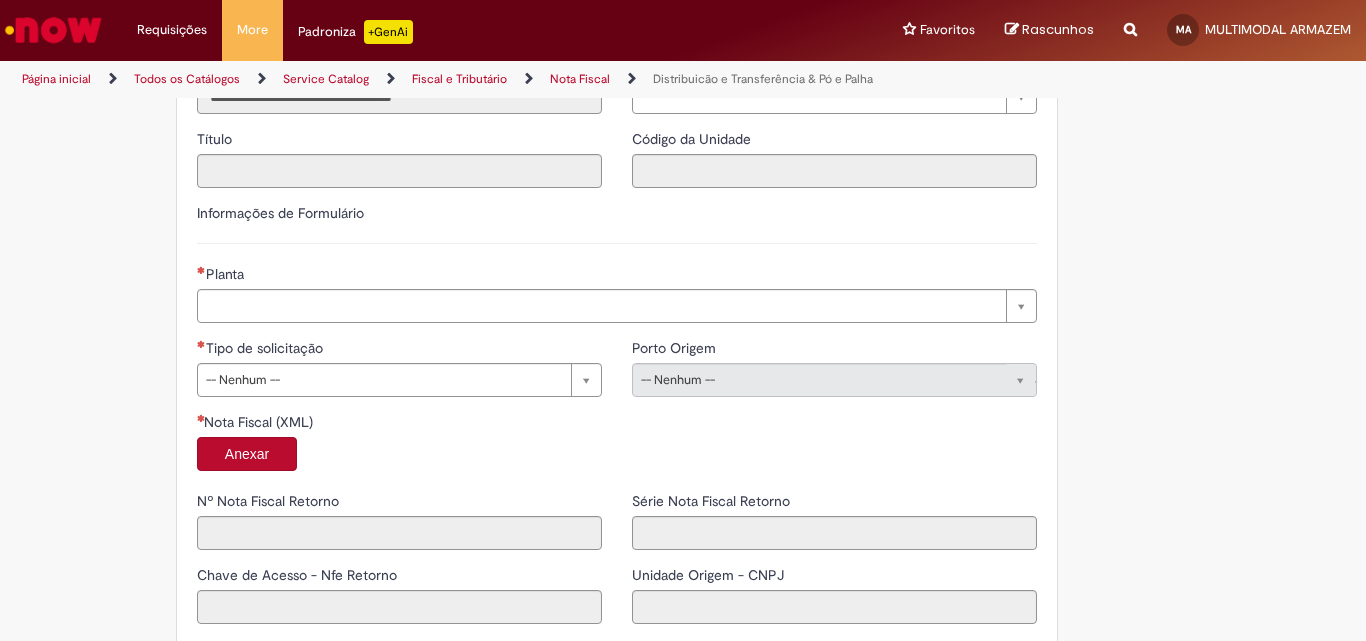 scroll, scrollTop: 1100, scrollLeft: 0, axis: vertical 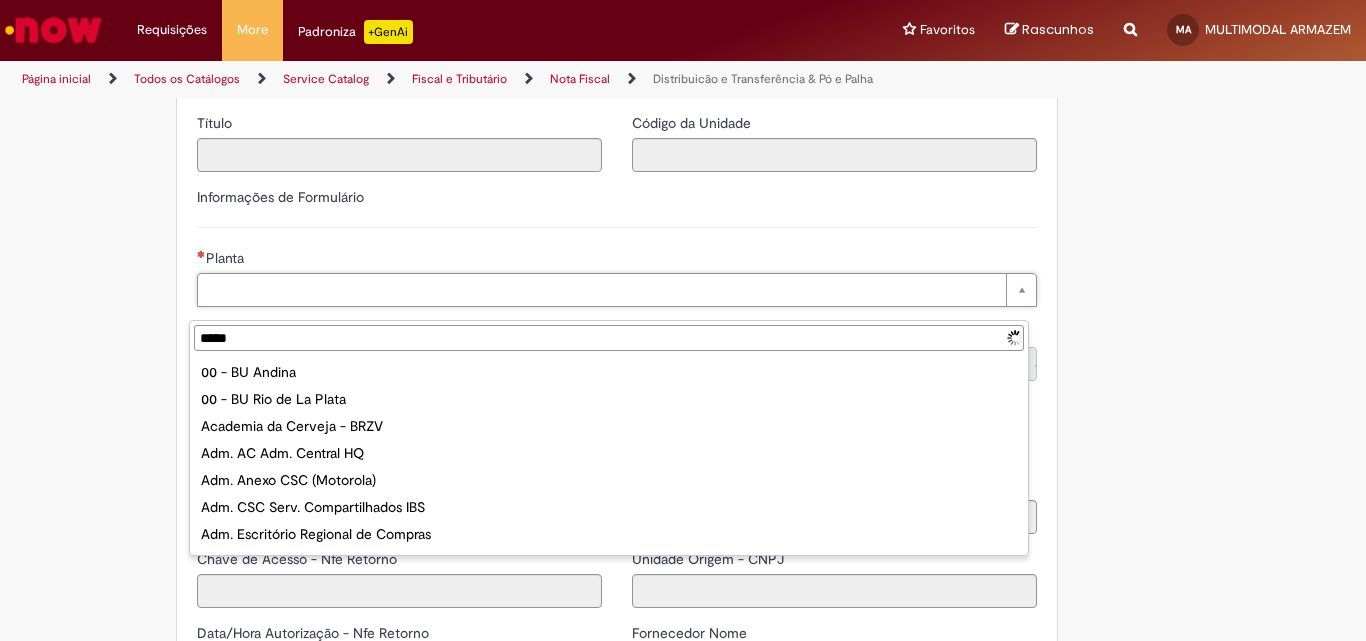 type on "******" 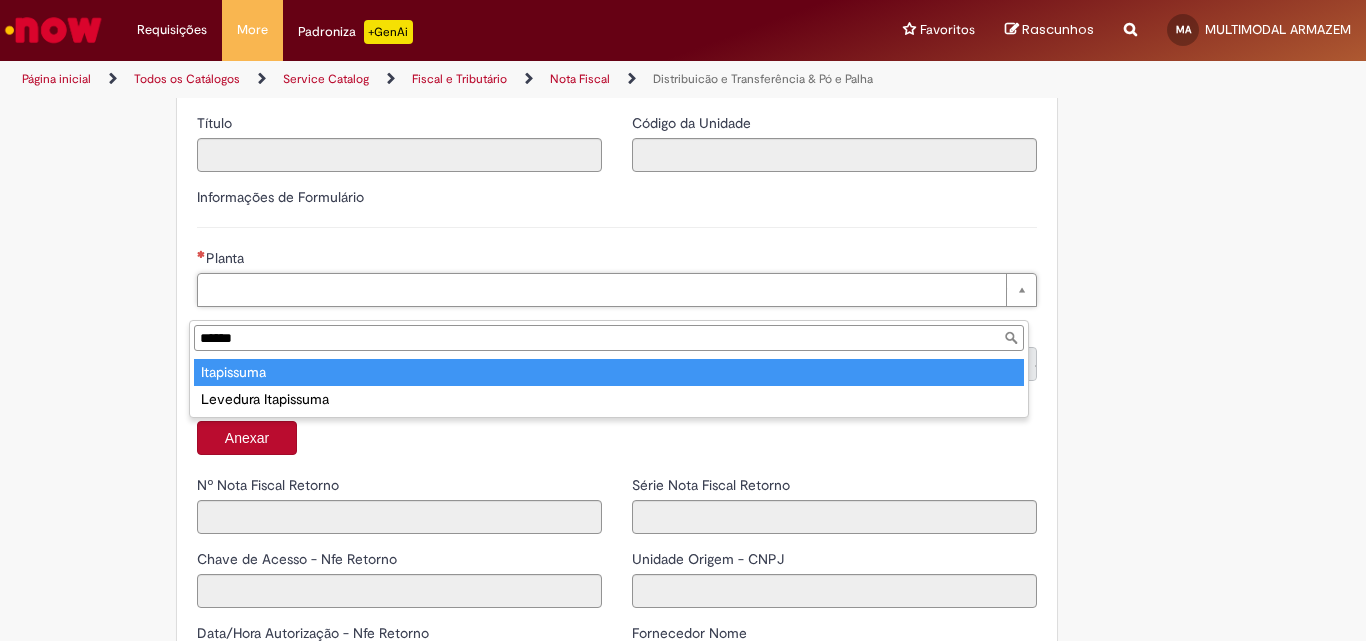 type on "**********" 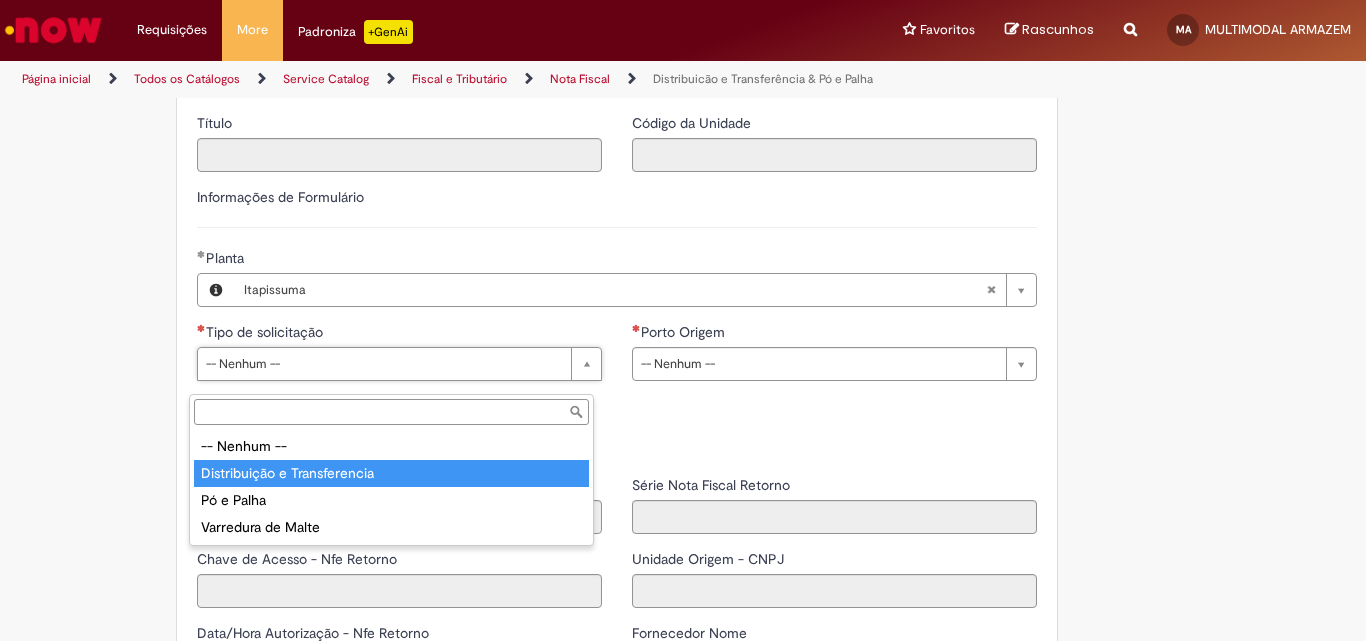 type on "**********" 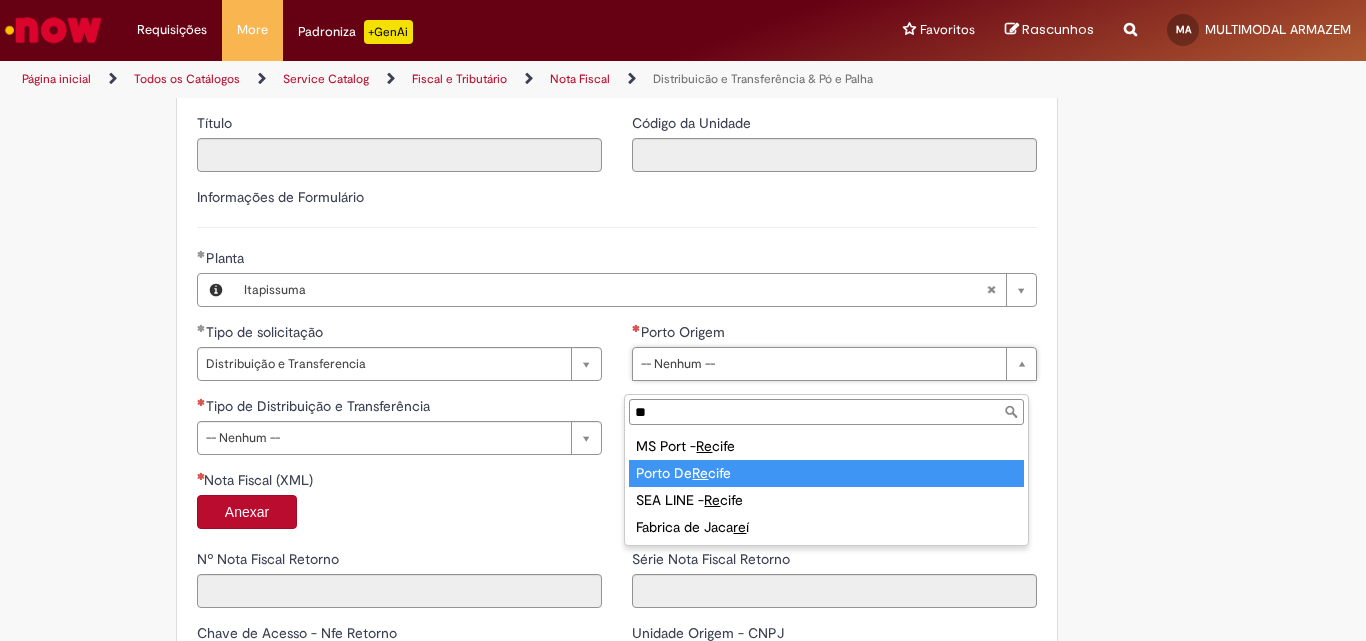 type on "**" 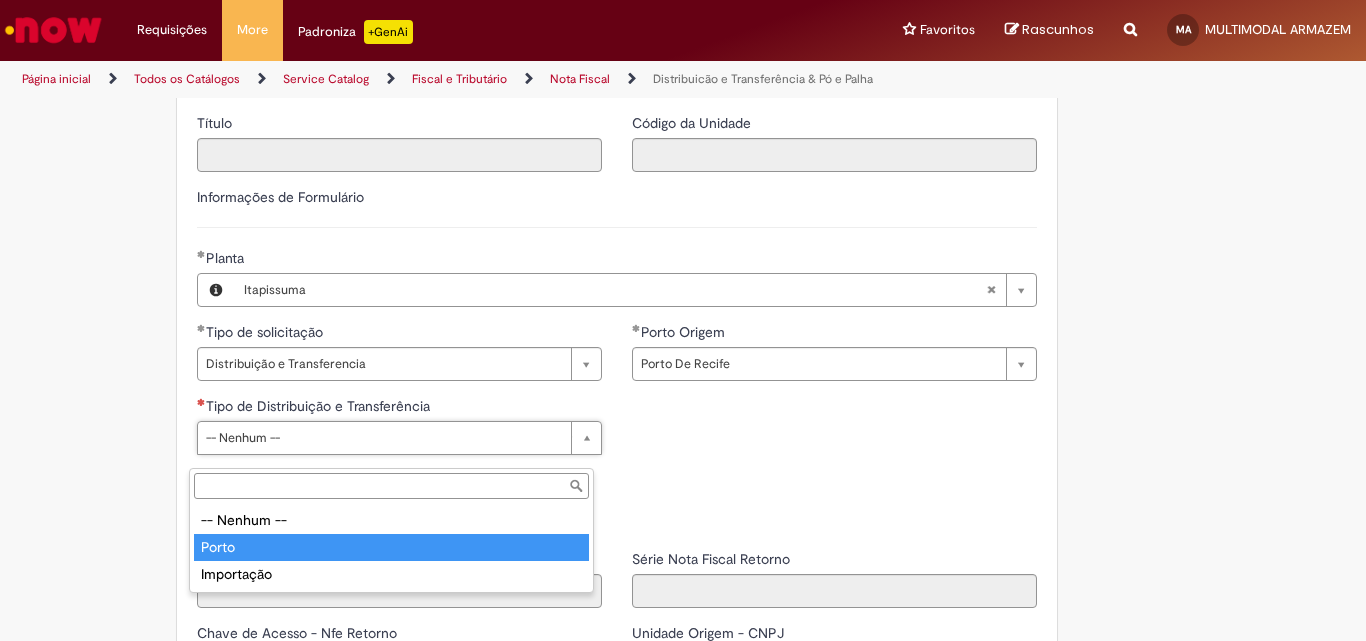 type on "*****" 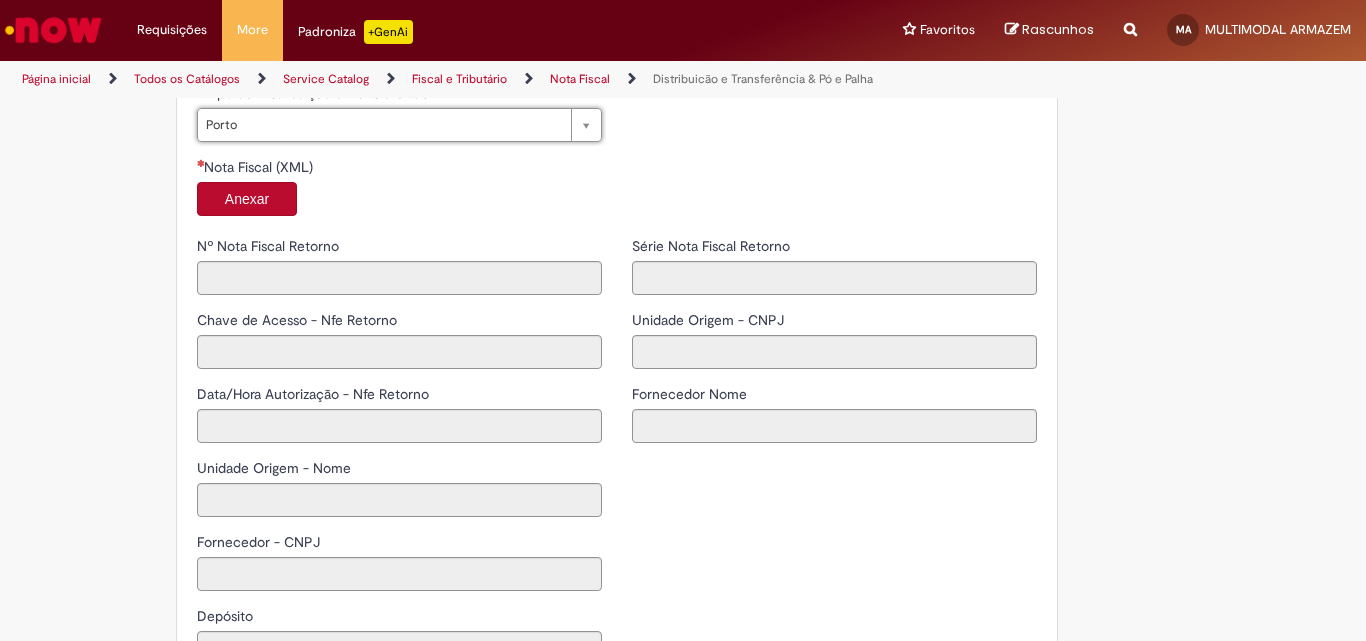 scroll, scrollTop: 1500, scrollLeft: 0, axis: vertical 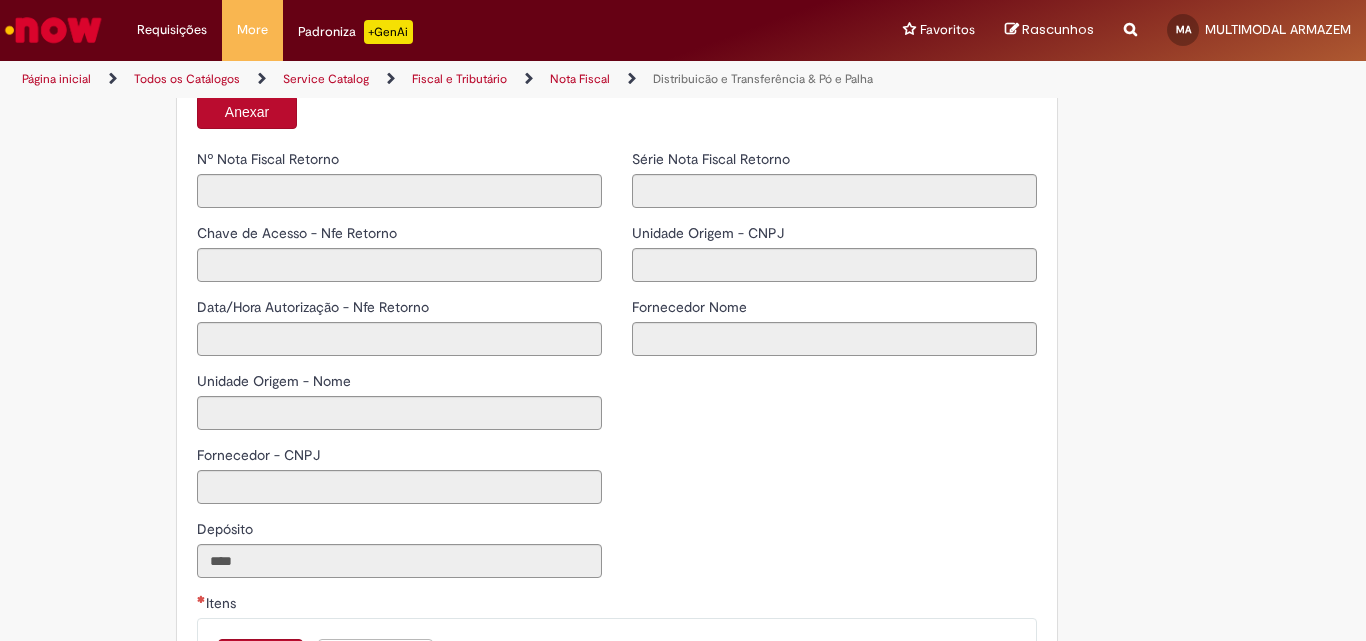 click on "Anexar" at bounding box center [247, 112] 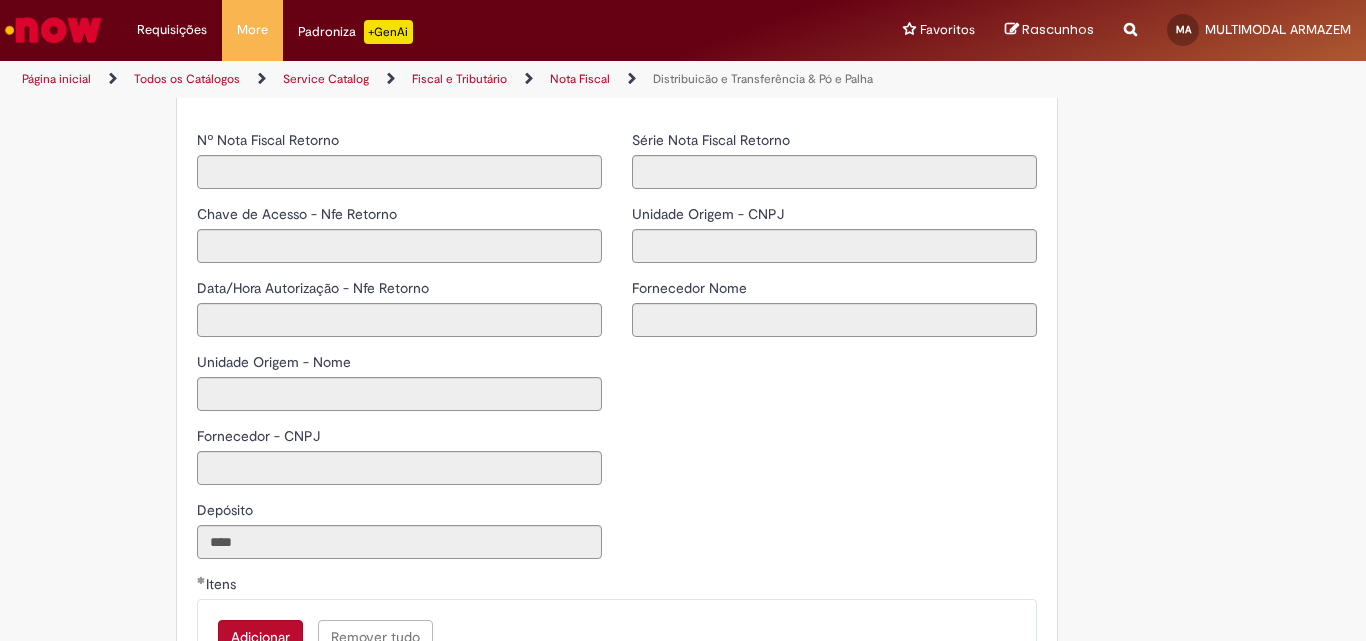 type on "*****" 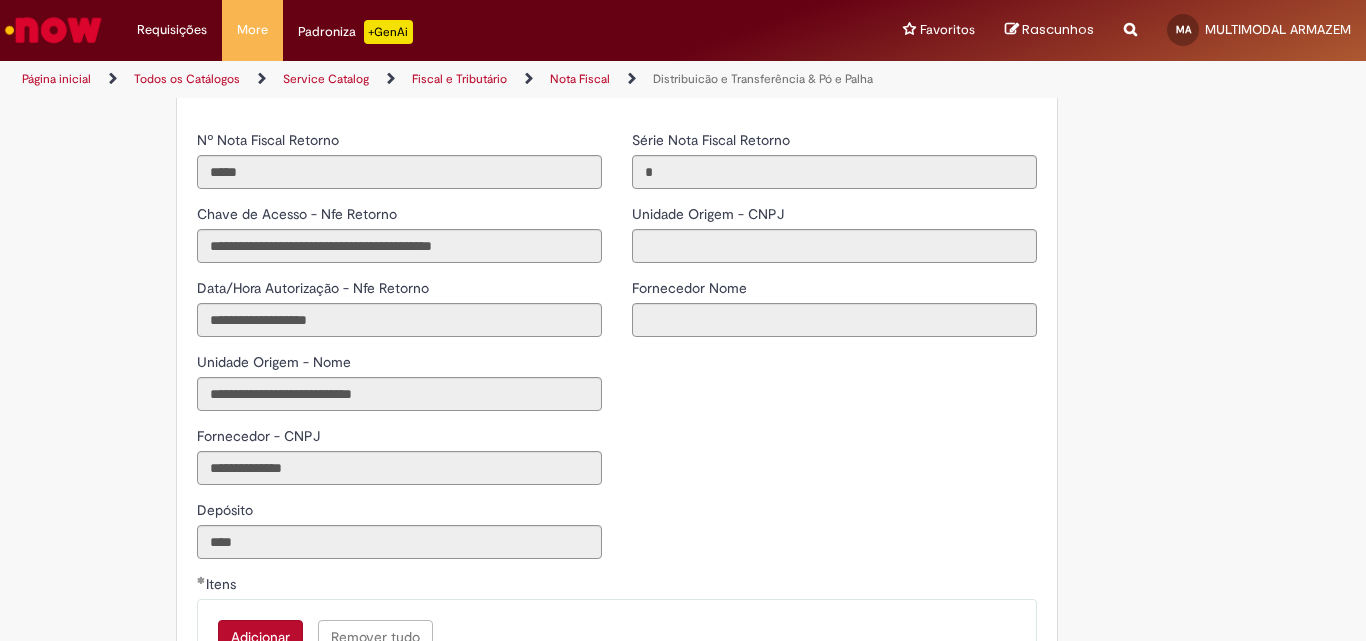 type on "**********" 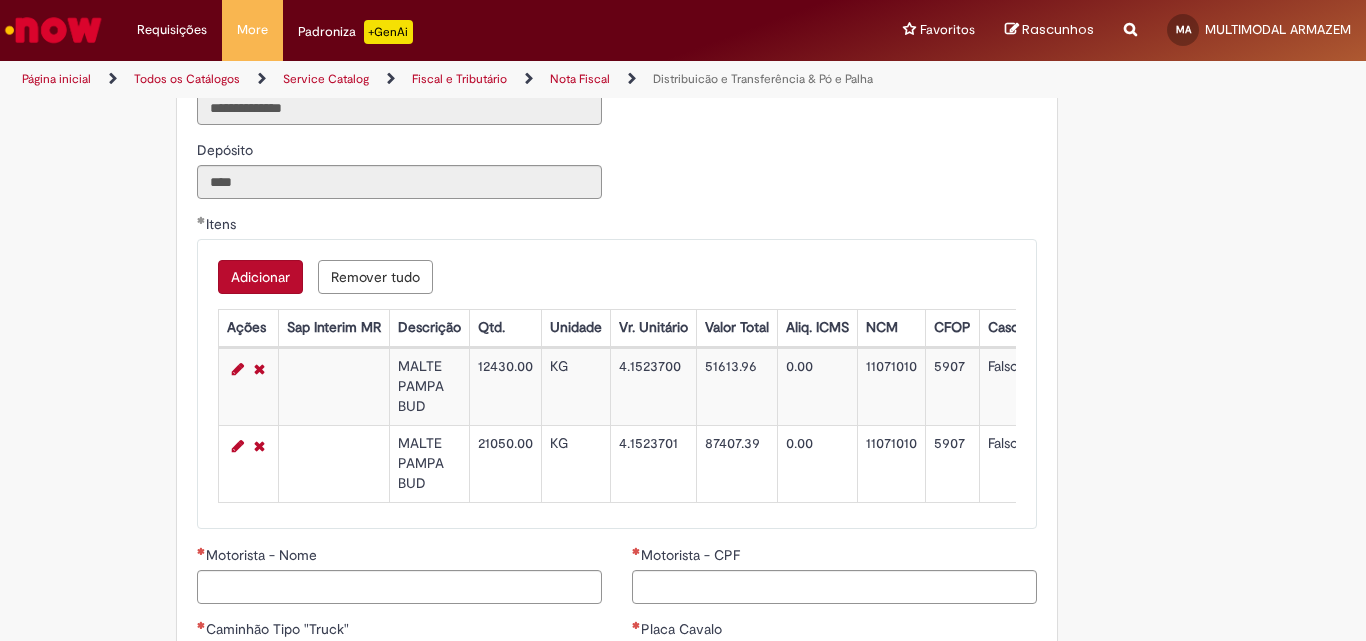 scroll, scrollTop: 2000, scrollLeft: 0, axis: vertical 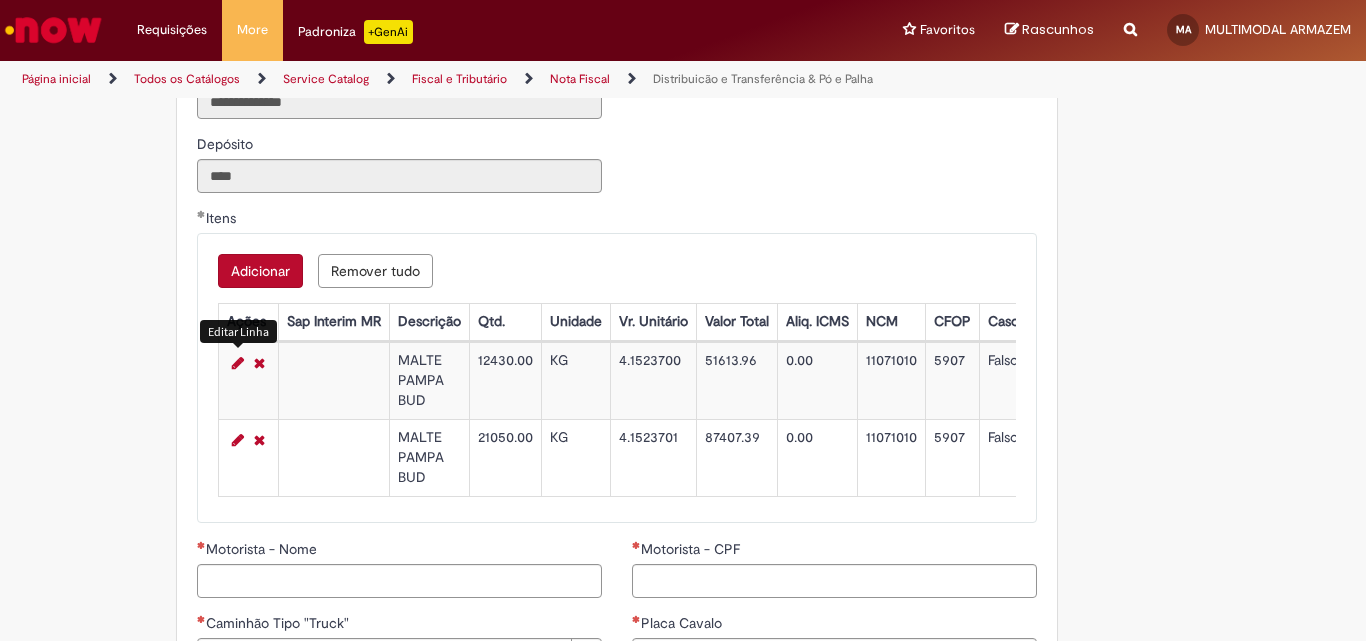 click at bounding box center (238, 363) 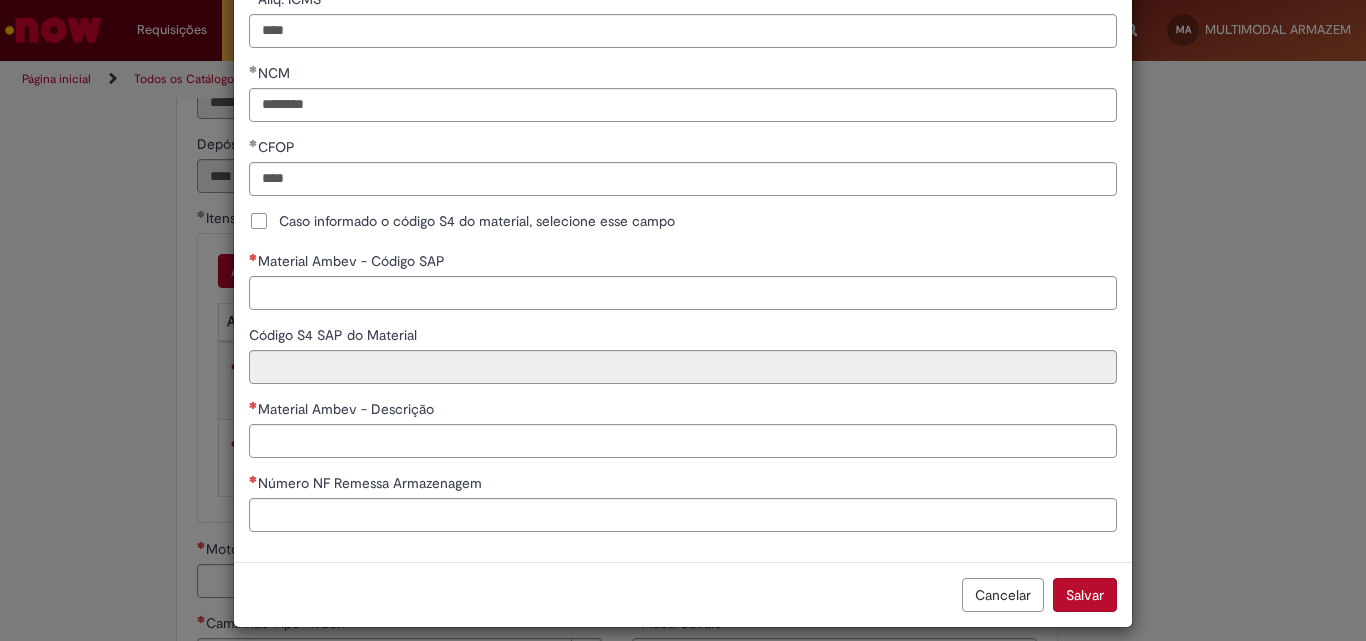 scroll, scrollTop: 500, scrollLeft: 0, axis: vertical 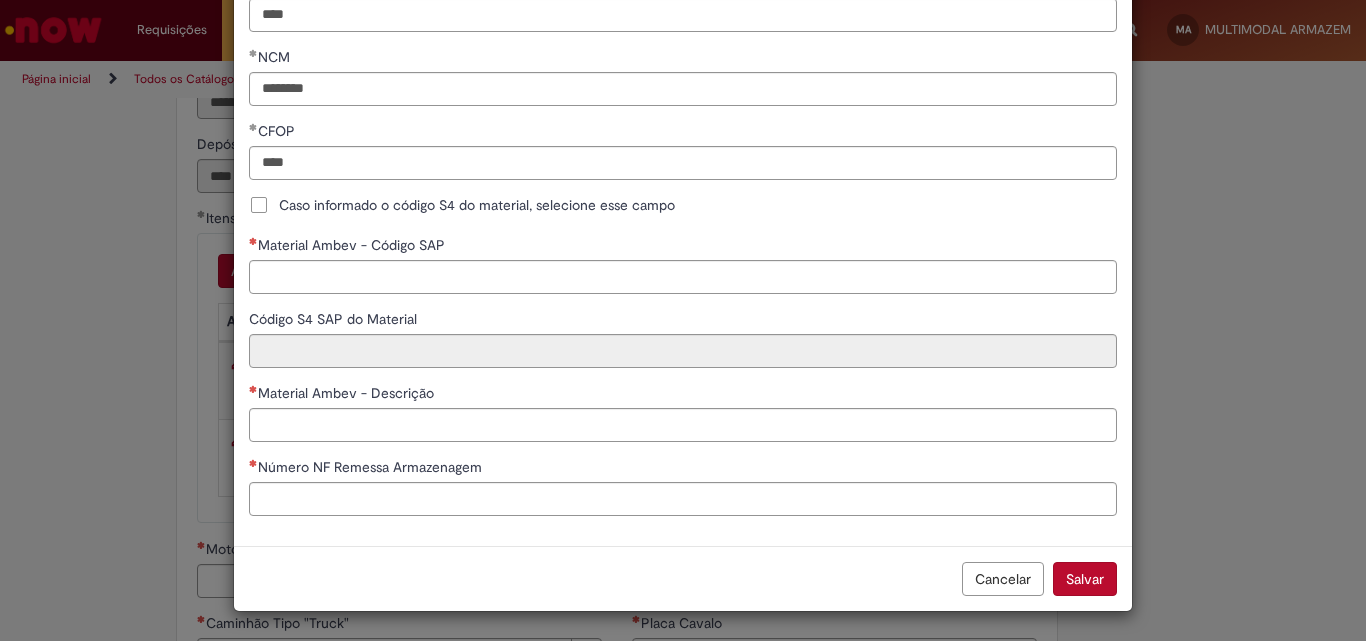 click on "Caso informado o código S4 do material, selecione esse campo" at bounding box center [477, 205] 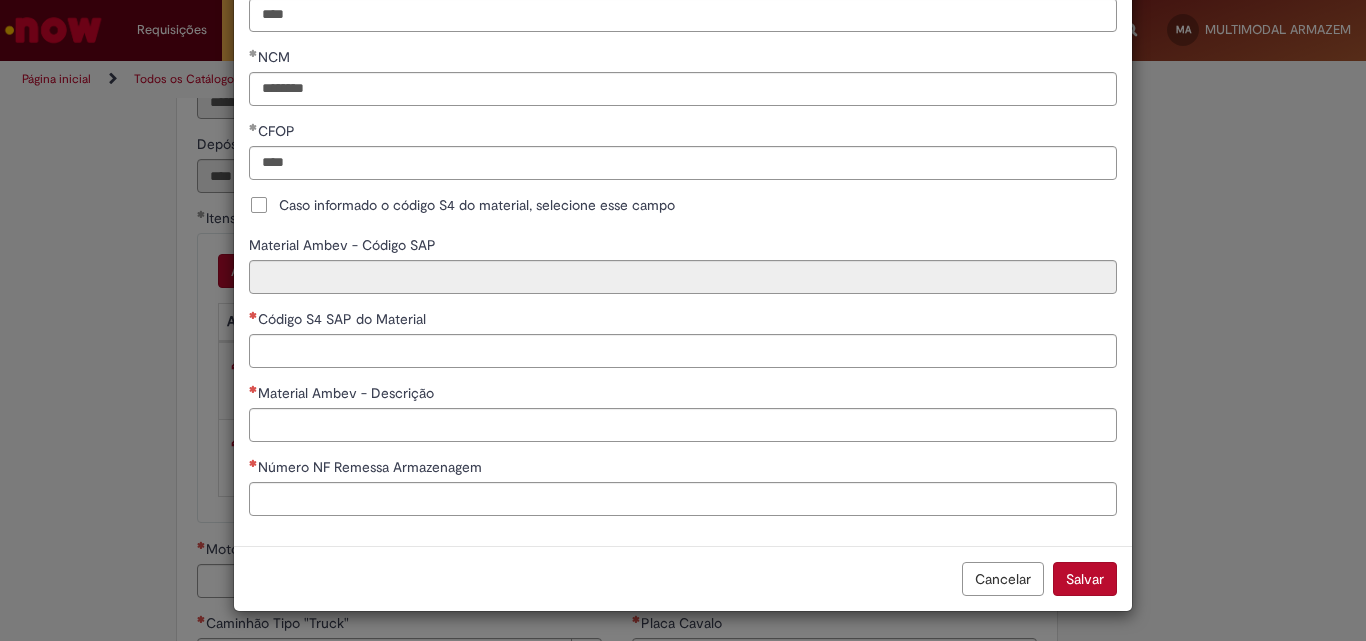 scroll, scrollTop: 499, scrollLeft: 0, axis: vertical 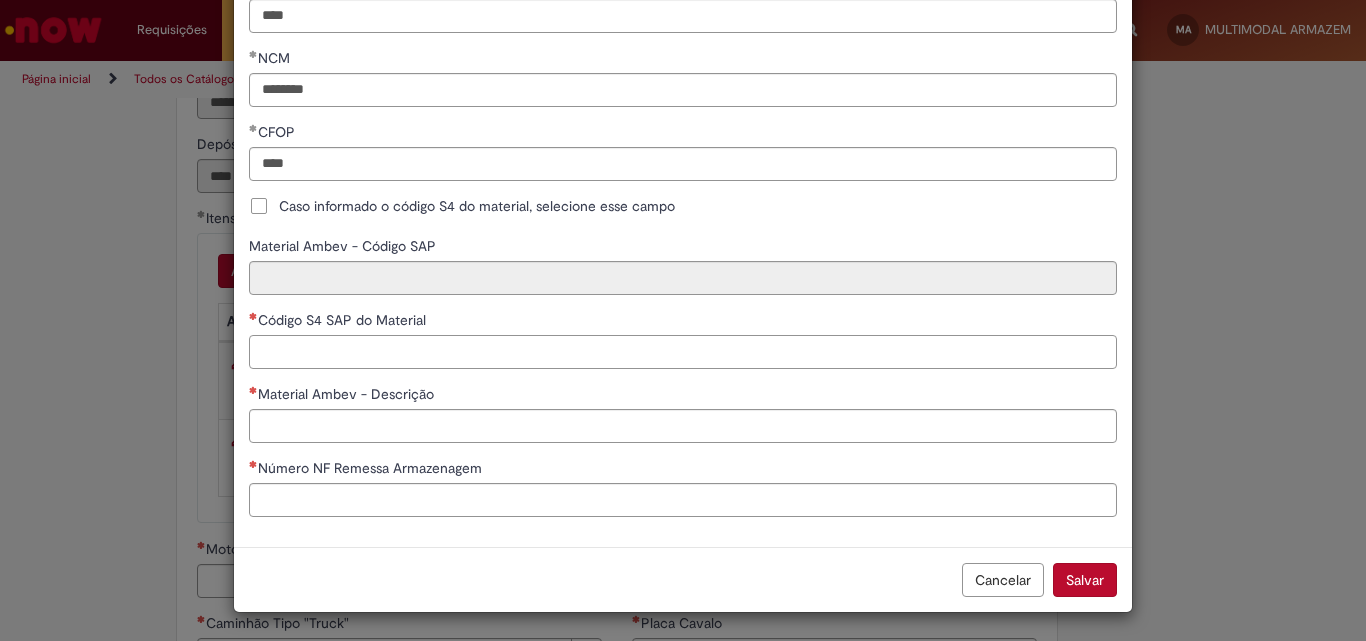 click on "Código S4 SAP do Material" at bounding box center (683, 352) 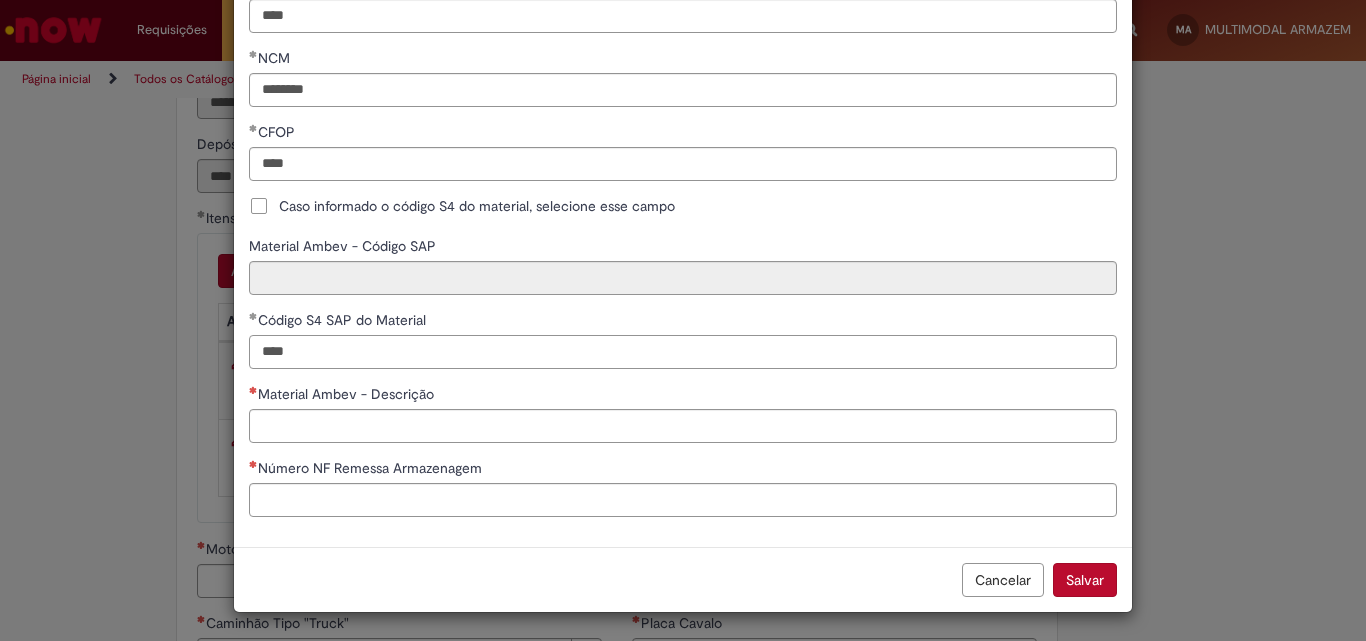 type on "****" 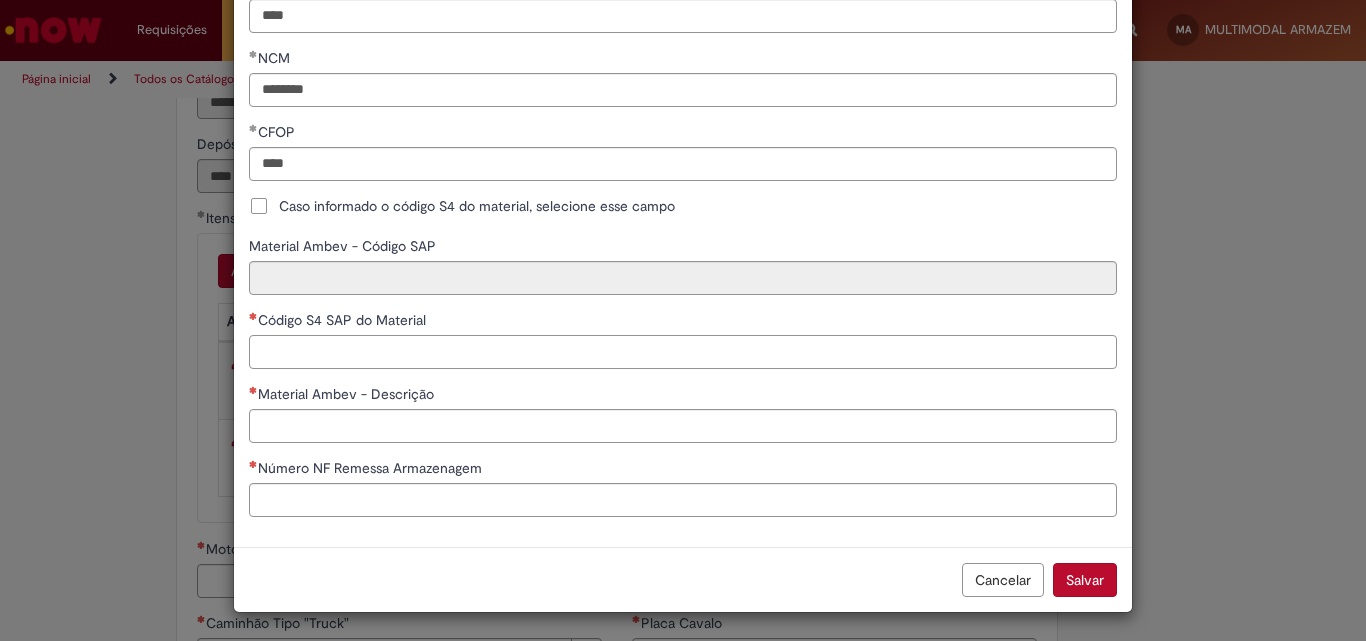 click on "Código S4 SAP do Material" at bounding box center (683, 352) 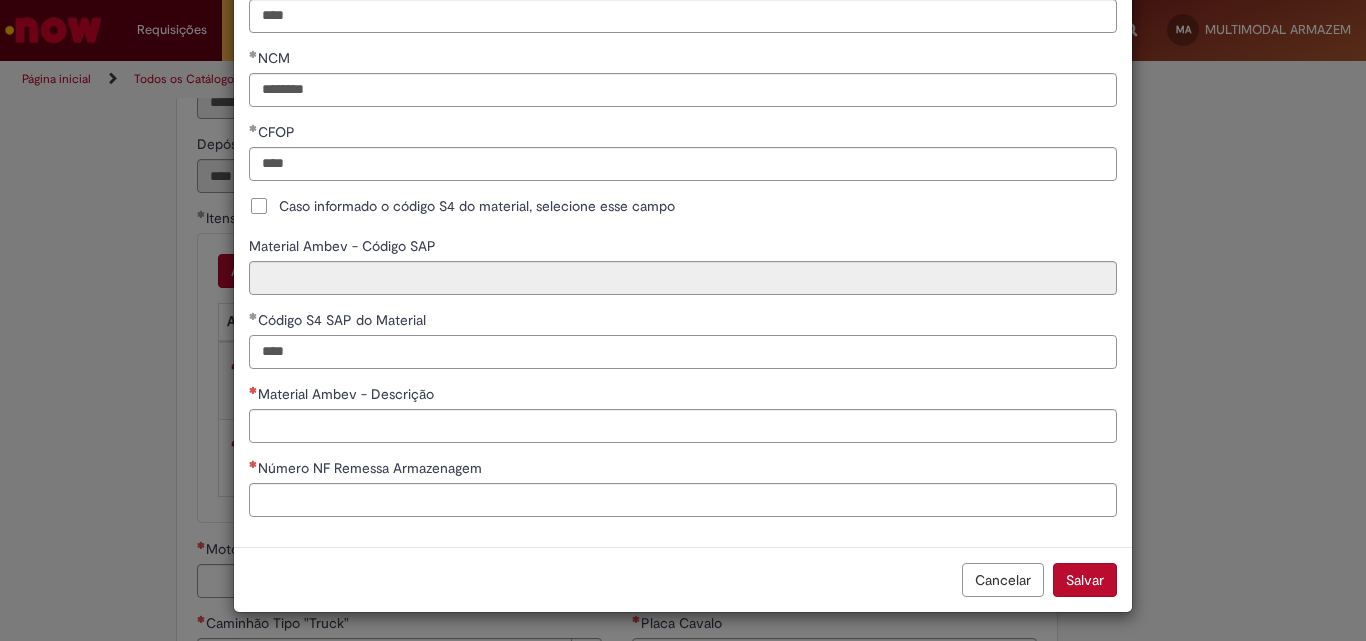 type on "****" 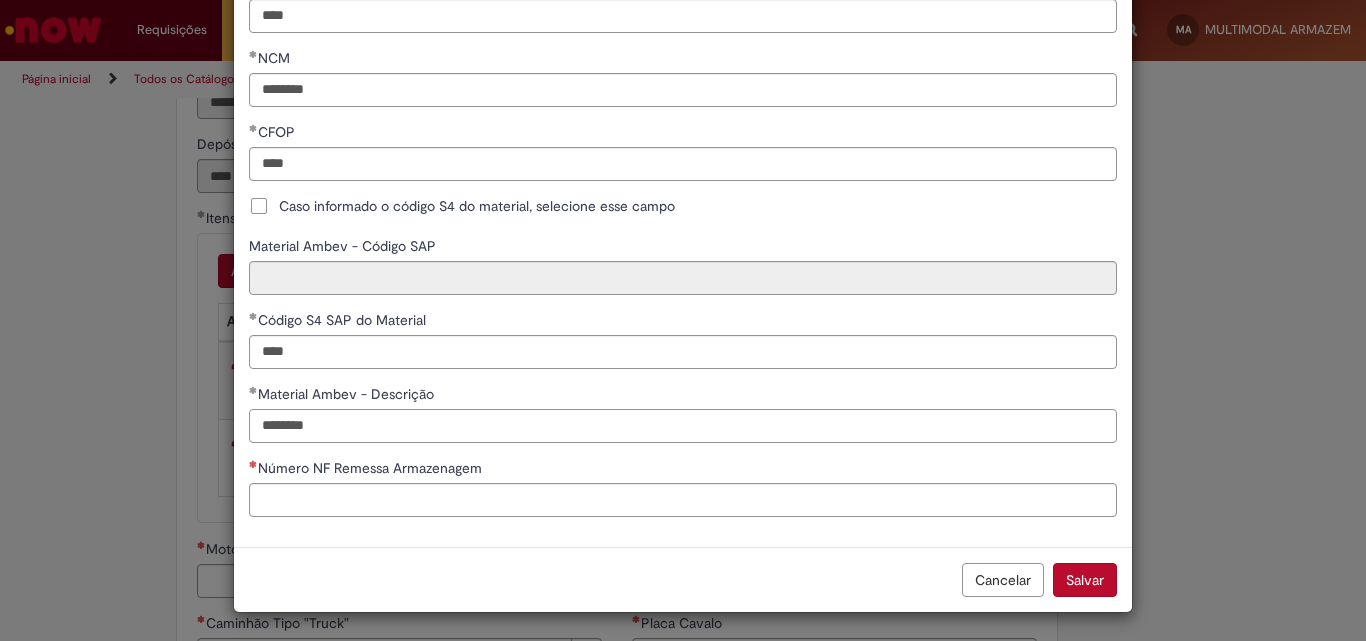type on "********" 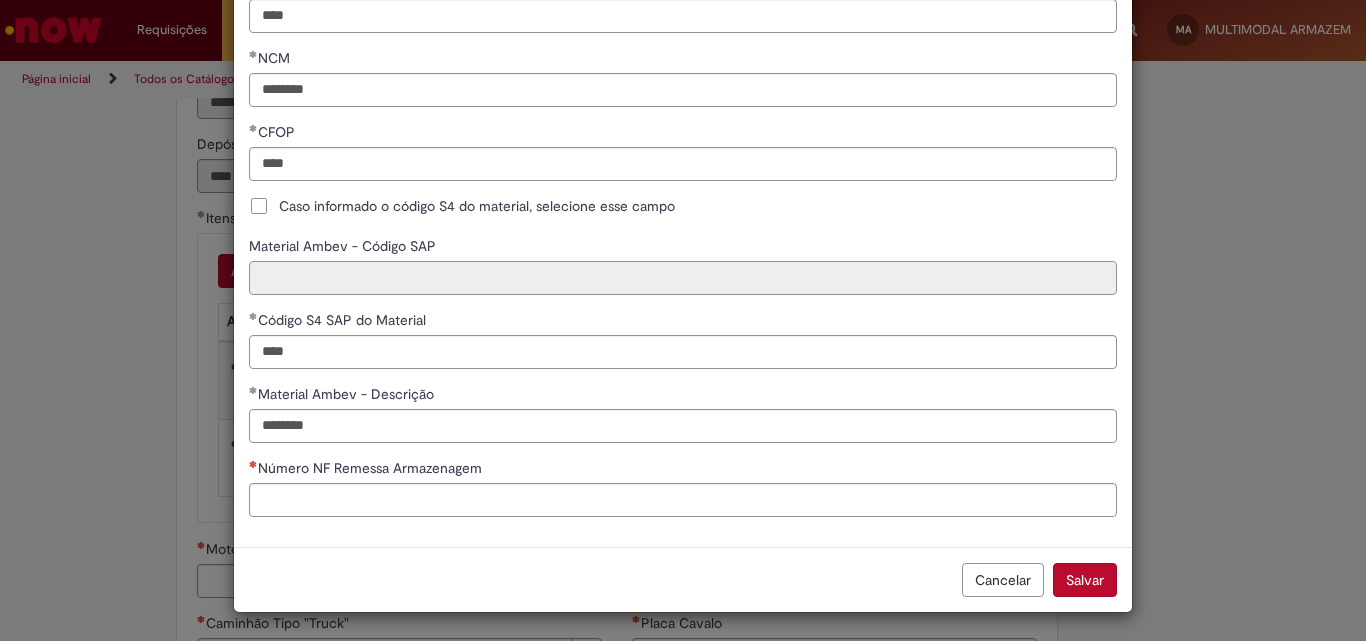 click on "Material Ambev - Código SAP" at bounding box center [683, 278] 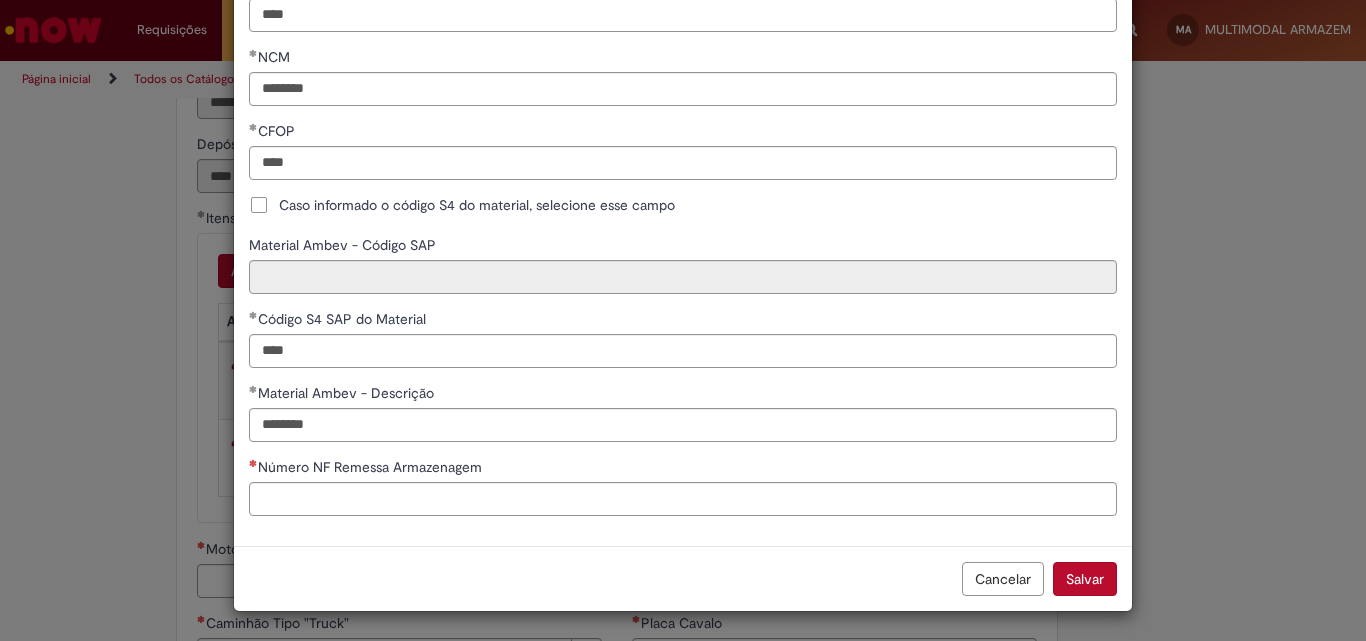 click on "Caso informado o código S4 do material, selecione esse campo" at bounding box center (477, 205) 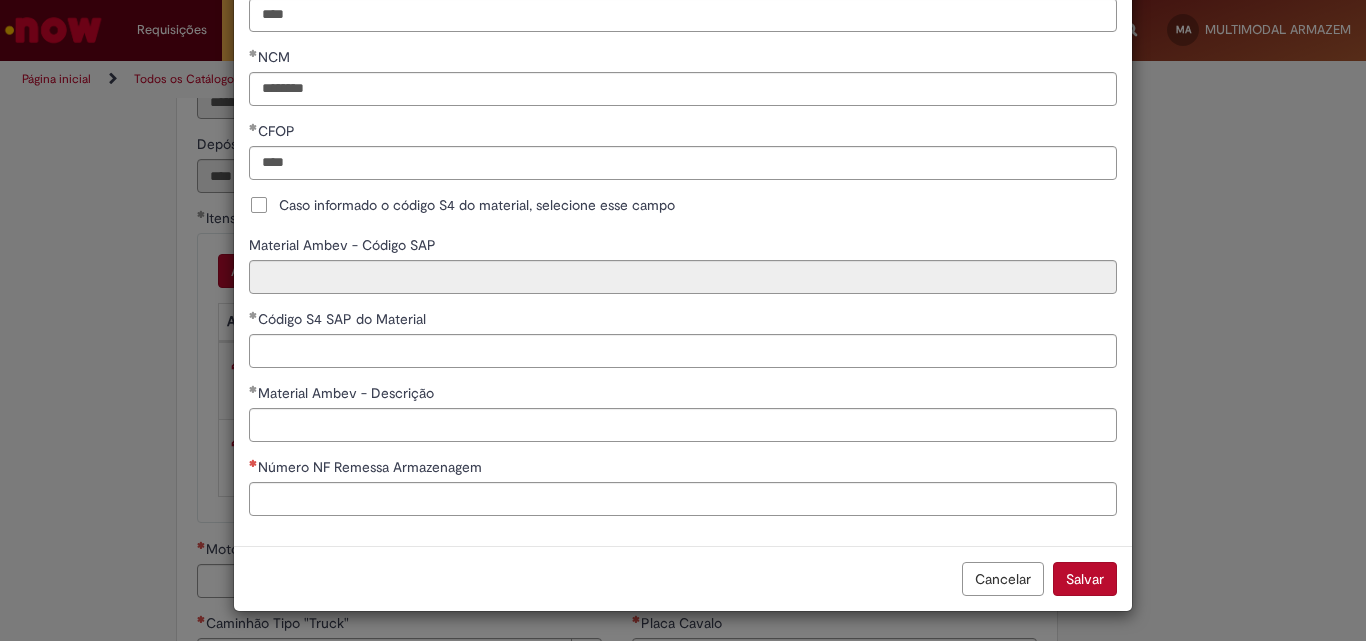 scroll, scrollTop: 499, scrollLeft: 0, axis: vertical 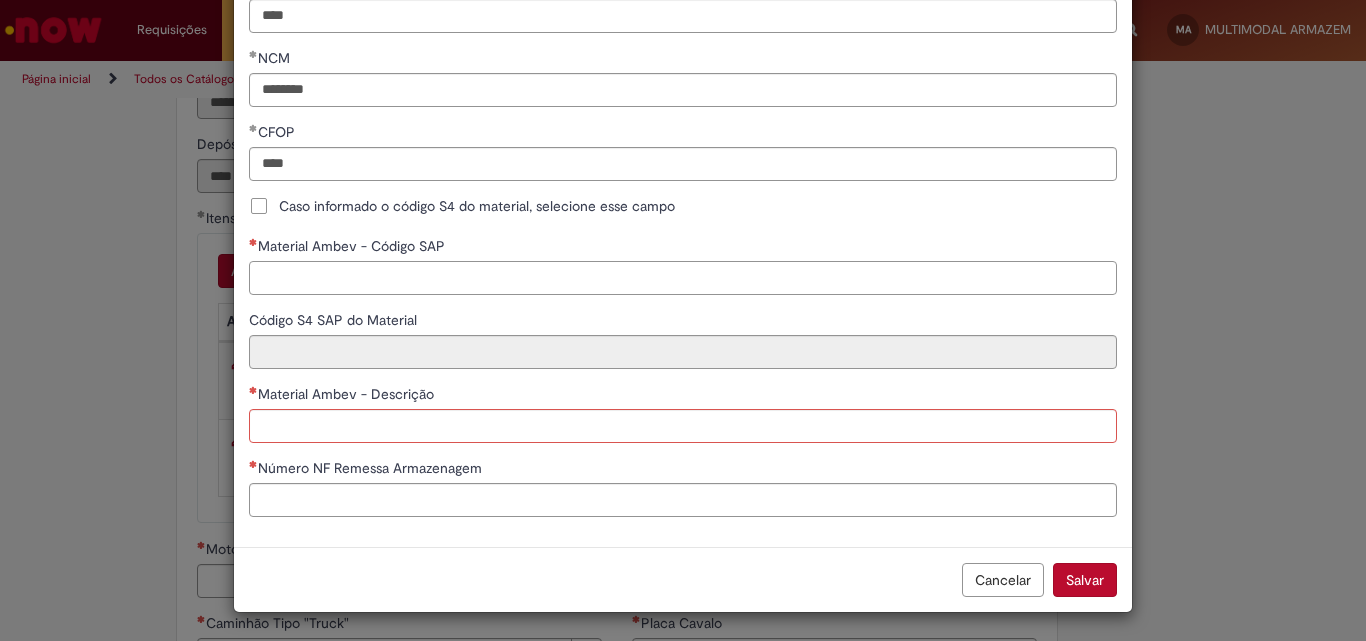 click on "Material Ambev - Código SAP" at bounding box center (683, 278) 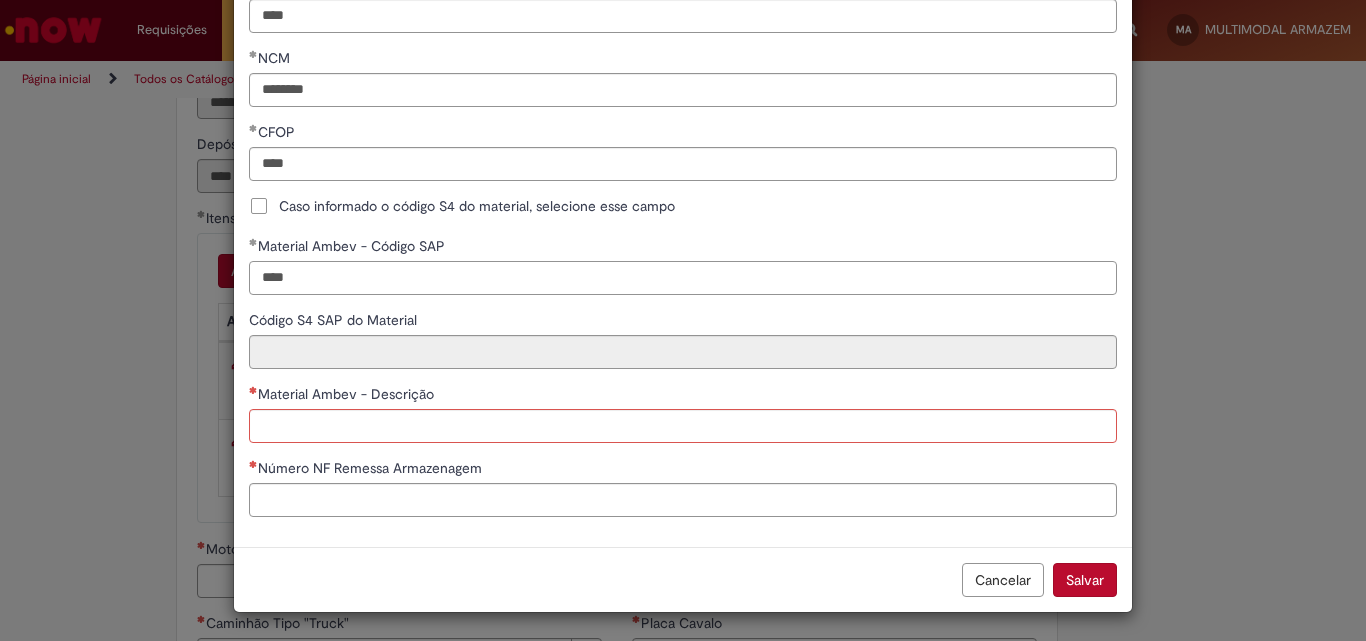type on "****" 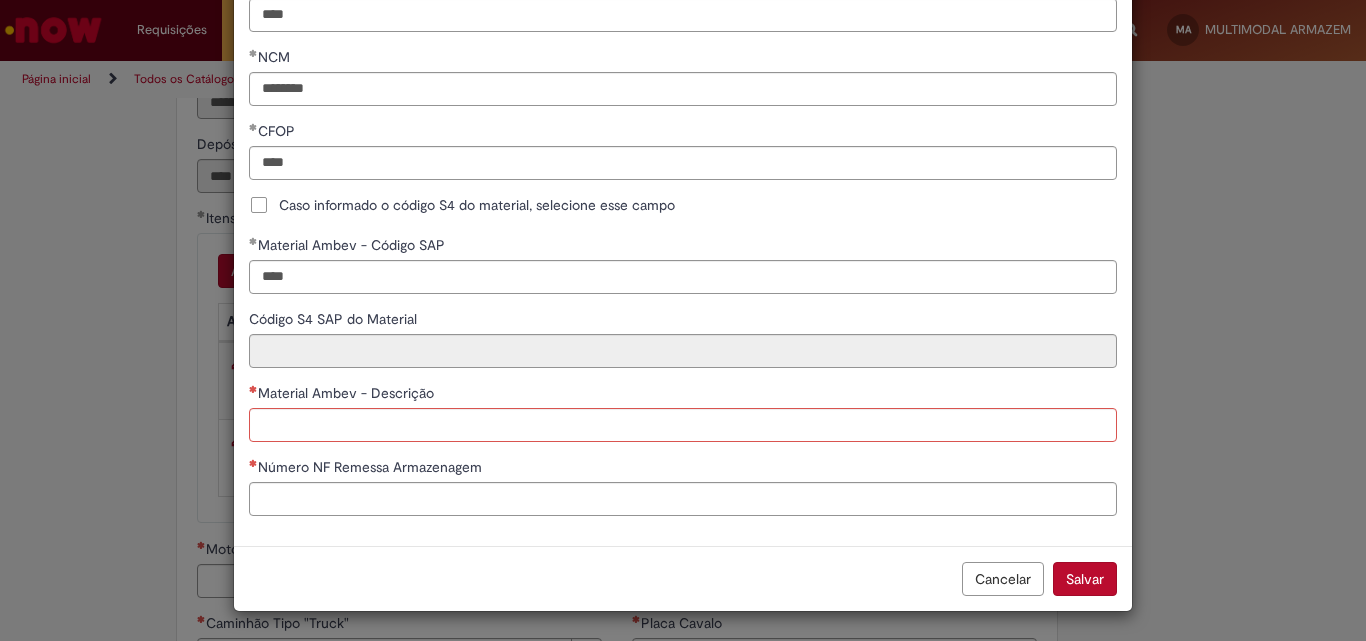 click on "Caso informado o código S4 do material, selecione esse campo" at bounding box center (477, 205) 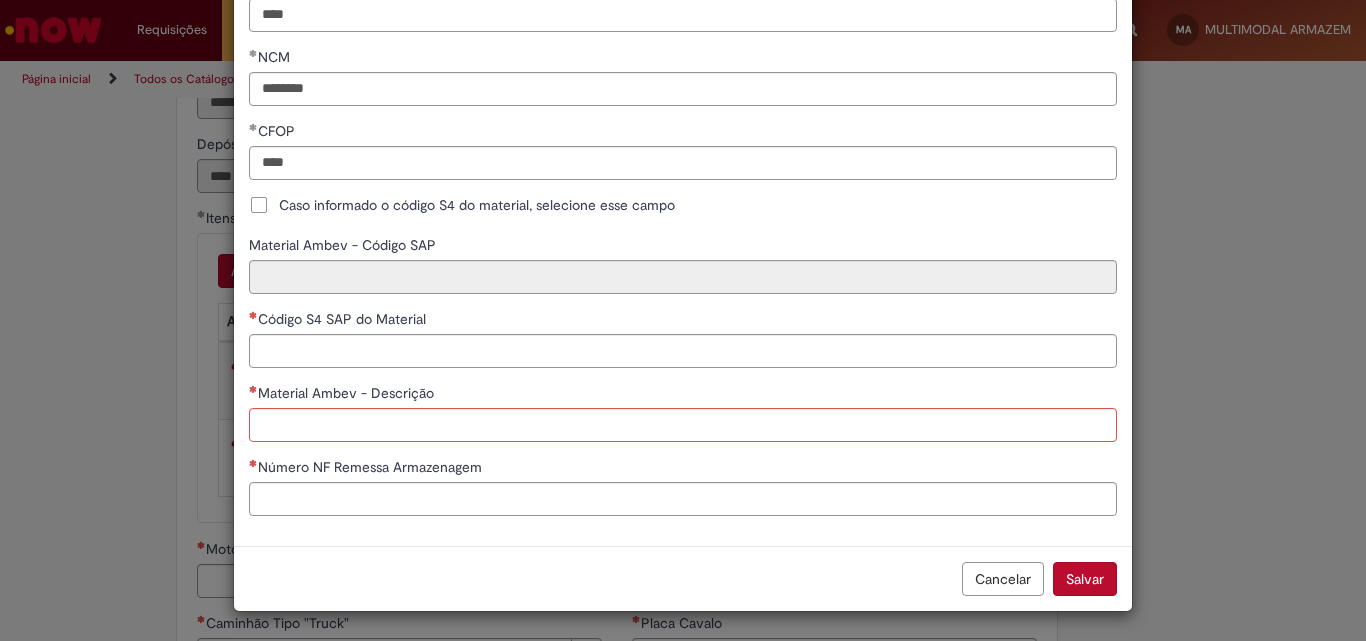 scroll, scrollTop: 499, scrollLeft: 0, axis: vertical 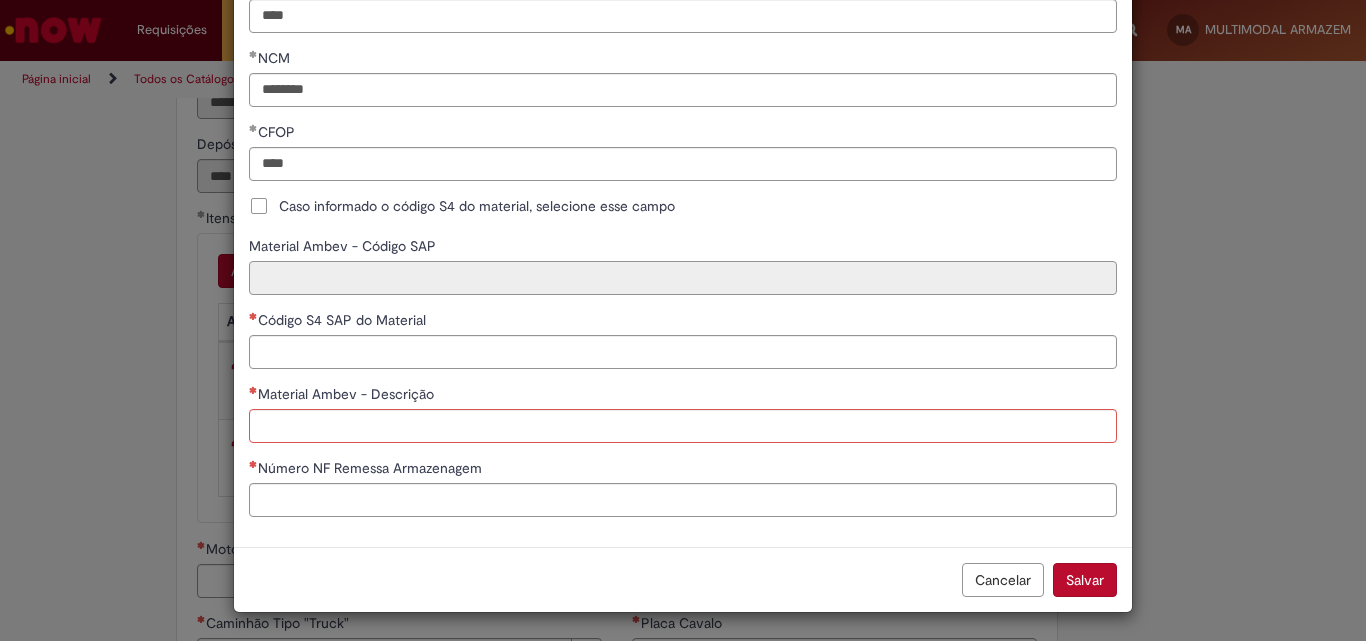 click on "Material Ambev - Código SAP" at bounding box center [683, 278] 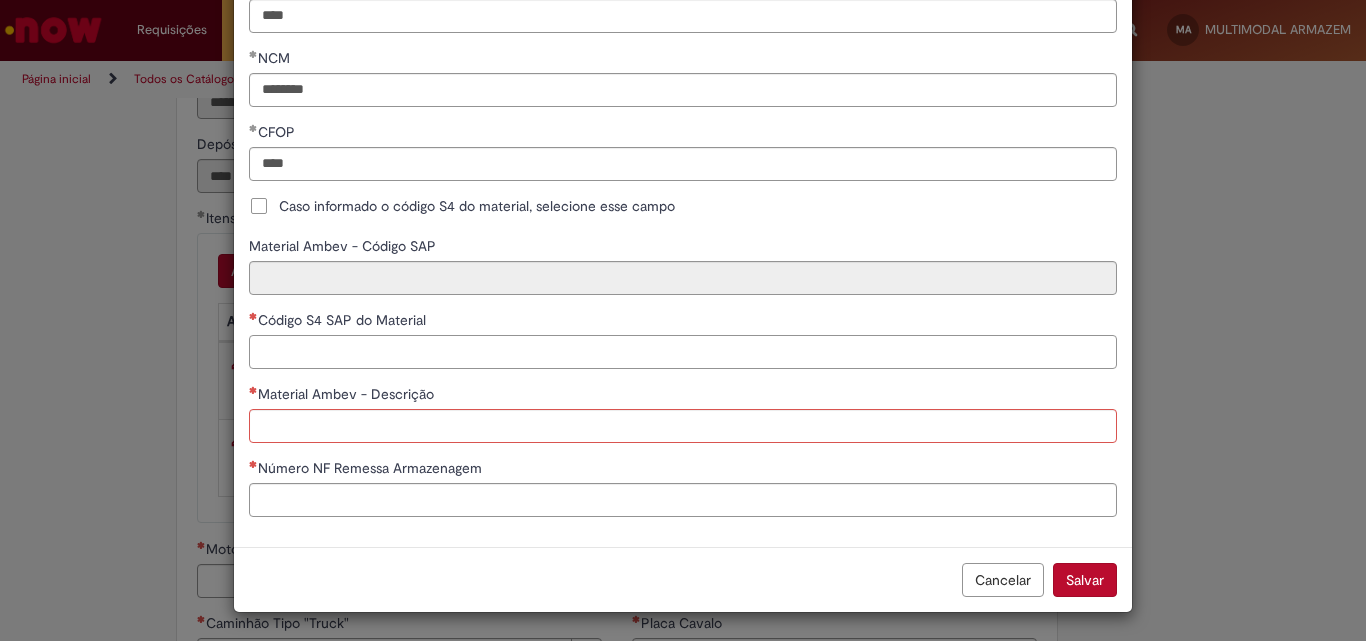click on "Código S4 SAP do Material" at bounding box center (683, 352) 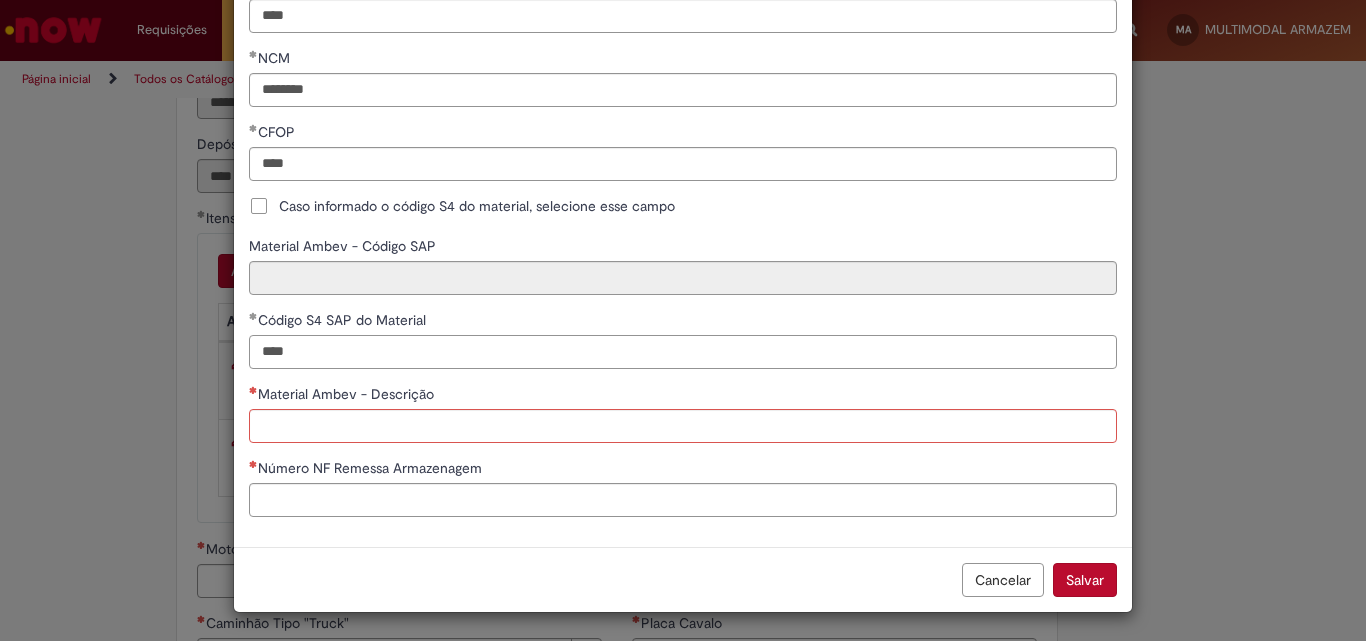 type on "****" 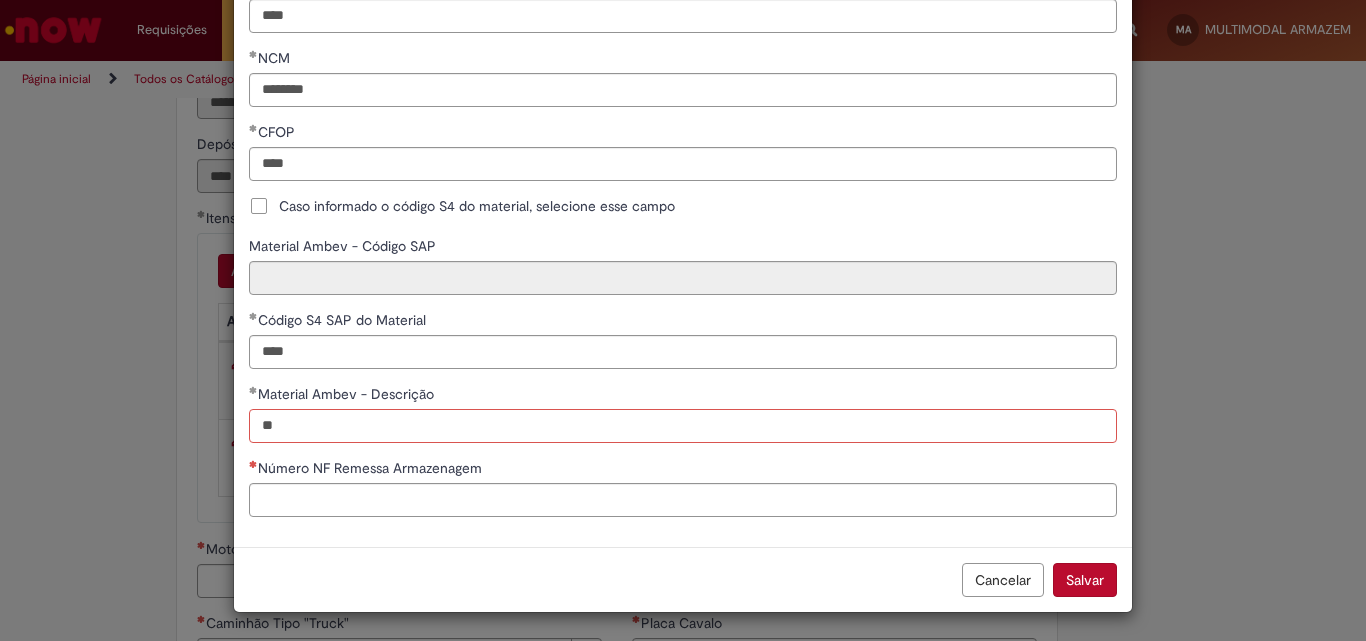 type on "*" 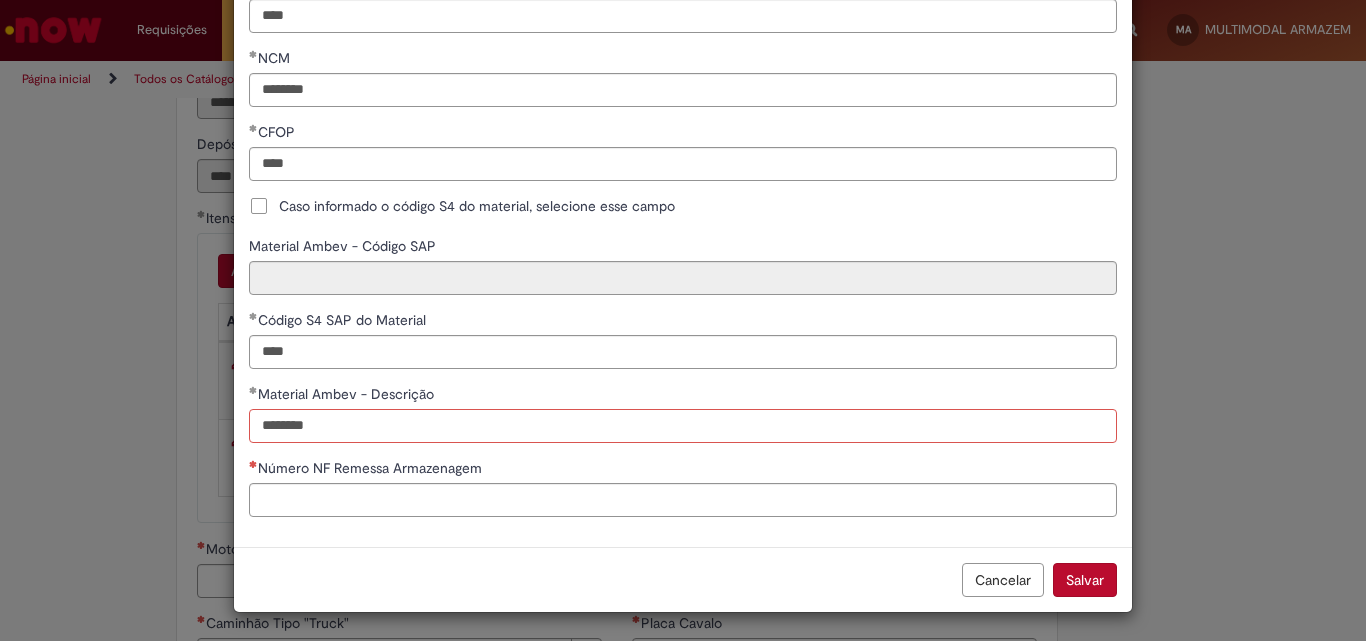 type on "********" 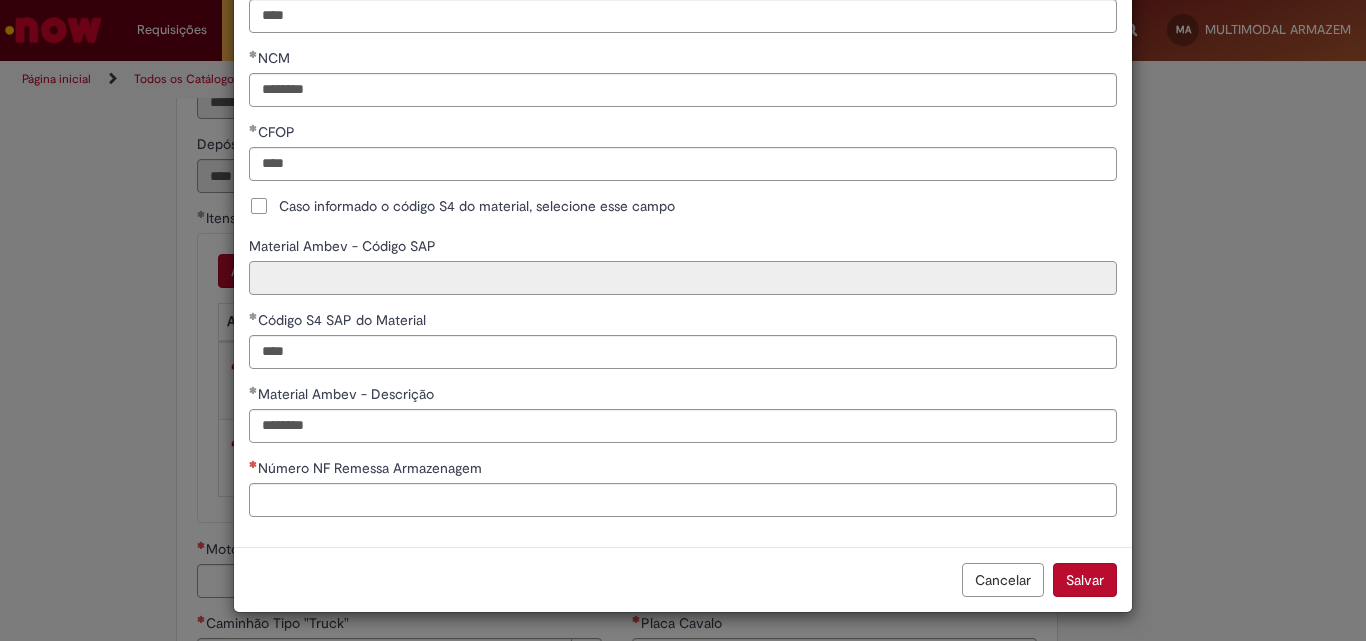 click on "Material Ambev - Código SAP" at bounding box center [683, 278] 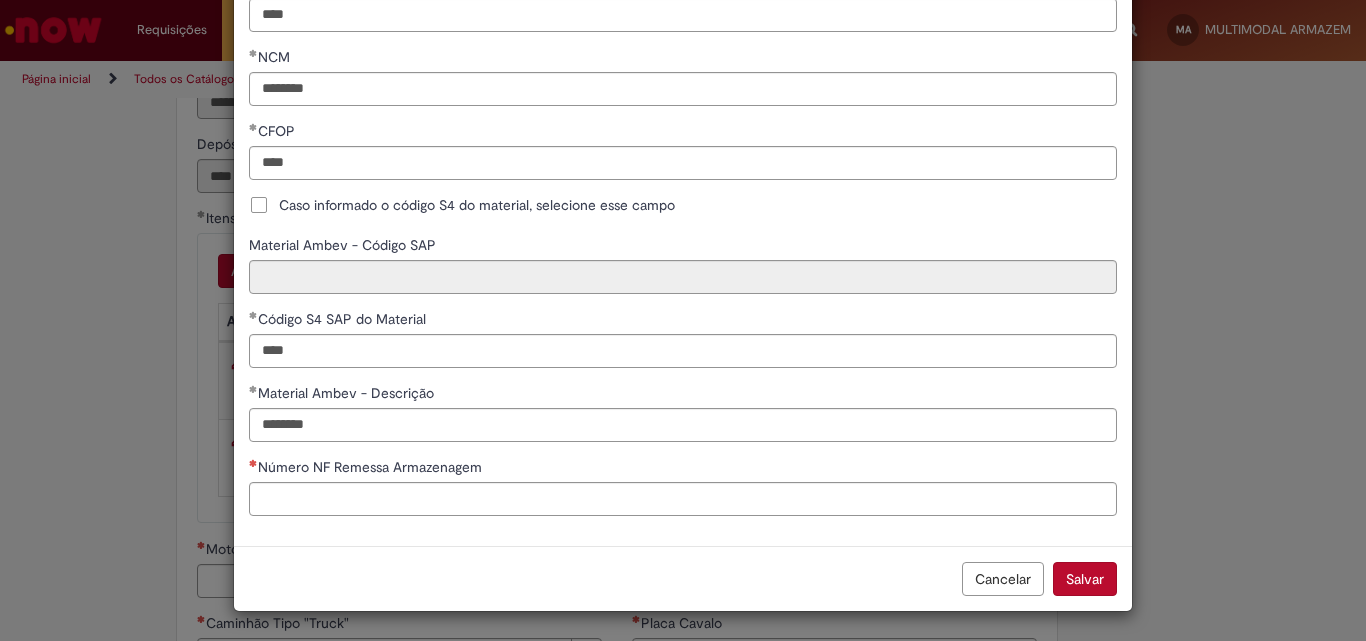 click on "Caso informado o código S4 do material, selecione esse campo" at bounding box center [477, 205] 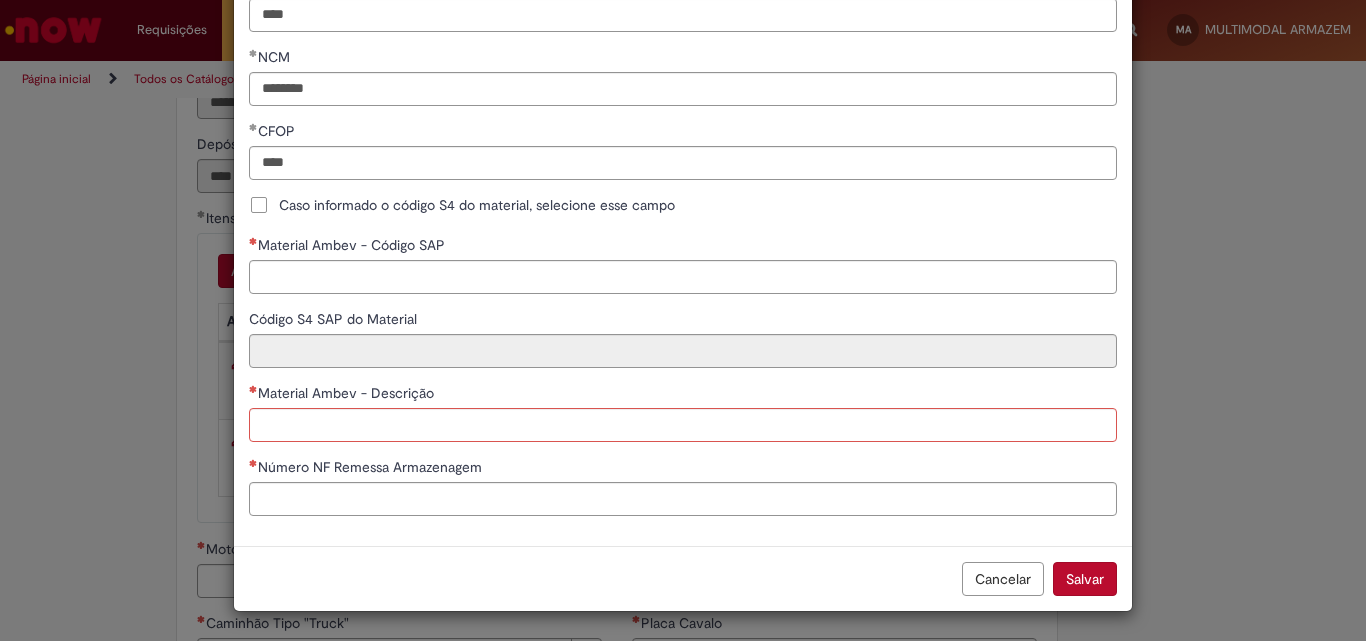 scroll, scrollTop: 499, scrollLeft: 0, axis: vertical 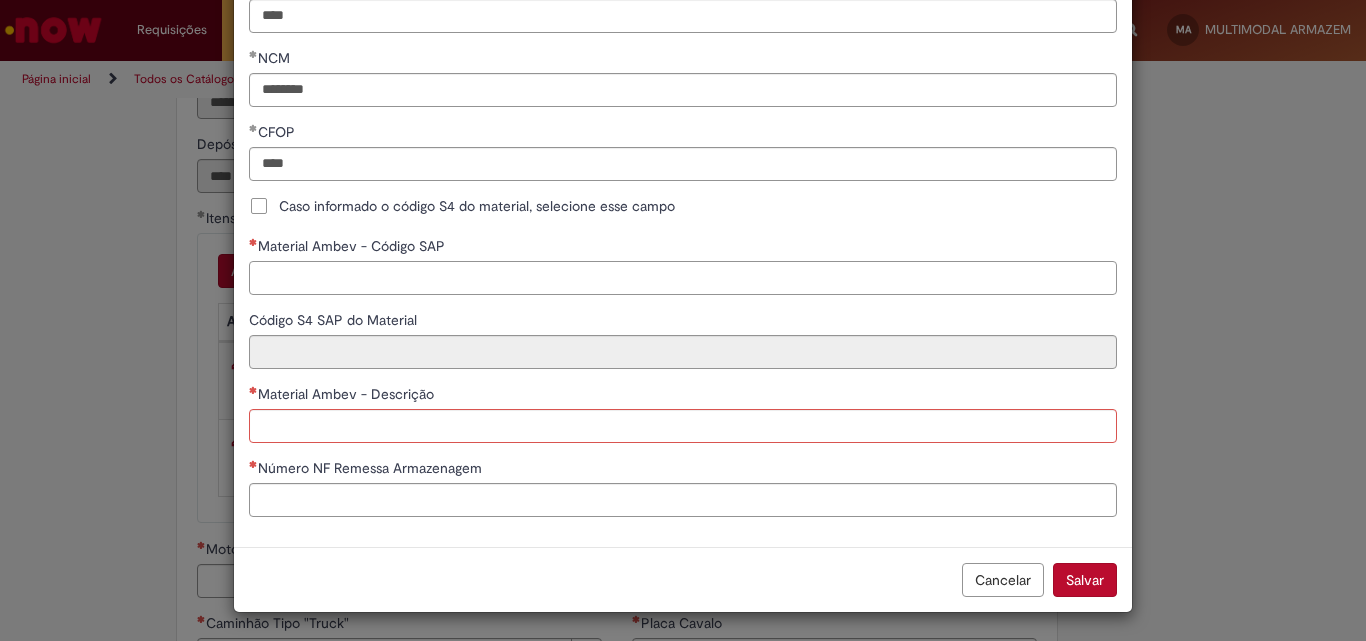click on "Material Ambev - Código SAP" at bounding box center (683, 278) 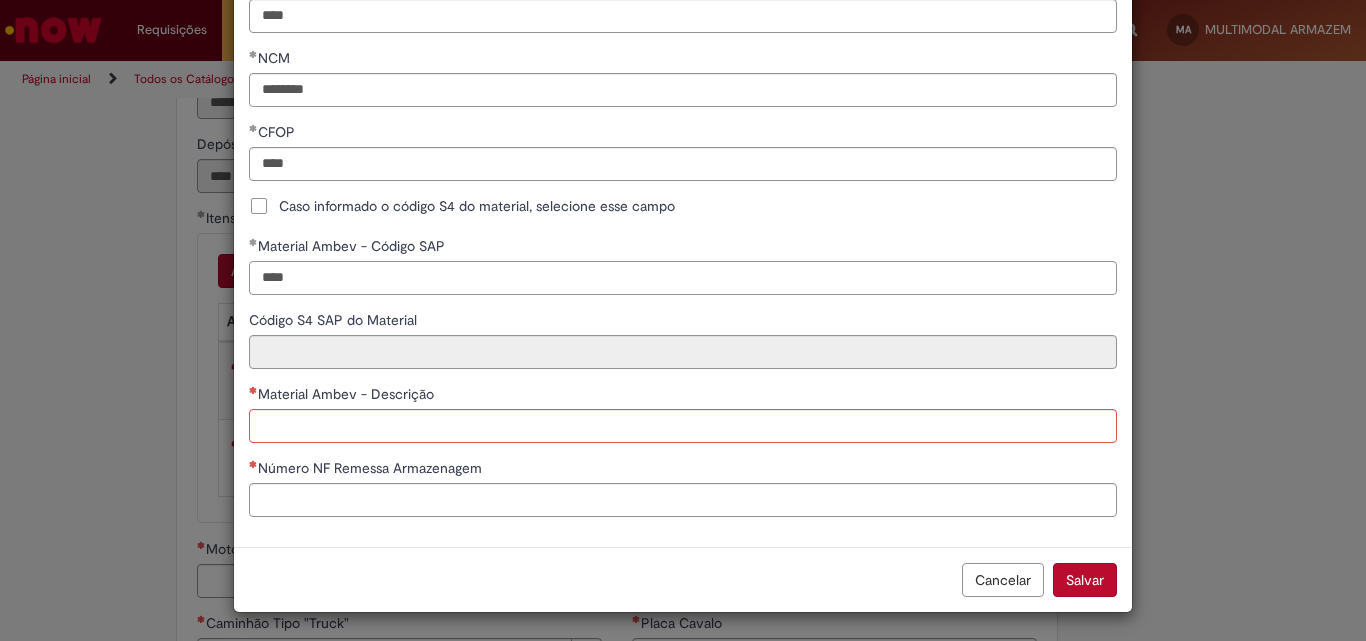 click on "****" at bounding box center (683, 278) 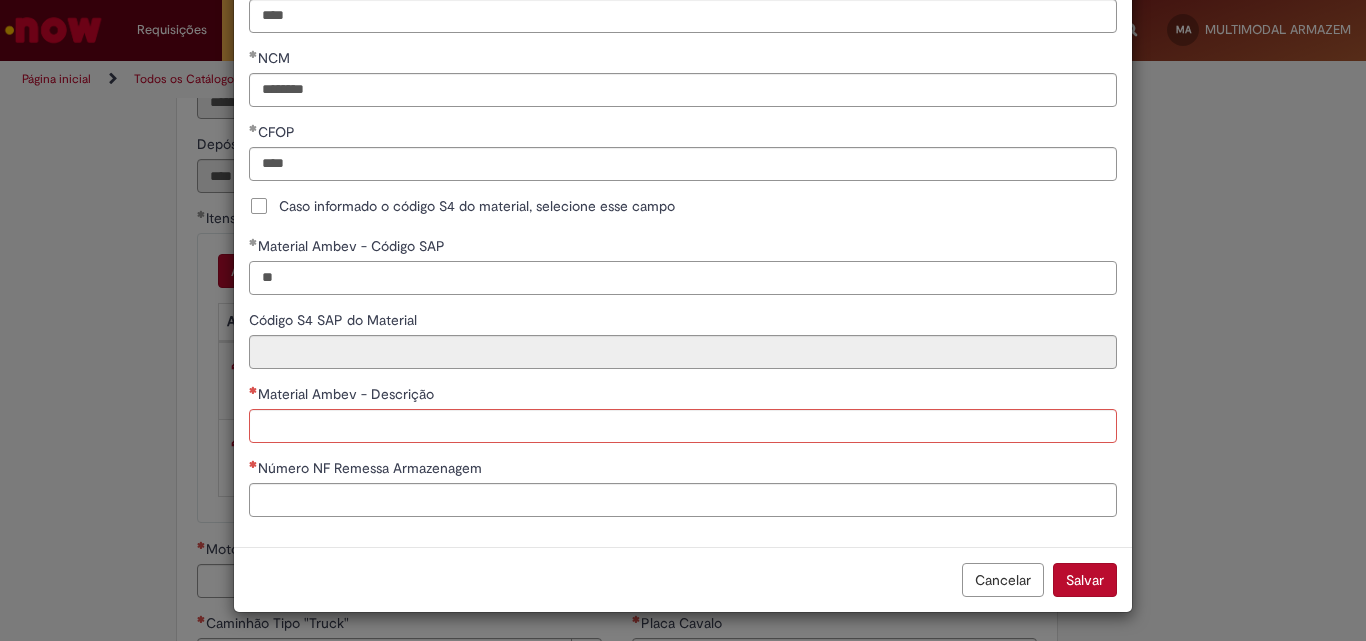 type on "*" 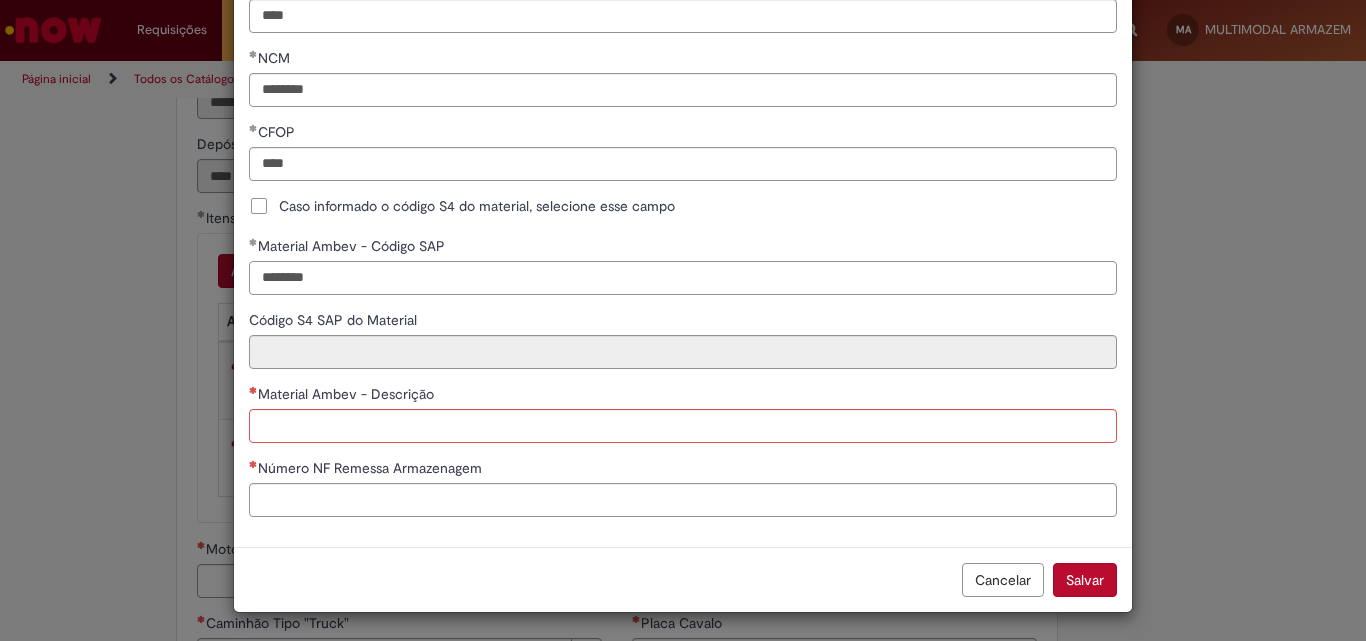 type on "********" 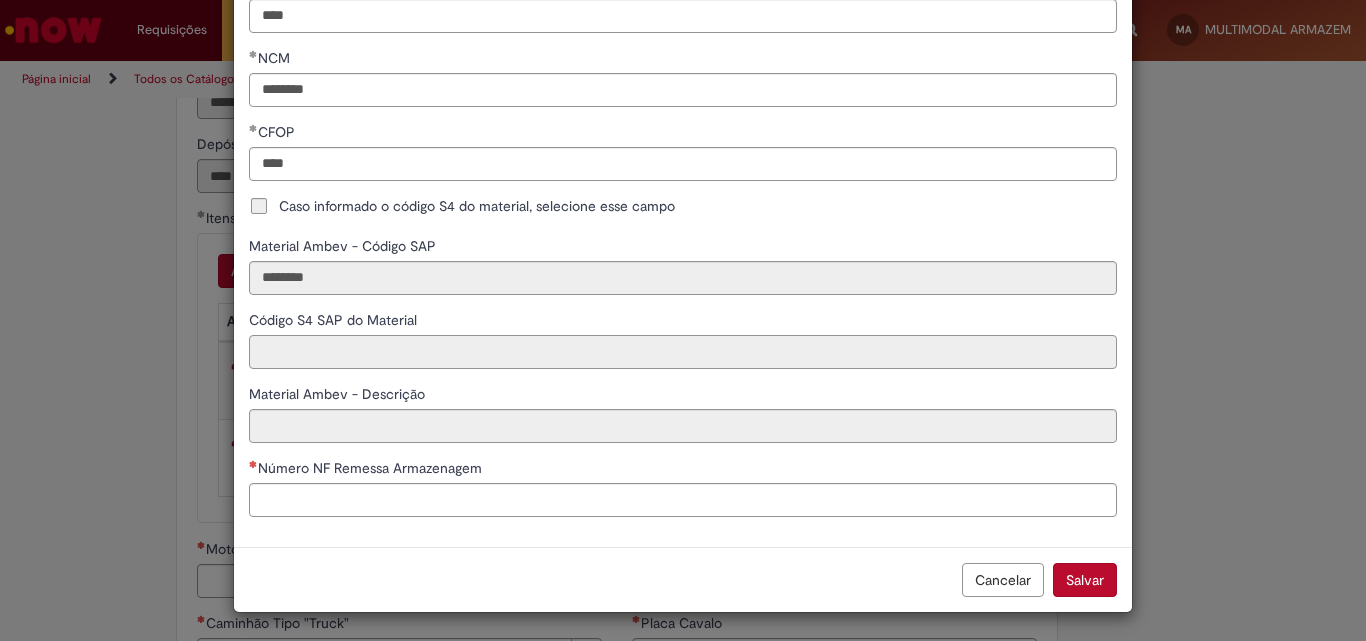 type 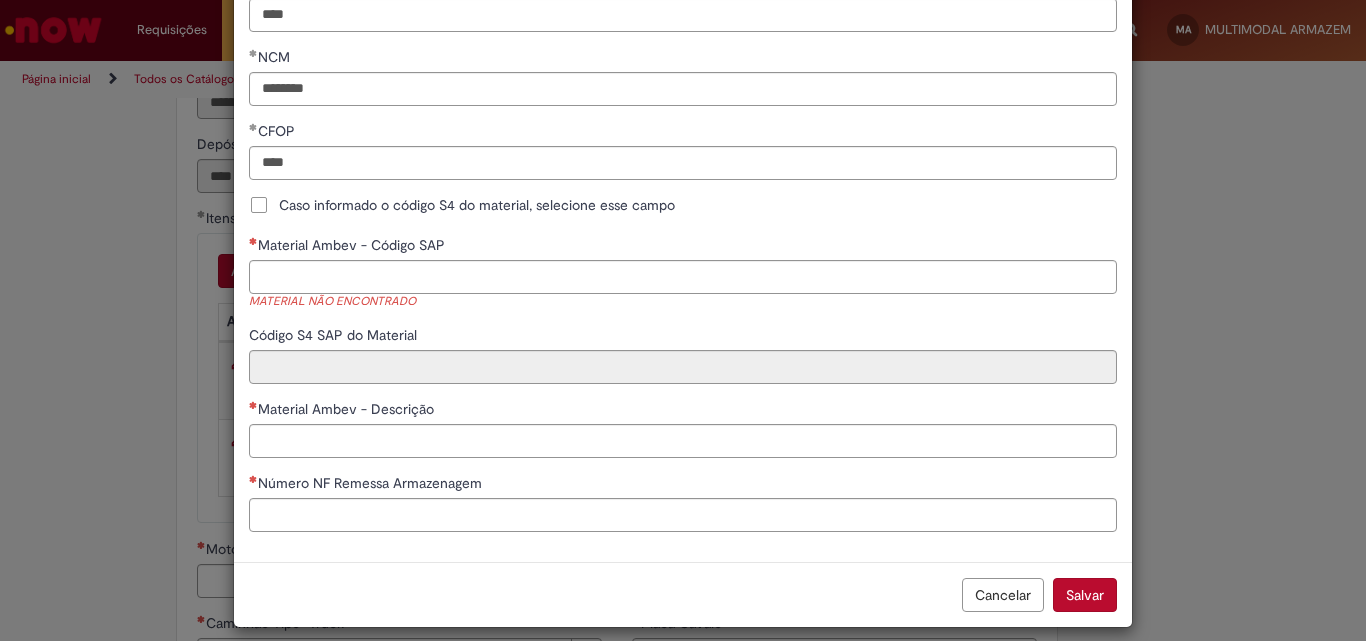 click on "Caso informado o código S4 do material, selecione esse campo" at bounding box center (477, 205) 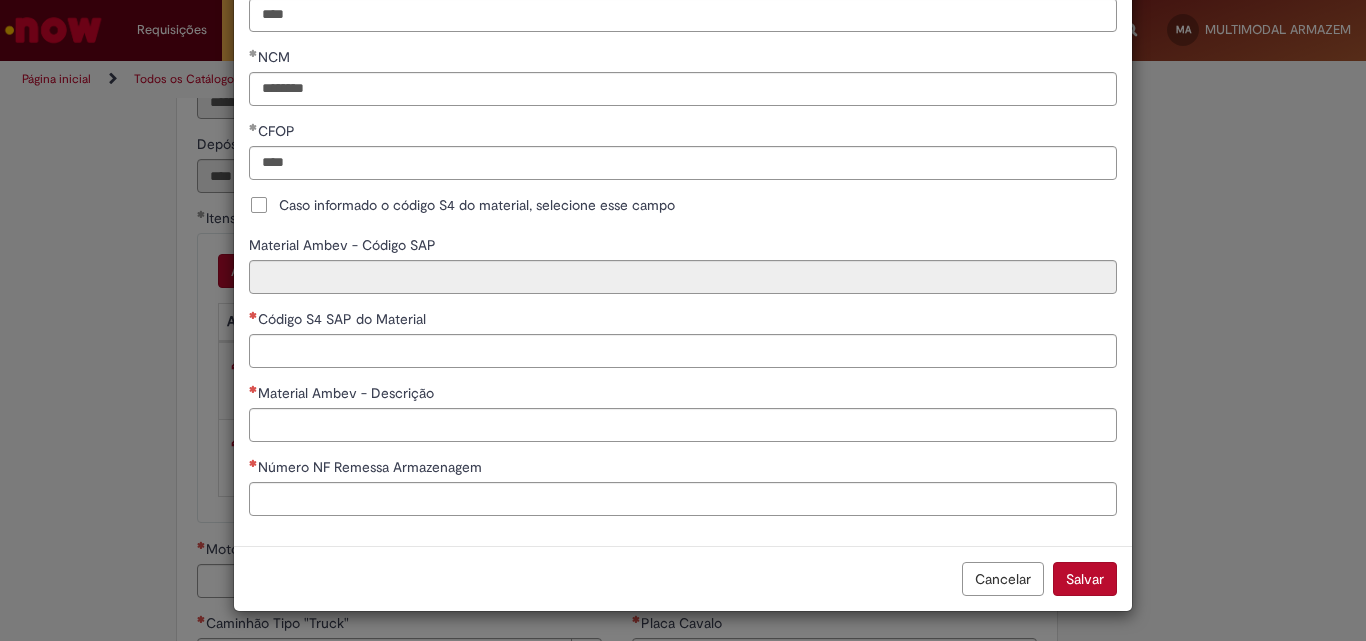 scroll, scrollTop: 499, scrollLeft: 0, axis: vertical 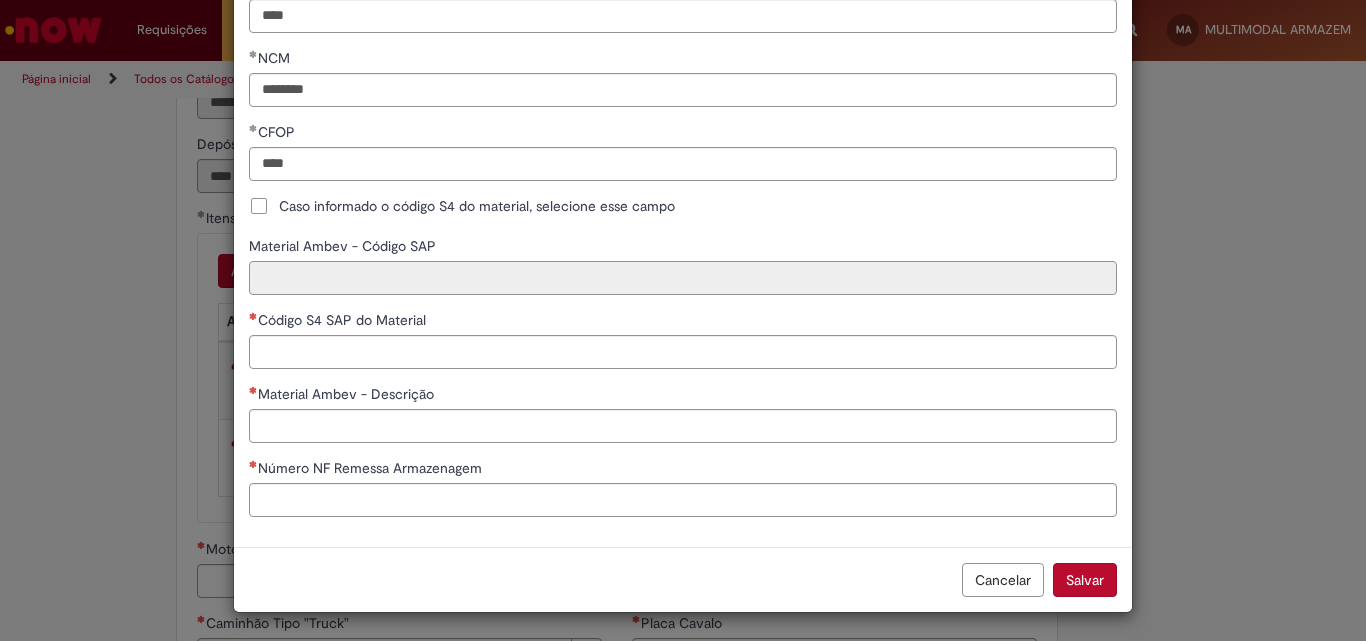 click on "Material Ambev - Código SAP" at bounding box center (683, 278) 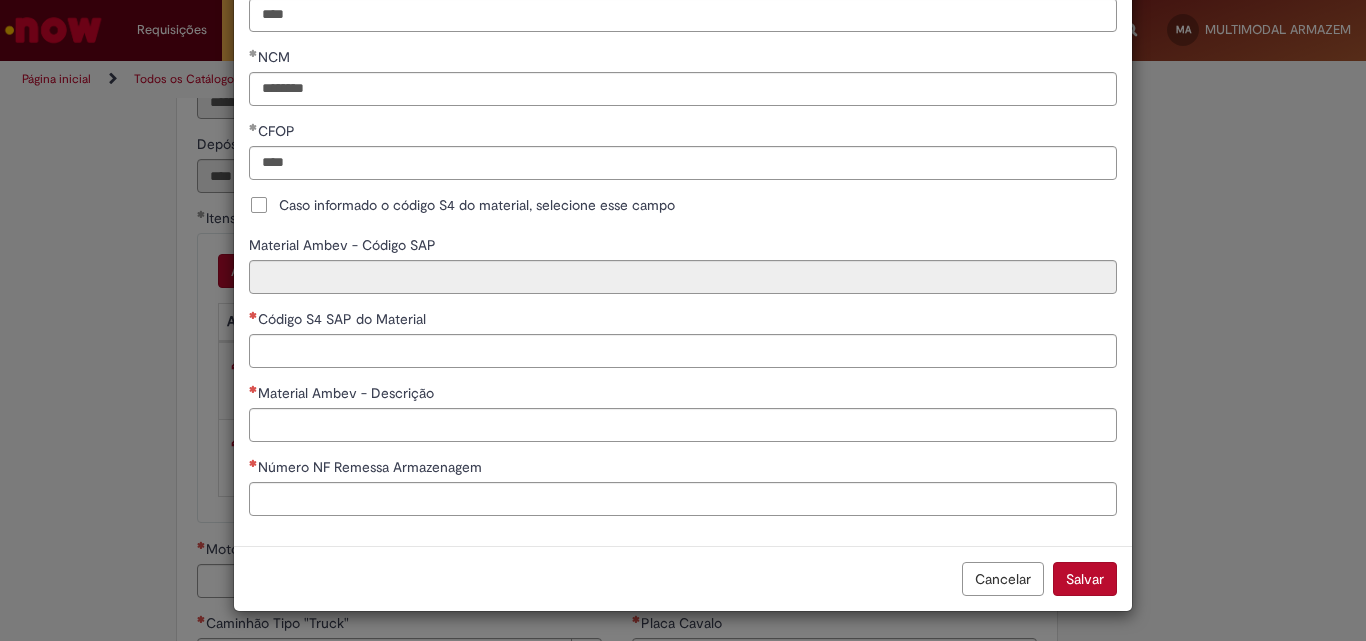 click on "Caso informado o código S4 do material, selecione esse campo" at bounding box center [477, 205] 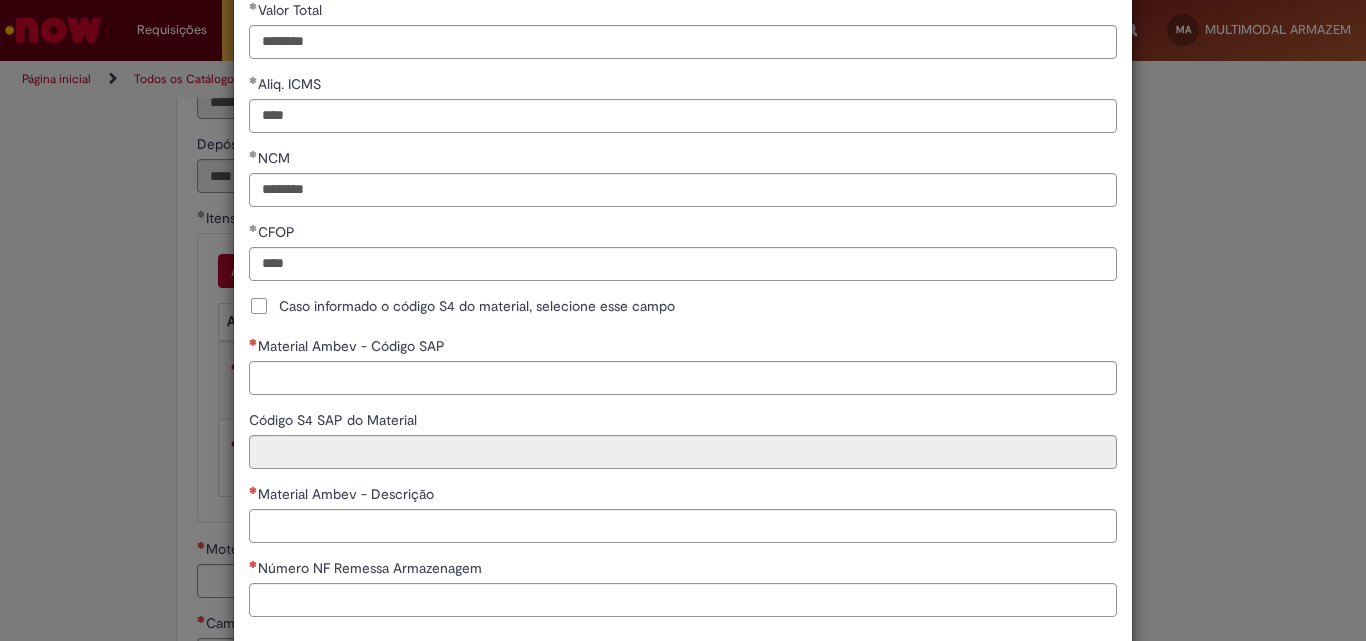 scroll, scrollTop: 400, scrollLeft: 0, axis: vertical 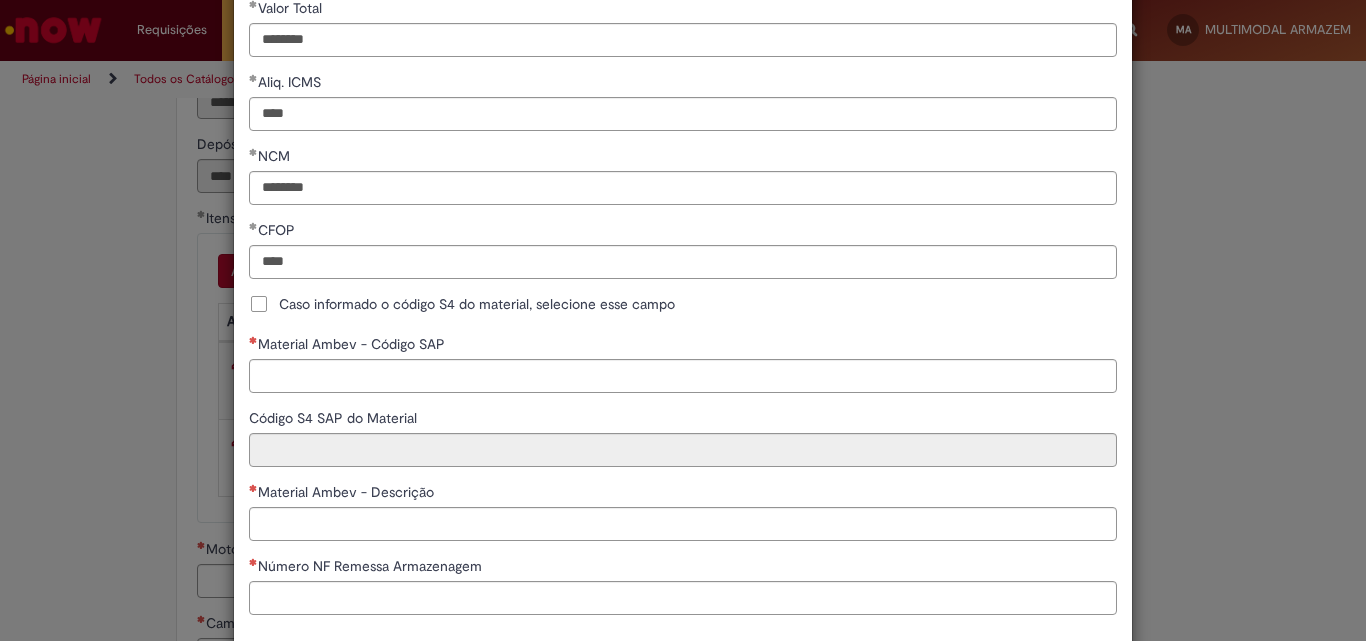 click on "Caso informado o código S4 do material, selecione esse campo" at bounding box center [477, 304] 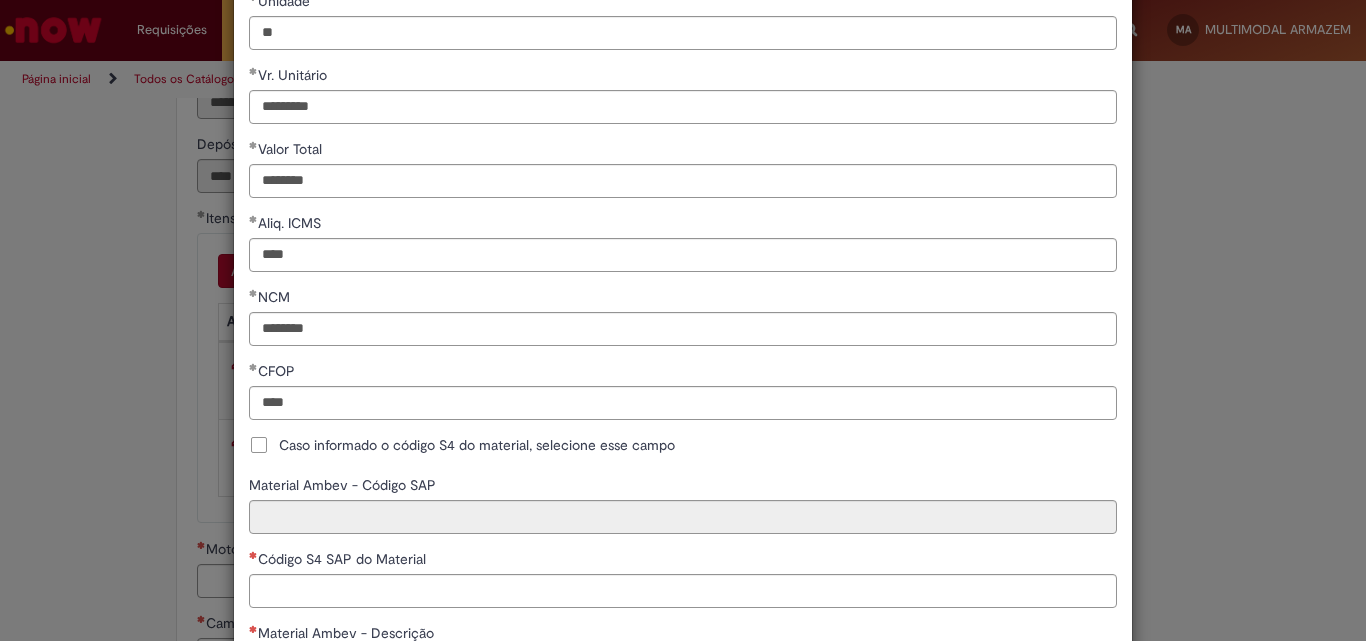 scroll, scrollTop: 500, scrollLeft: 0, axis: vertical 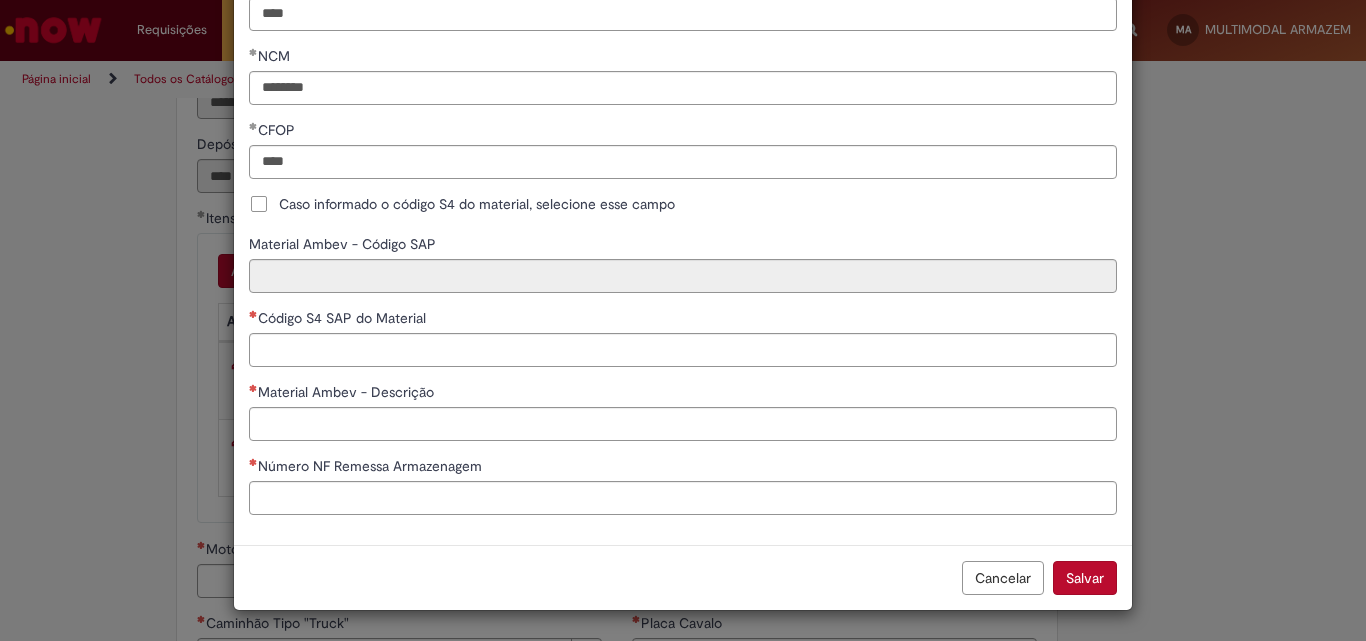 click on "Caso informado o código S4 do material, selecione esse campo" at bounding box center (477, 204) 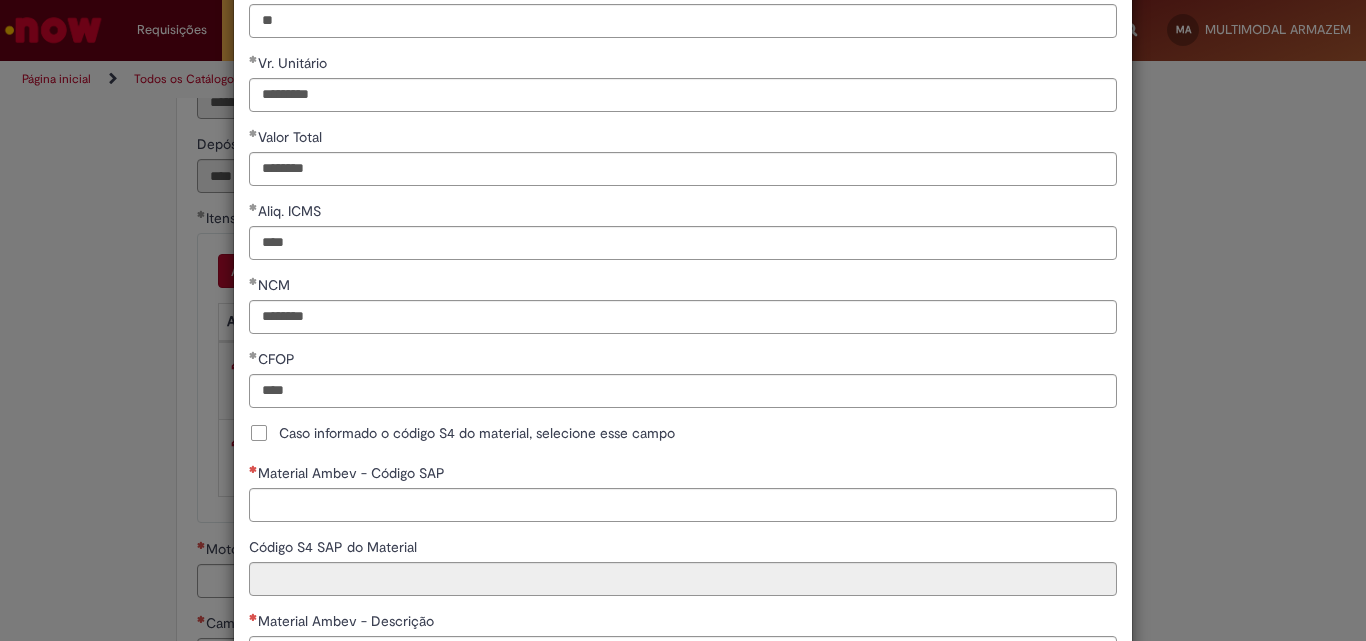 scroll, scrollTop: 501, scrollLeft: 0, axis: vertical 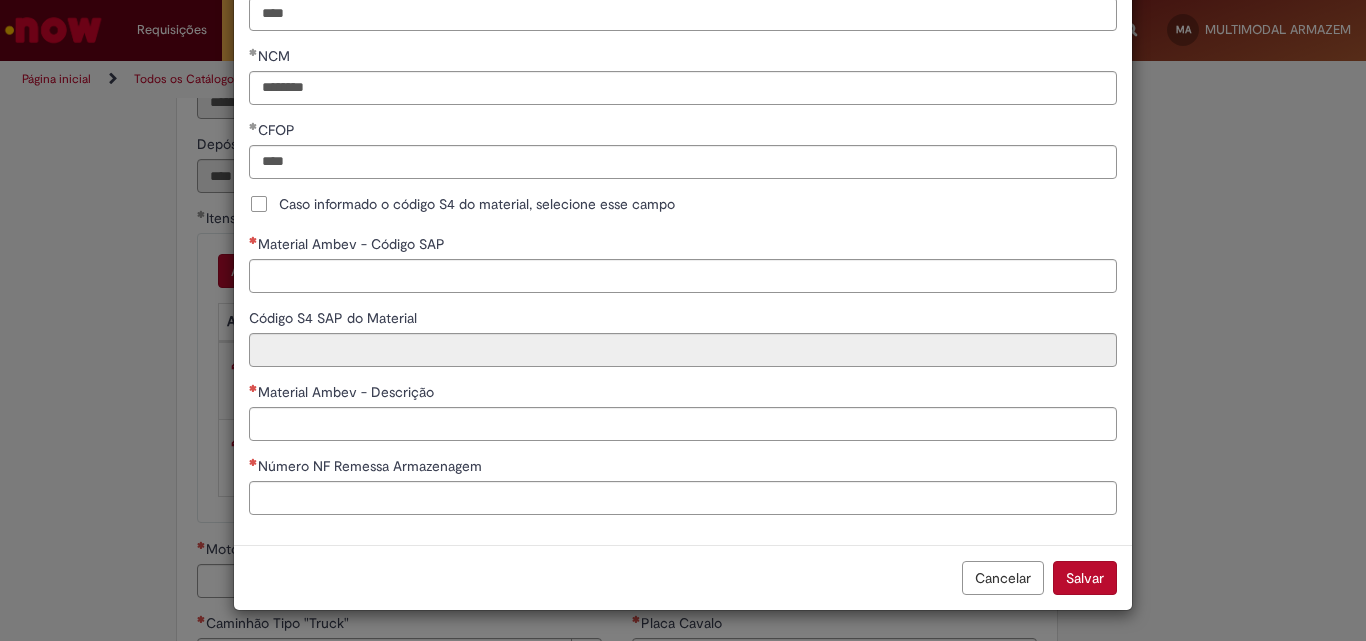 click on "Cancelar" at bounding box center (1003, 578) 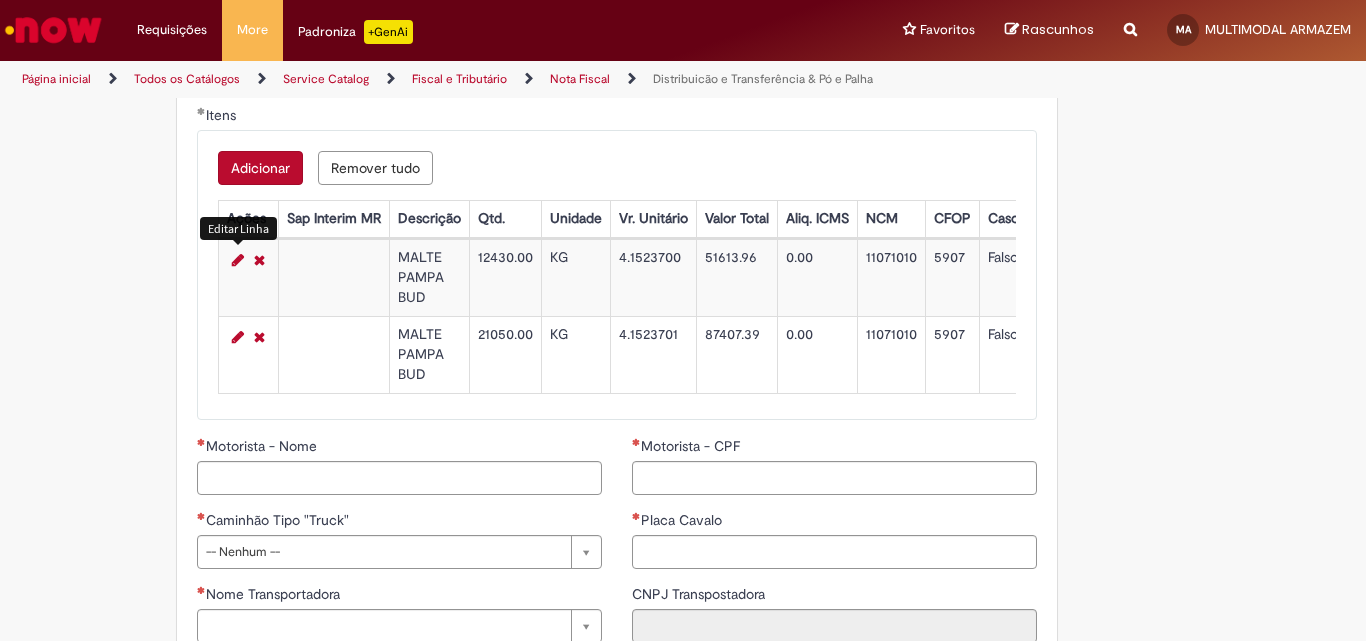 scroll, scrollTop: 2100, scrollLeft: 0, axis: vertical 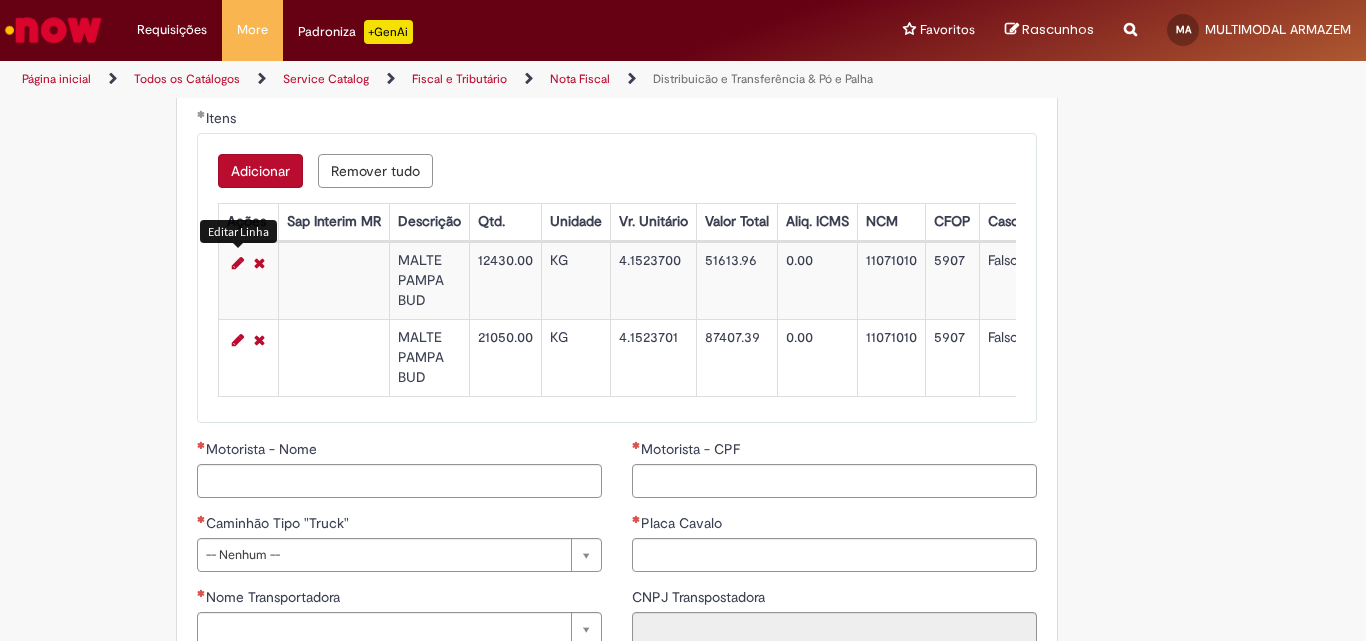 click at bounding box center [238, 263] 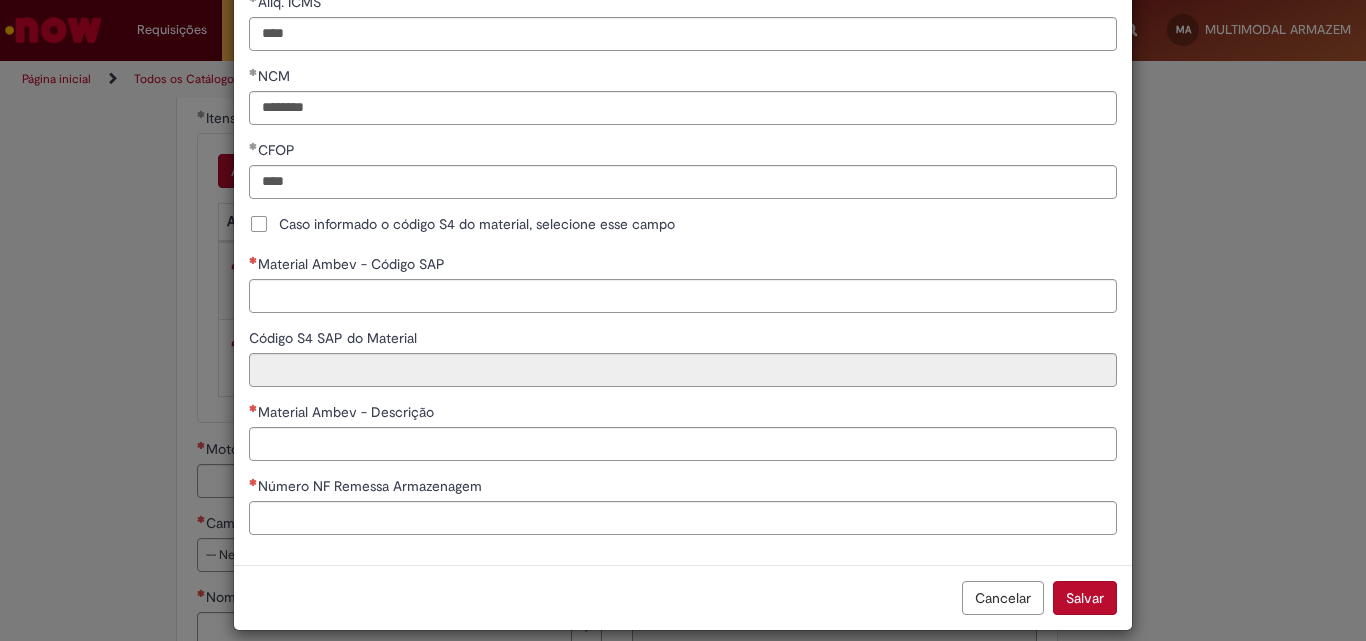 scroll, scrollTop: 501, scrollLeft: 0, axis: vertical 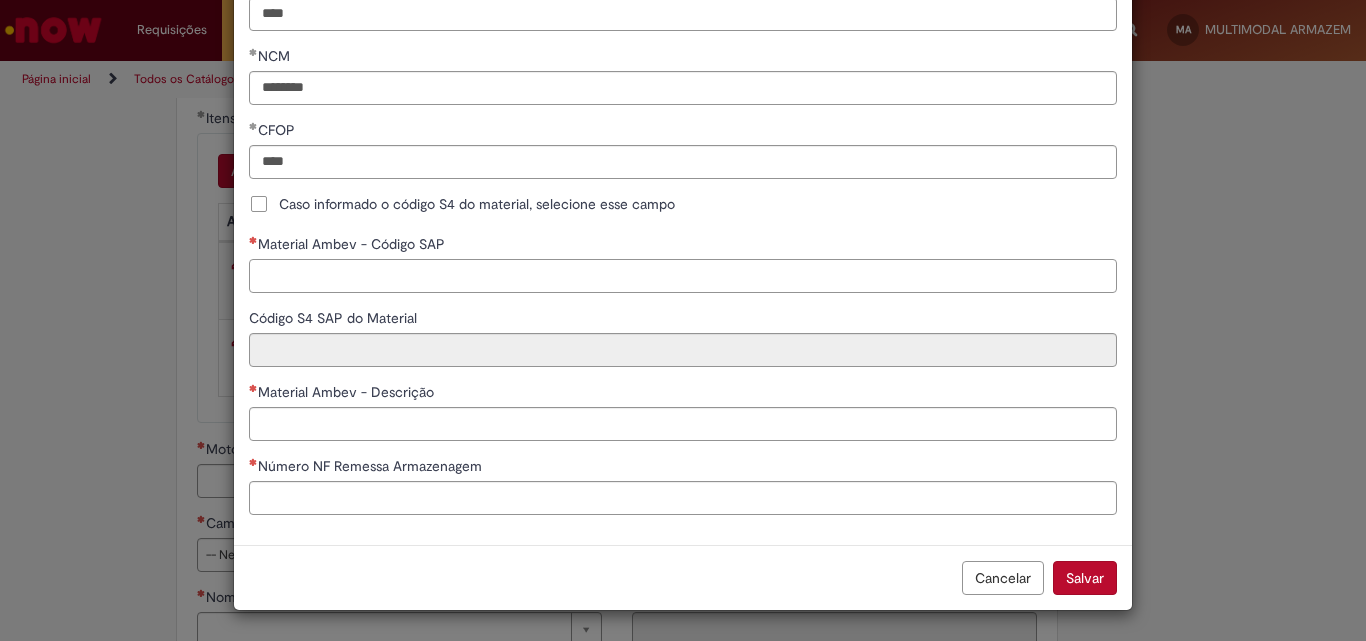 click on "Material Ambev - Código SAP" at bounding box center [683, 276] 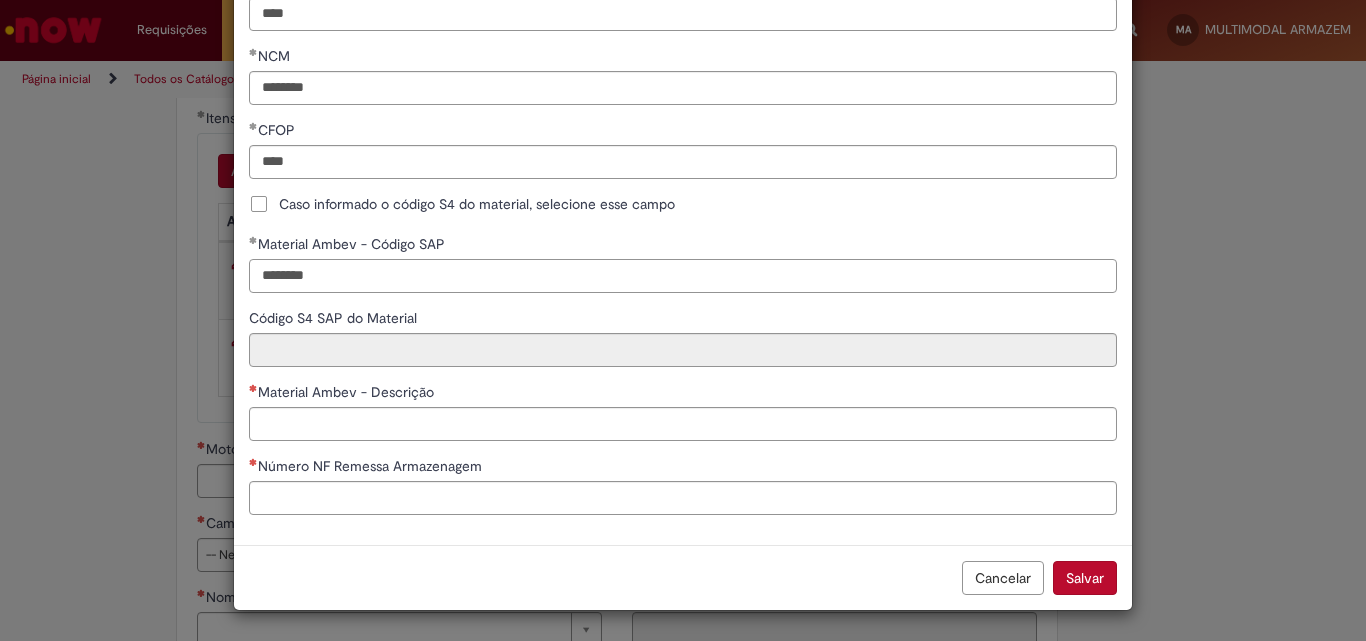 type on "********" 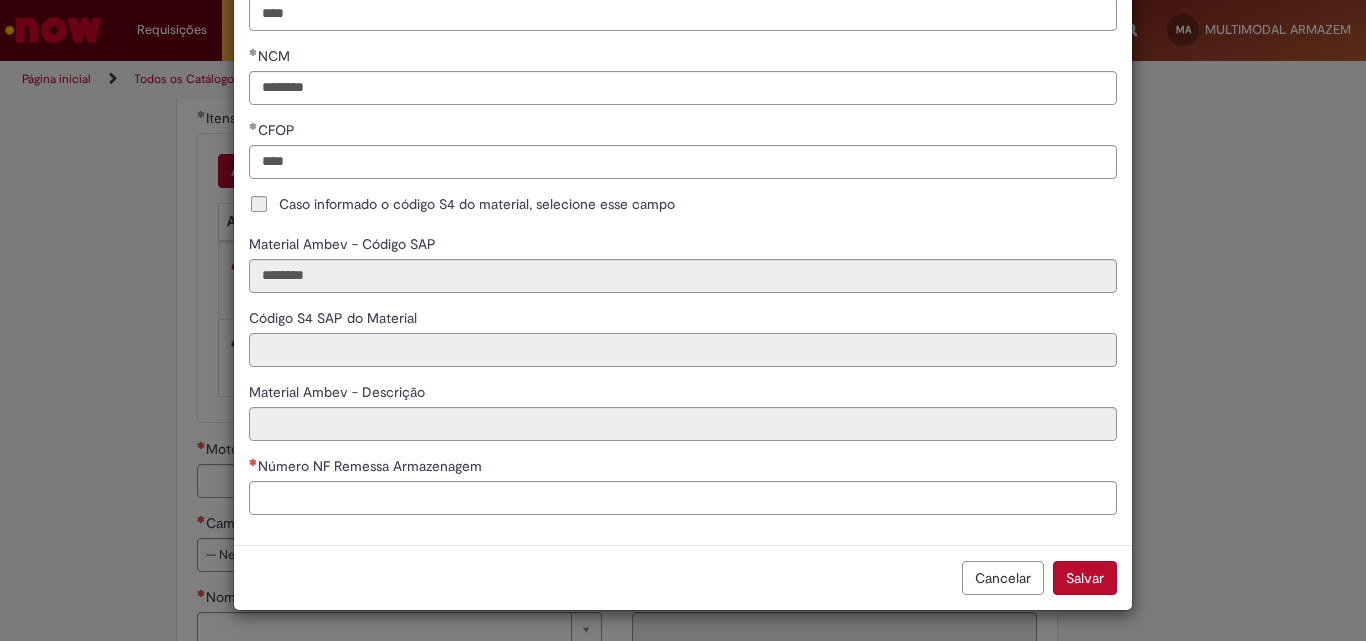 type 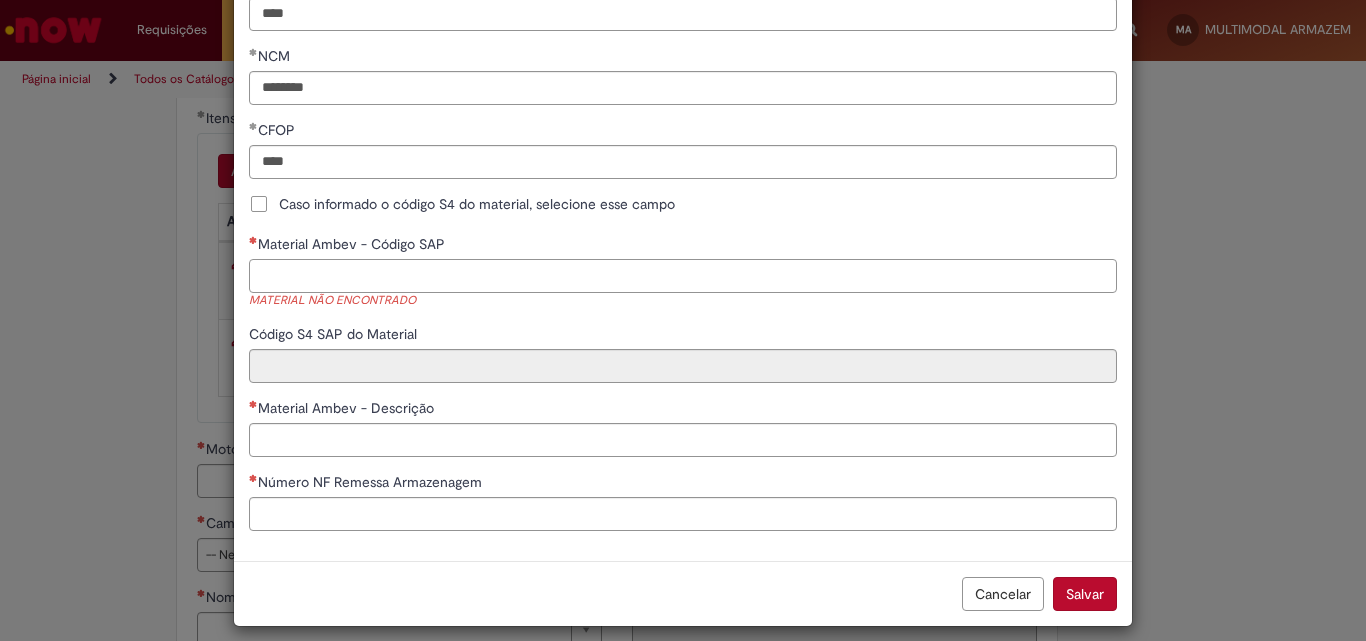 click on "Material Ambev - Código SAP" at bounding box center [683, 276] 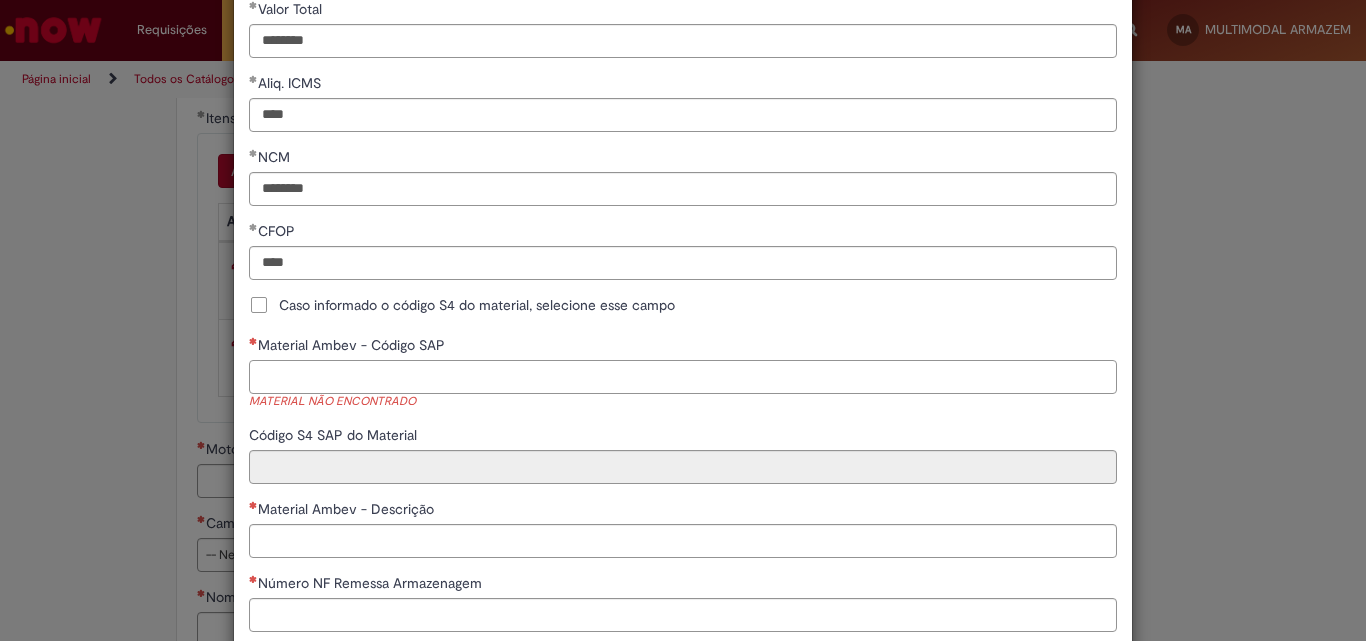 scroll, scrollTop: 500, scrollLeft: 0, axis: vertical 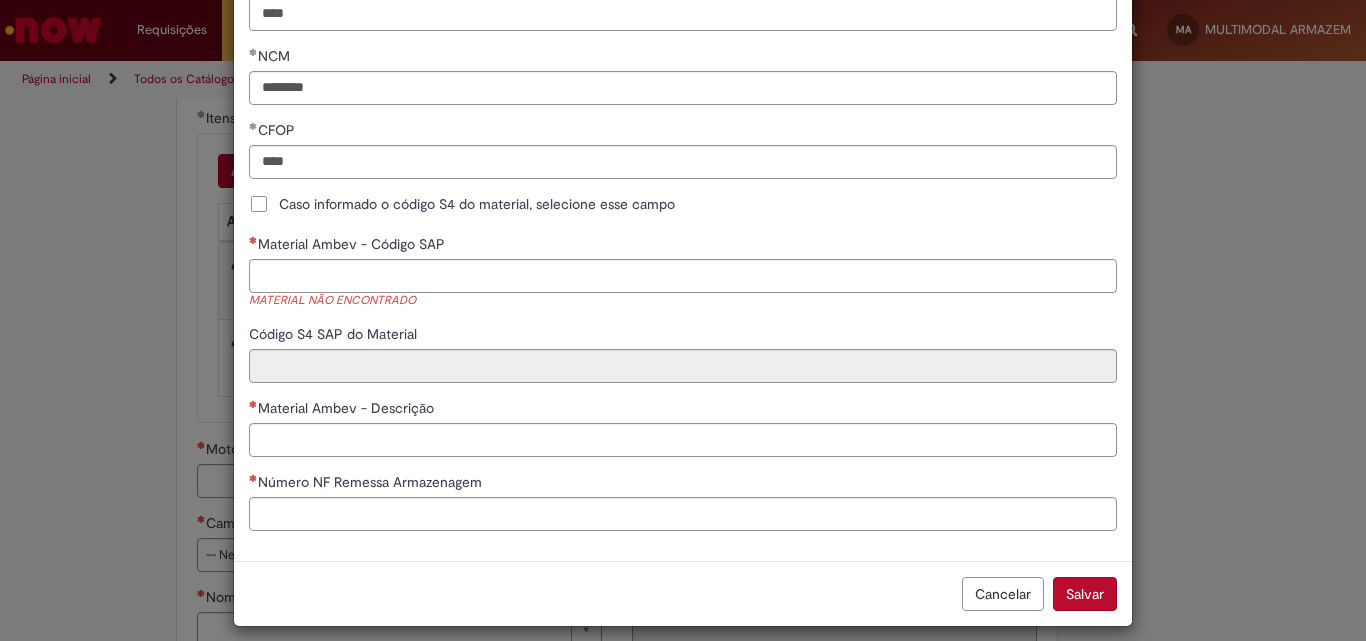 click on "Caso informado o código S4 do material, selecione esse campo" at bounding box center (477, 204) 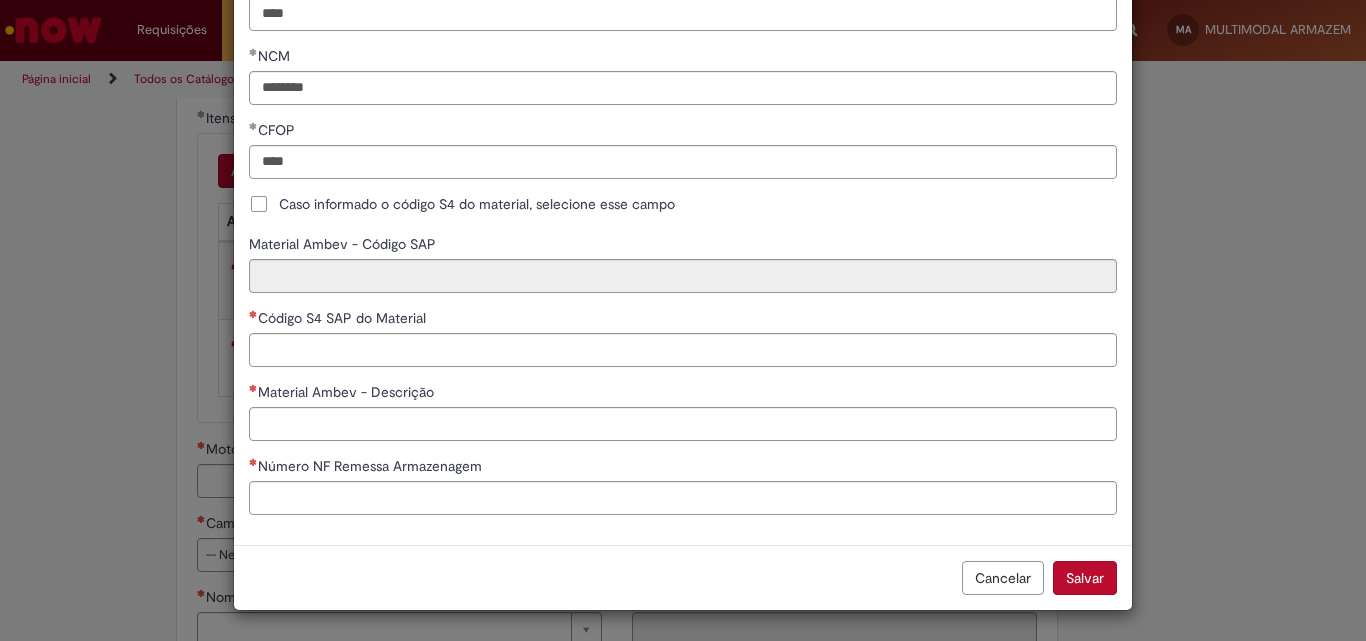 scroll, scrollTop: 500, scrollLeft: 0, axis: vertical 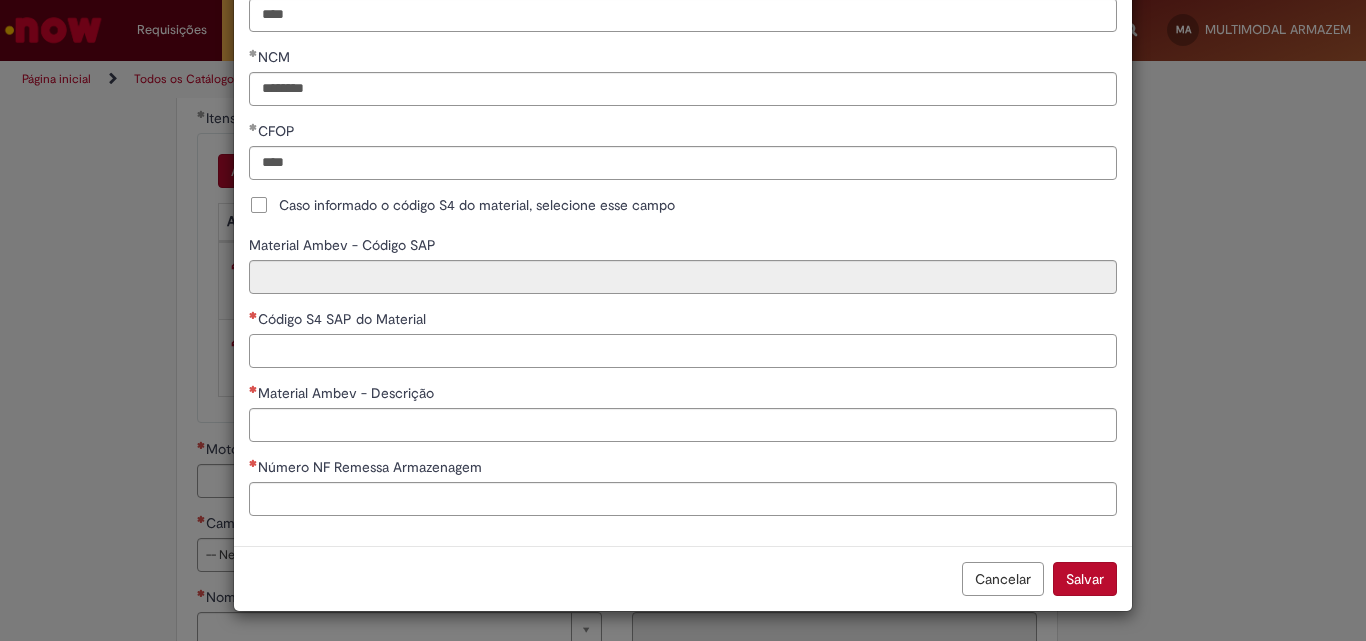 click on "Código S4 SAP do Material" at bounding box center [683, 351] 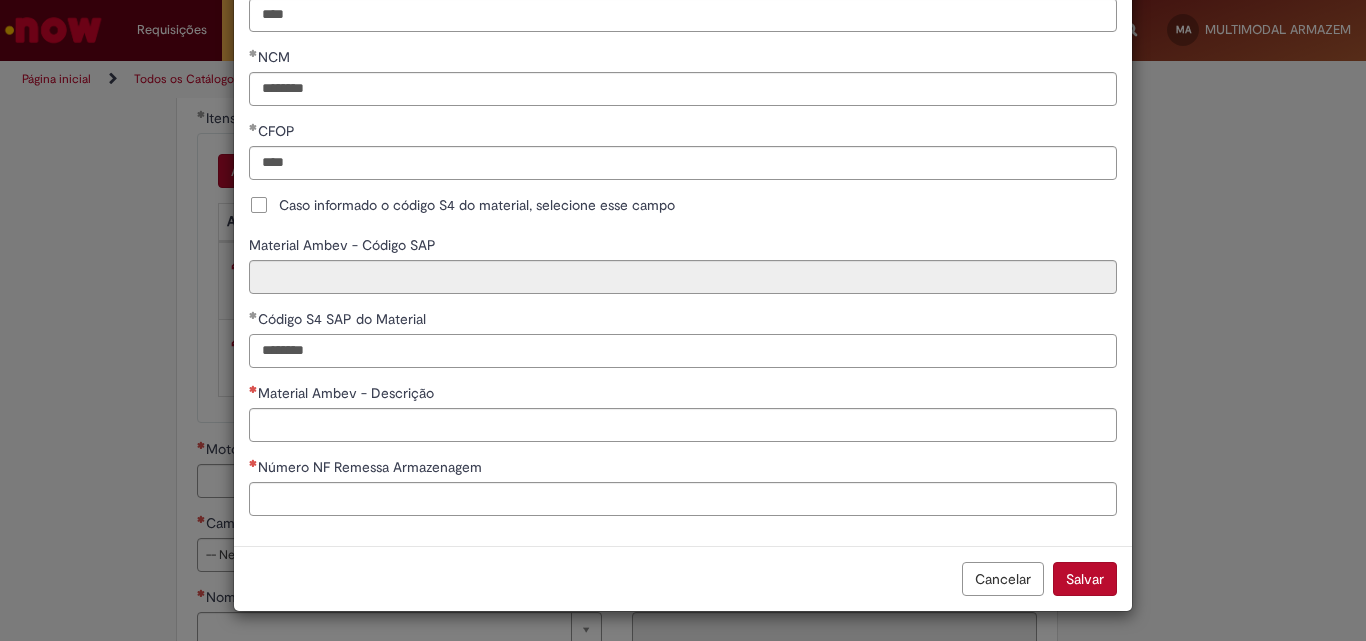 type on "********" 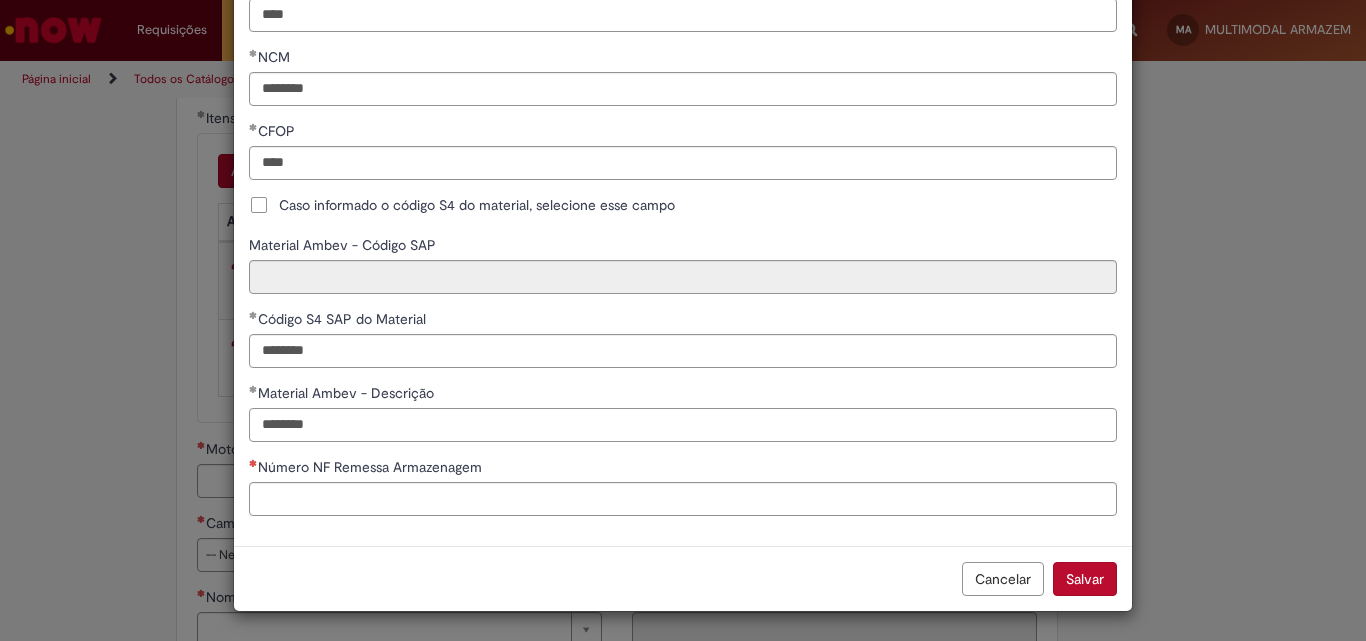 type on "********" 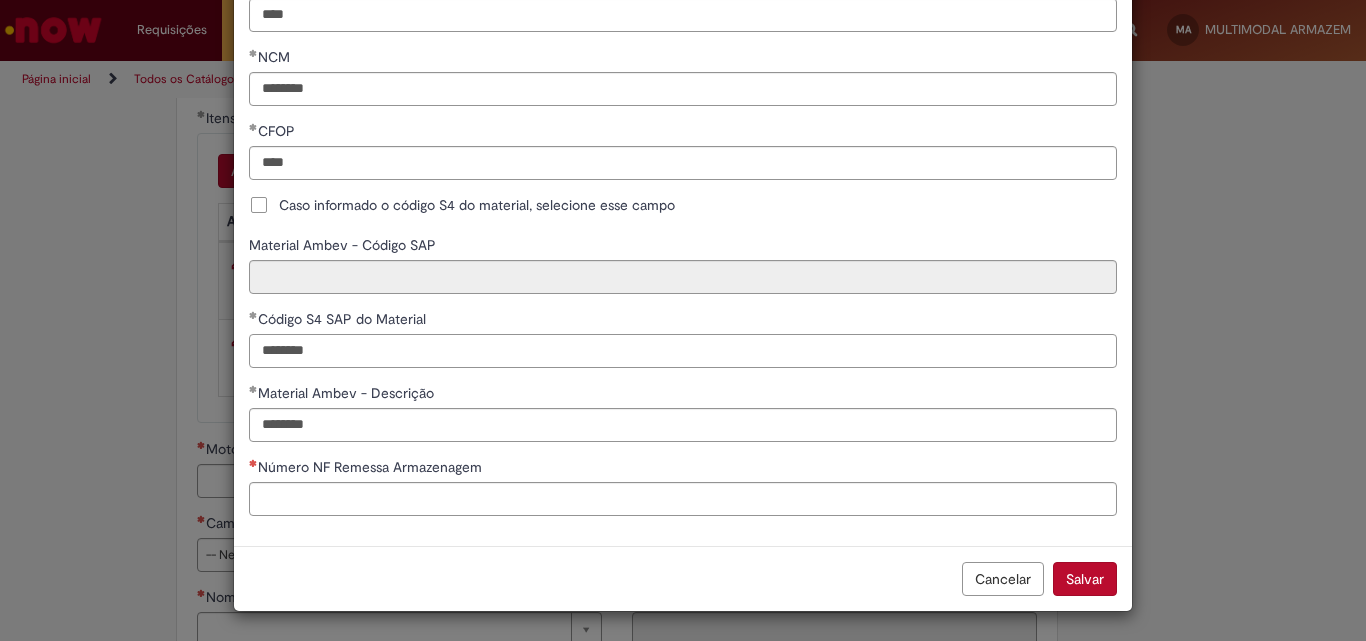click on "********" at bounding box center (683, 351) 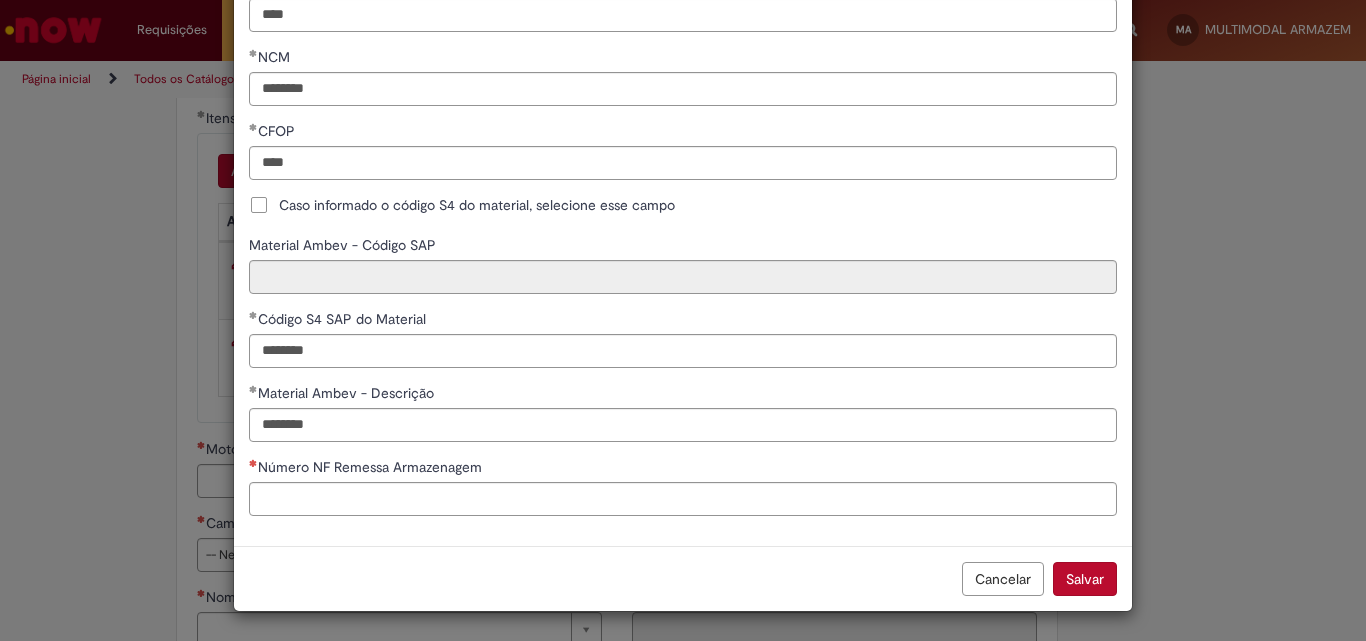 click on "Cancelar" at bounding box center (1003, 579) 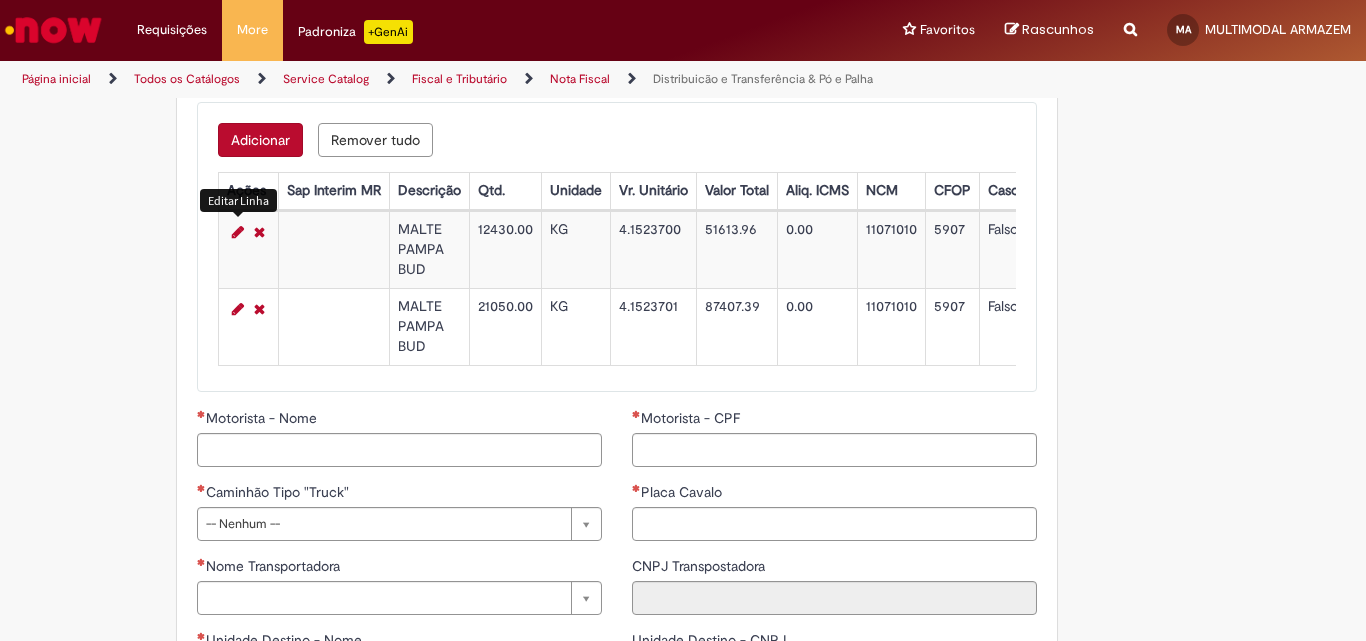scroll, scrollTop: 2300, scrollLeft: 0, axis: vertical 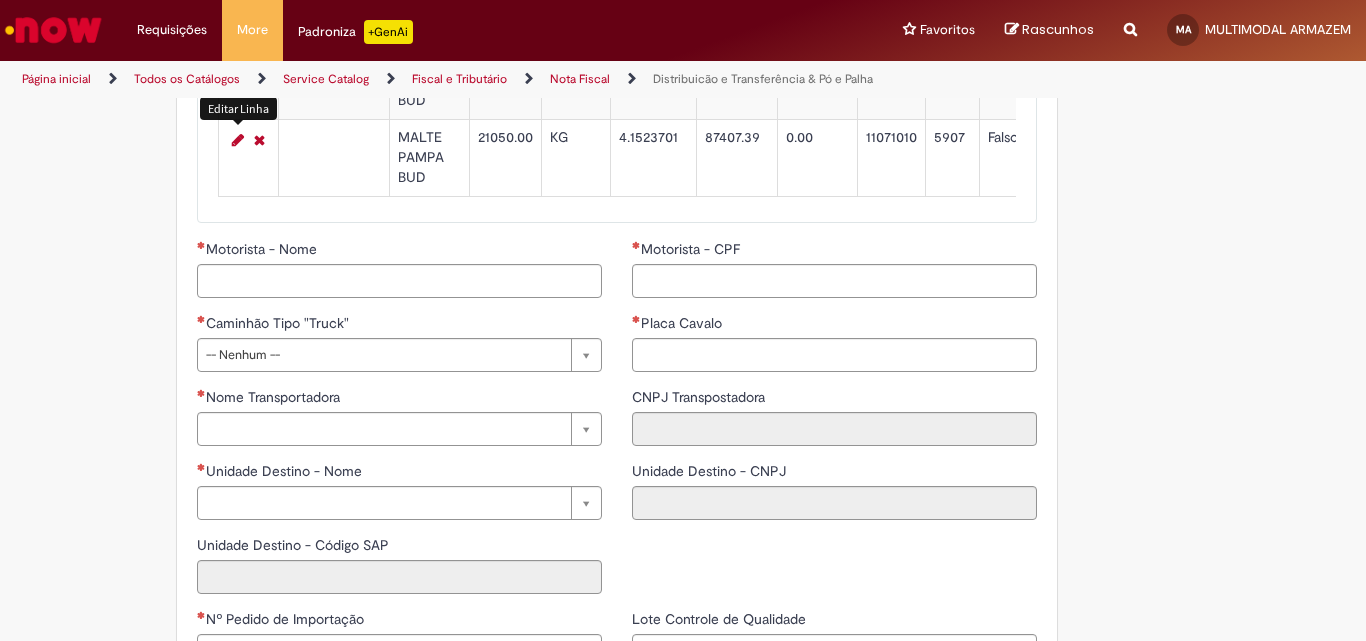 click at bounding box center (238, 140) 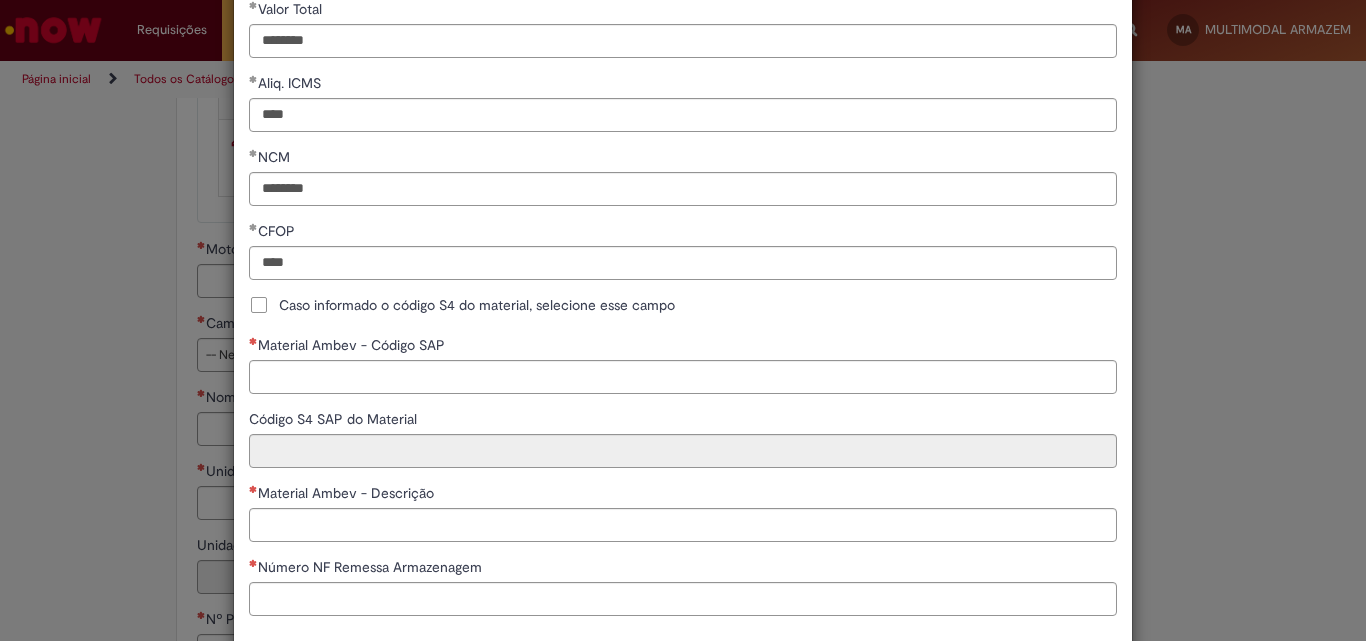 scroll, scrollTop: 501, scrollLeft: 0, axis: vertical 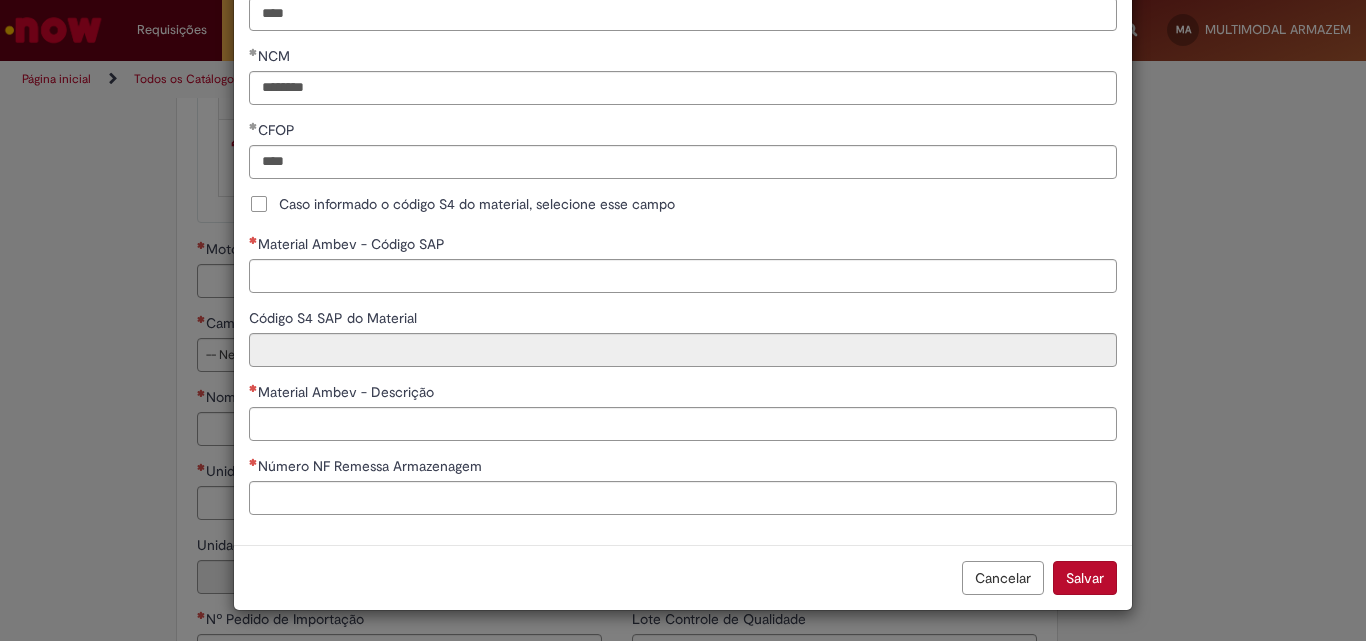 click on "**********" at bounding box center (683, 320) 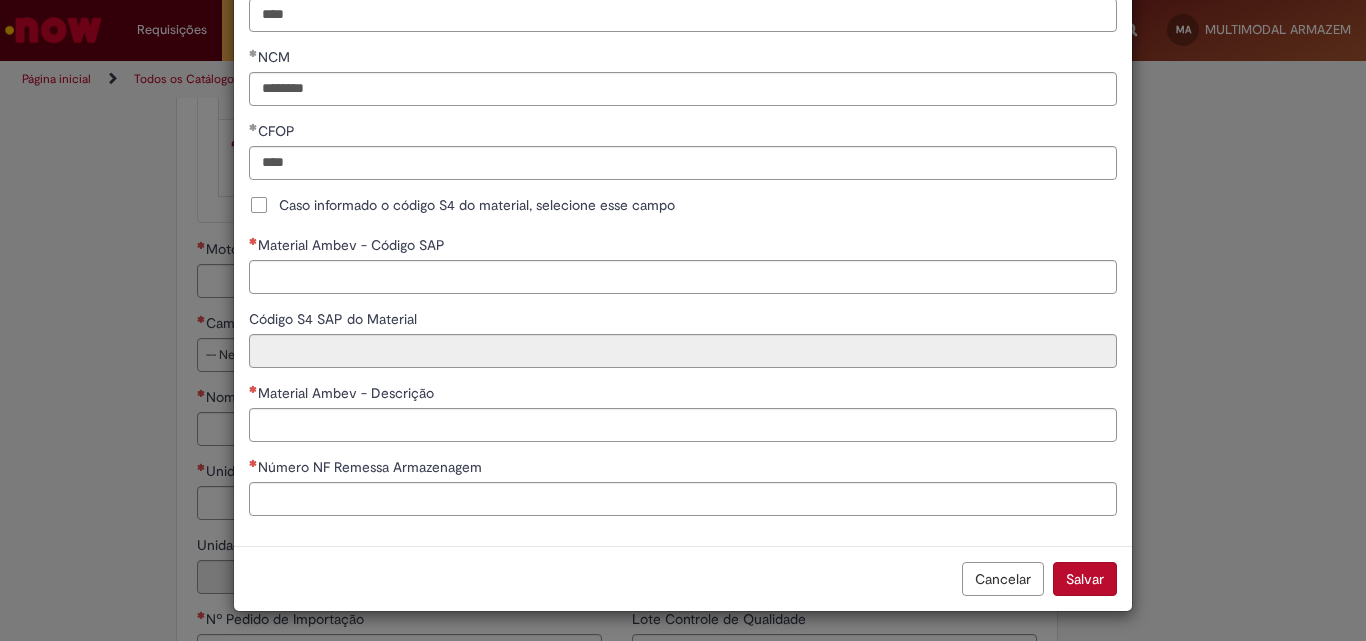 click on "Cancelar" at bounding box center [1003, 579] 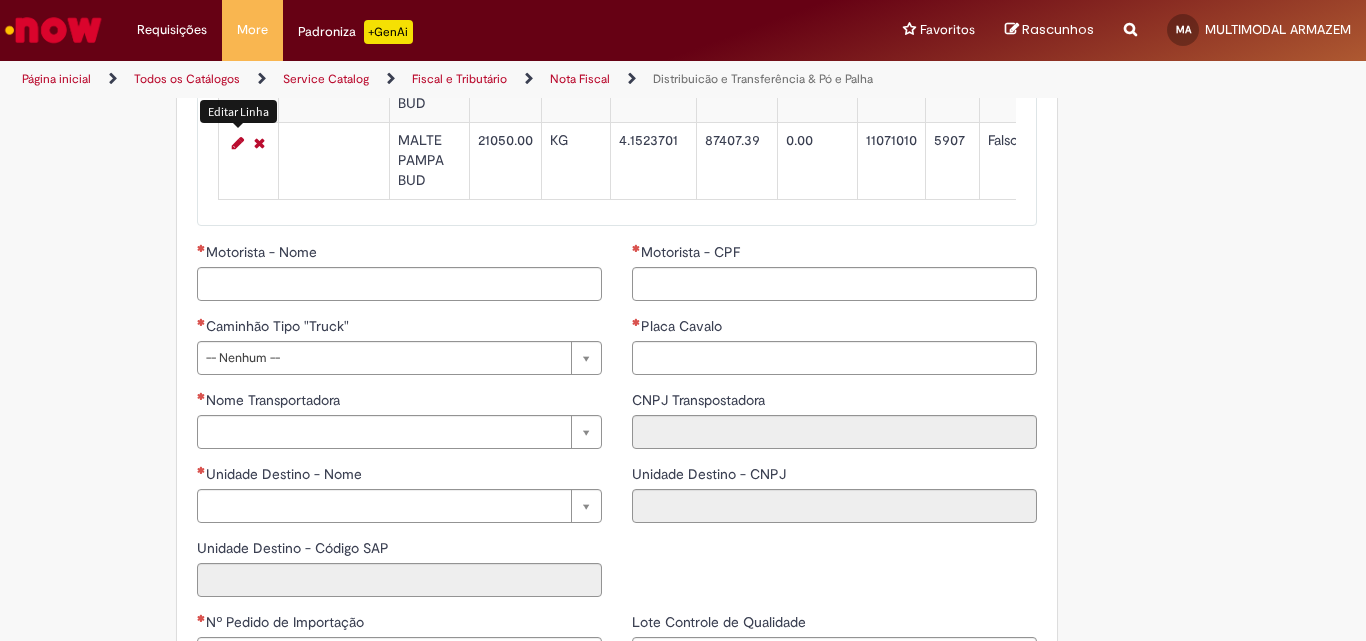 scroll, scrollTop: 2400, scrollLeft: 0, axis: vertical 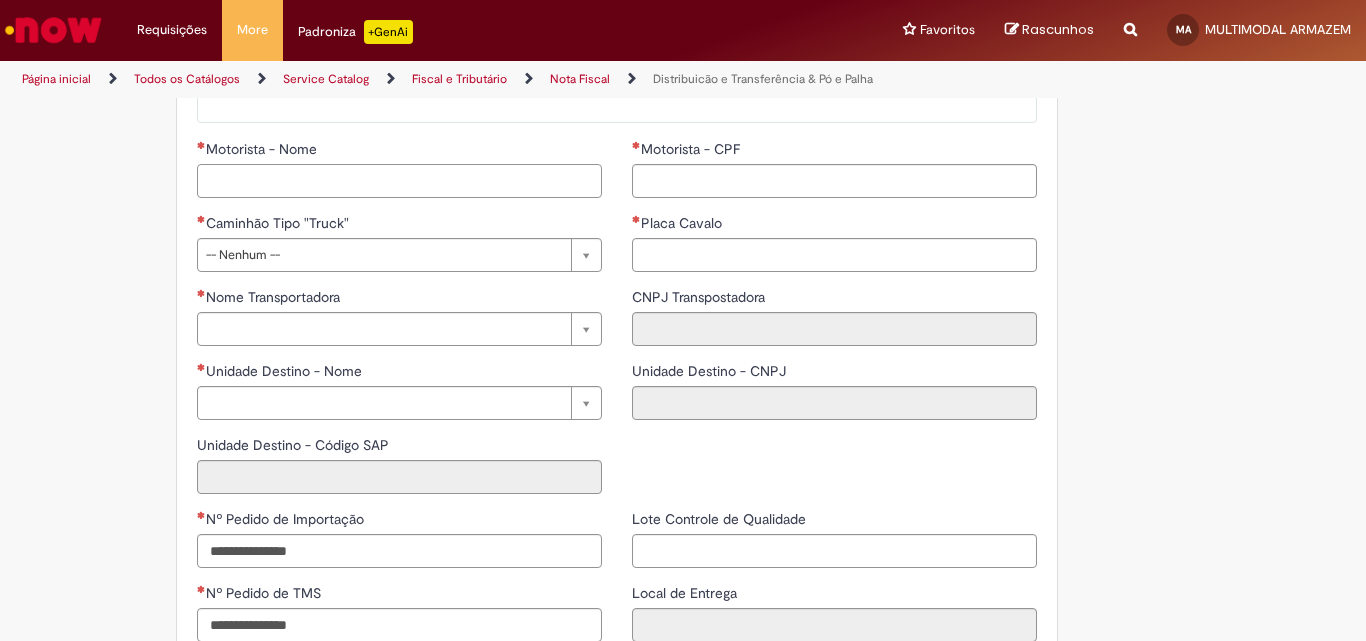 click on "Motorista - Nome" at bounding box center [399, 181] 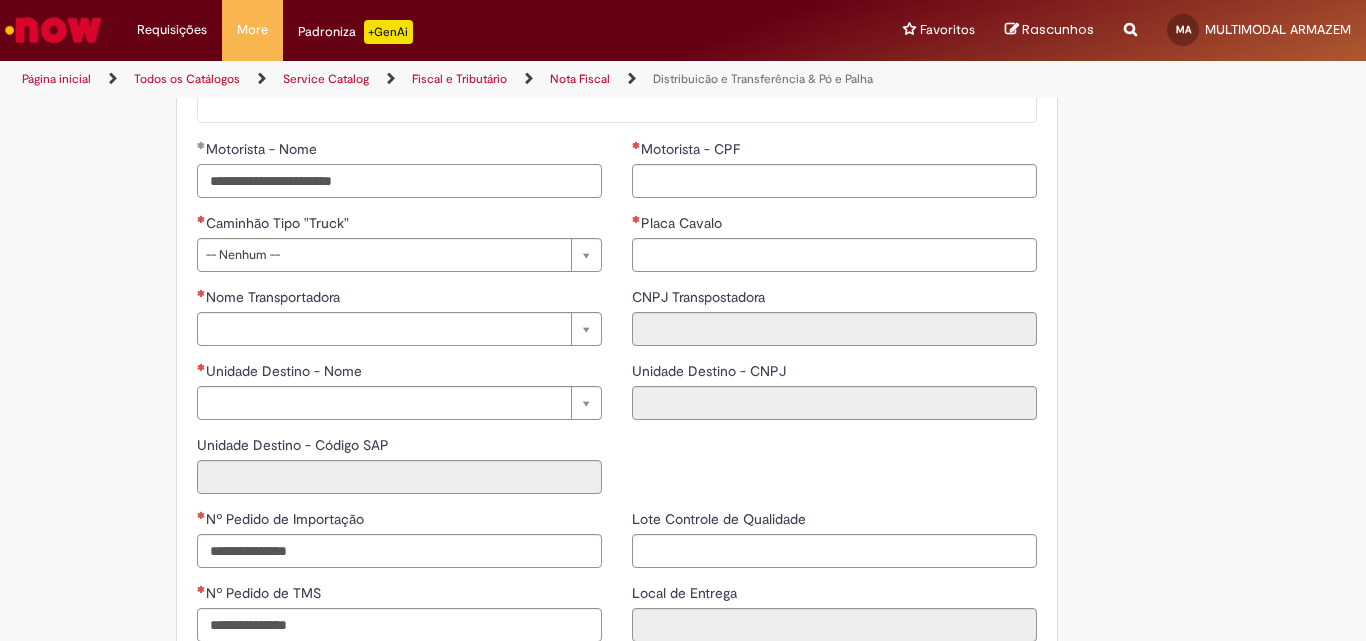 type on "**********" 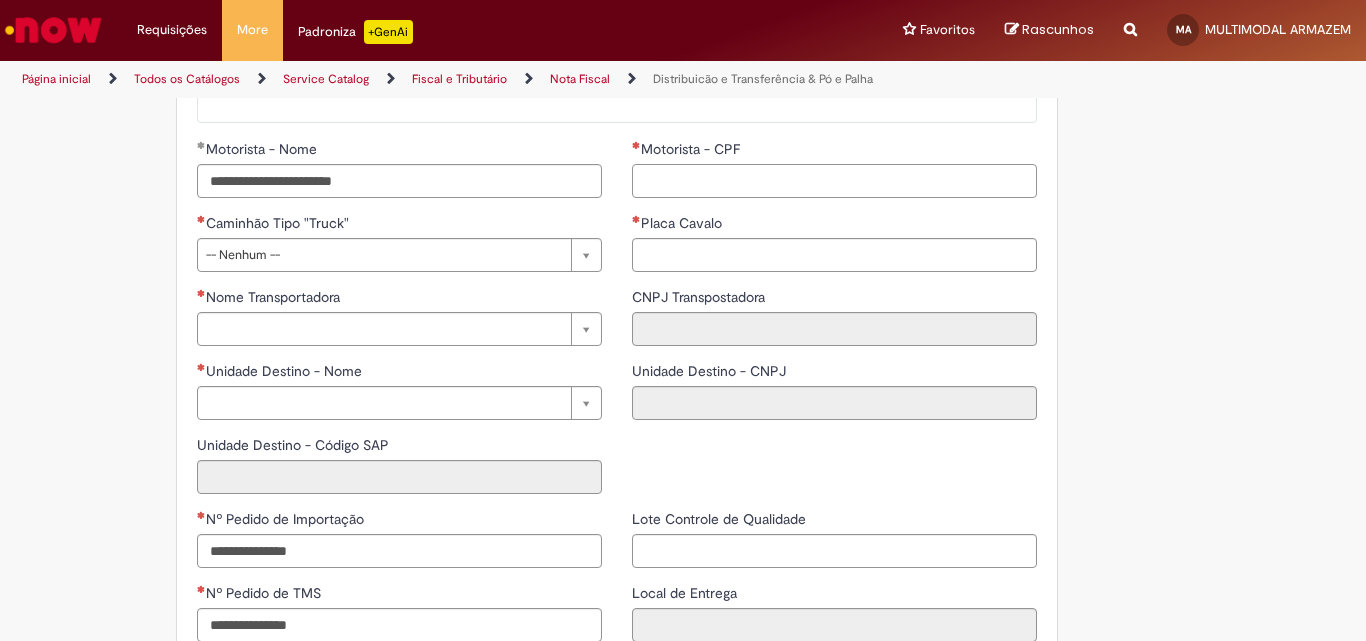 click on "Motorista - CPF" at bounding box center (834, 181) 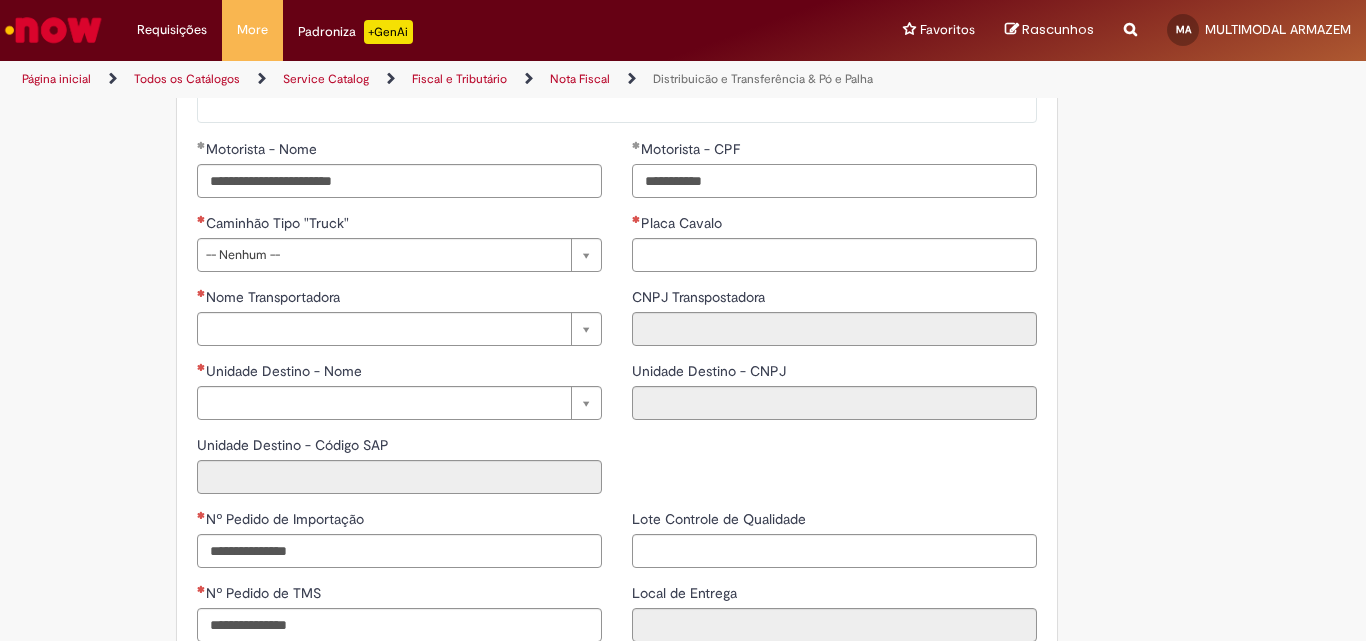 type on "**********" 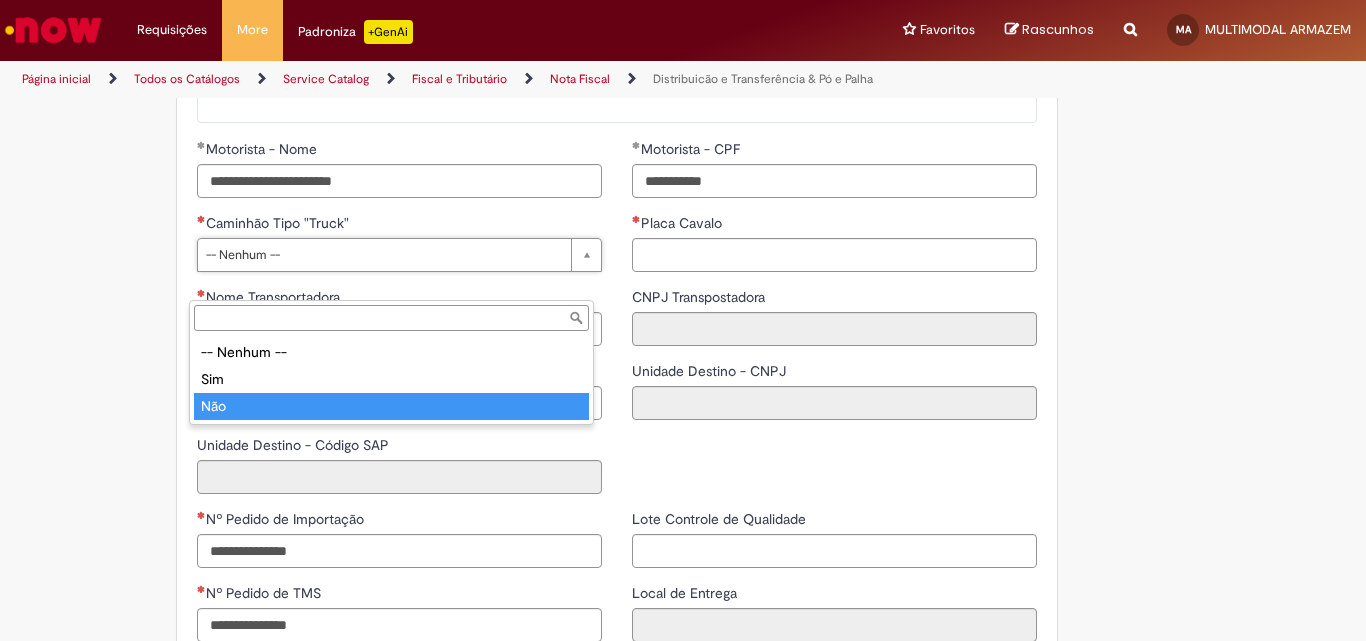 type on "***" 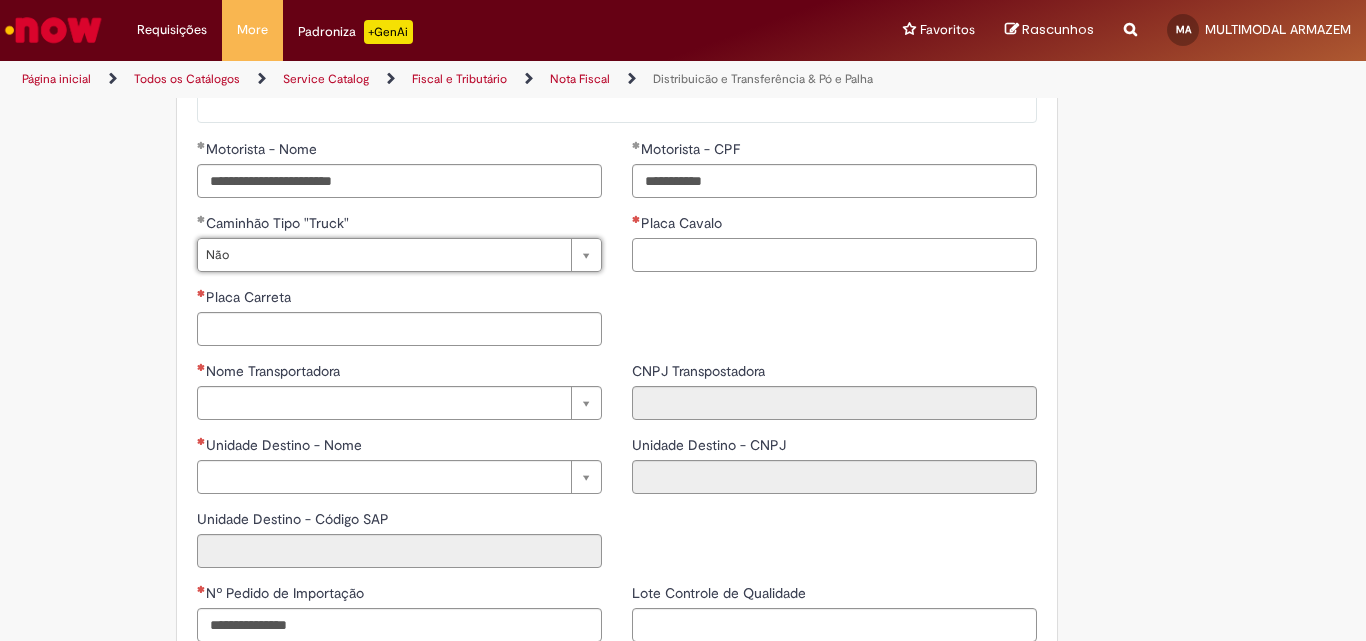 click on "Placa Cavalo" at bounding box center [834, 255] 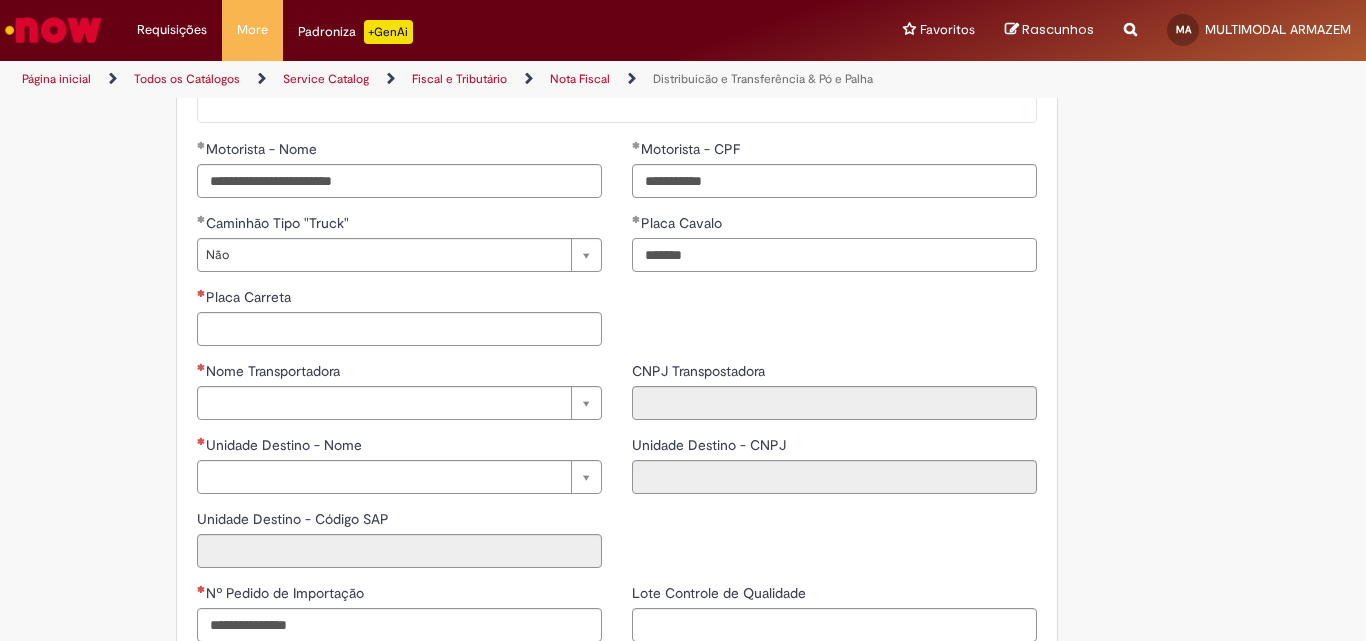 type on "*******" 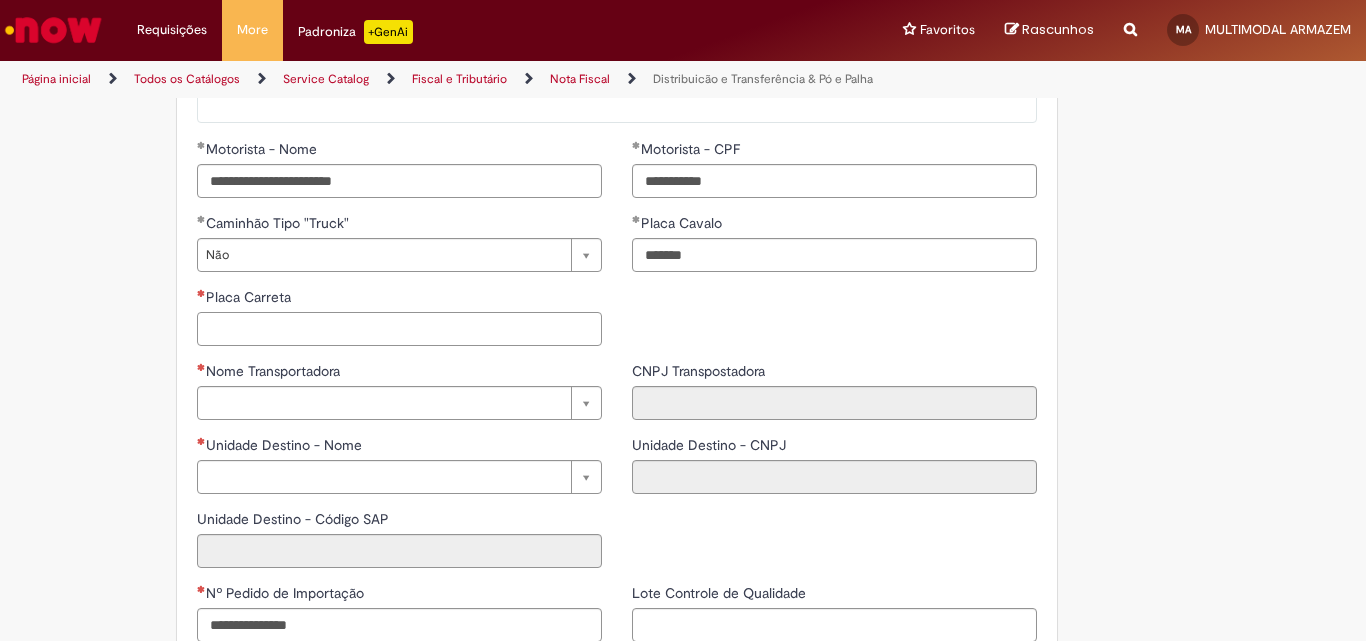 click on "Placa Carreta" at bounding box center [399, 329] 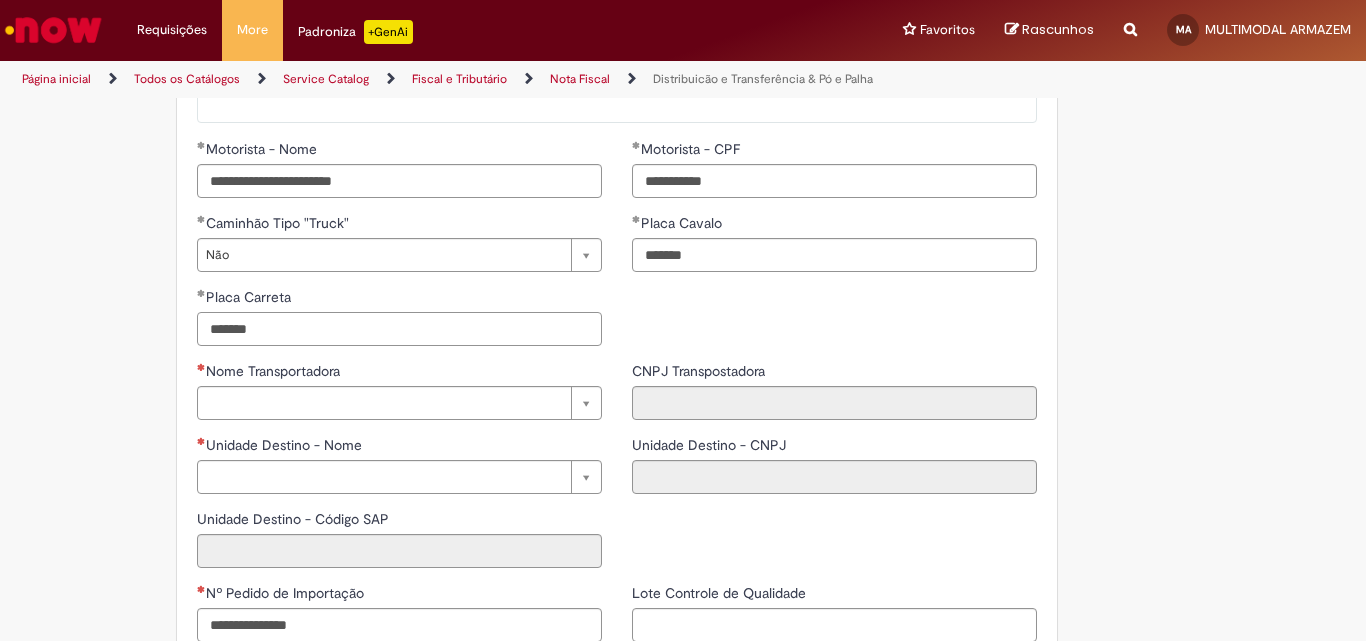 type on "*******" 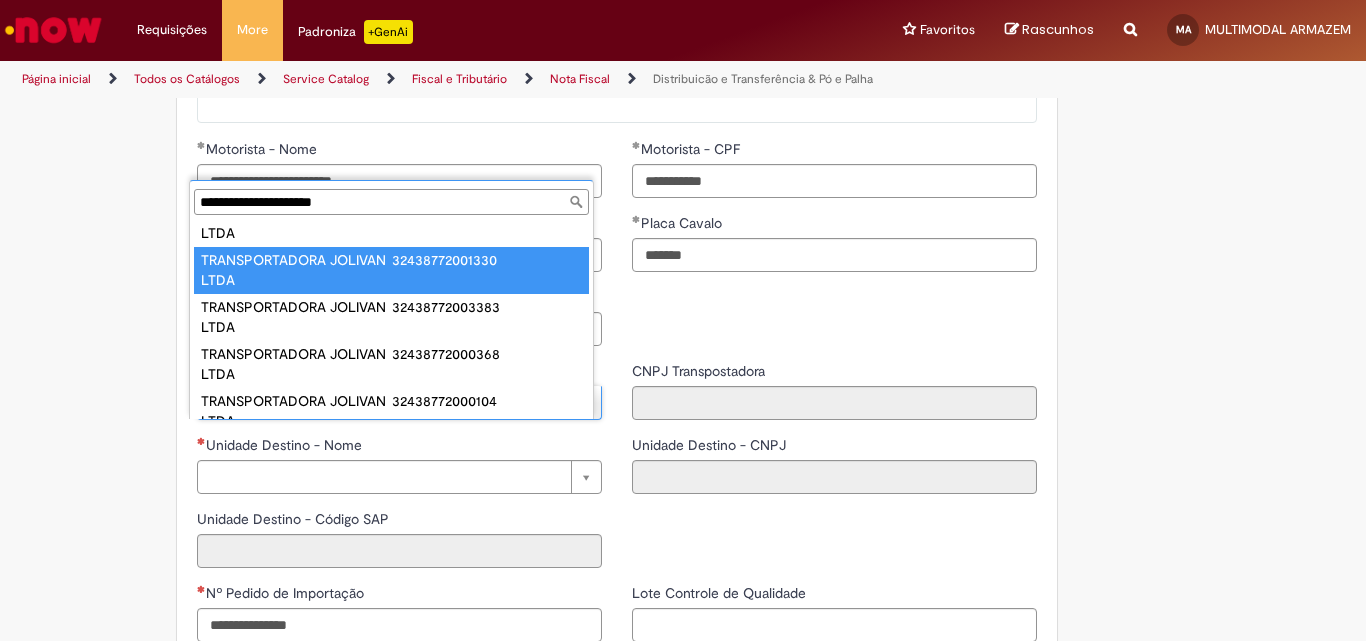 scroll, scrollTop: 435, scrollLeft: 0, axis: vertical 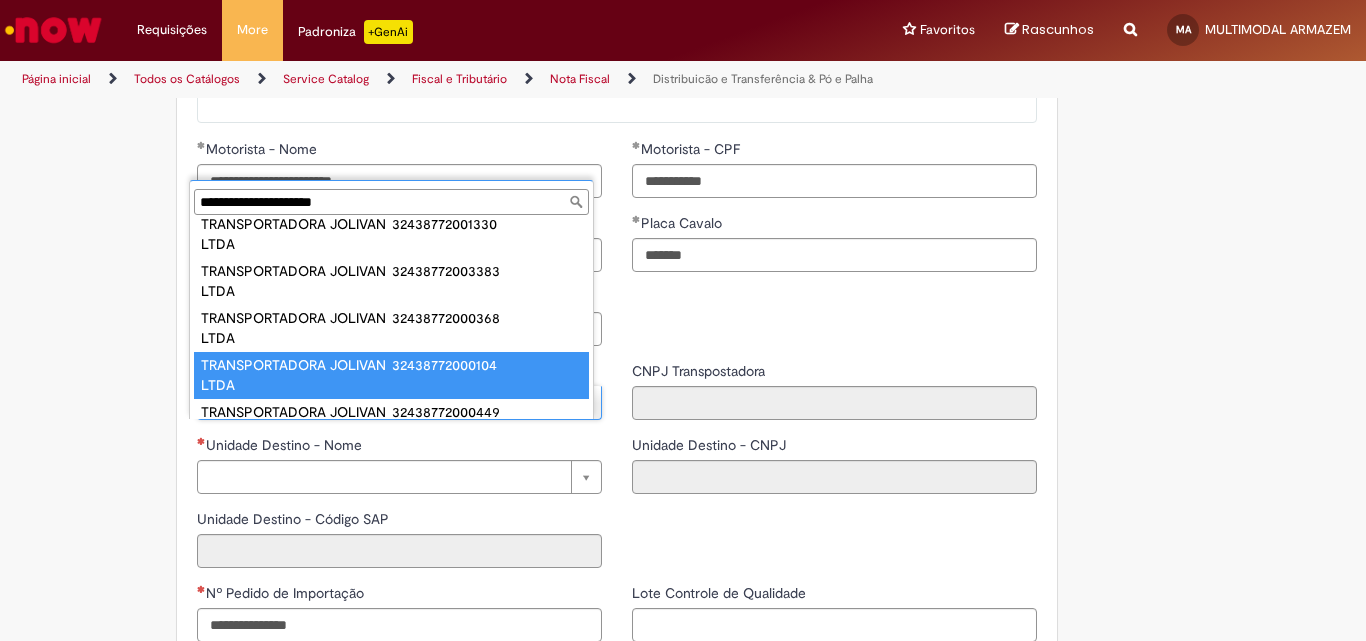 type on "**********" 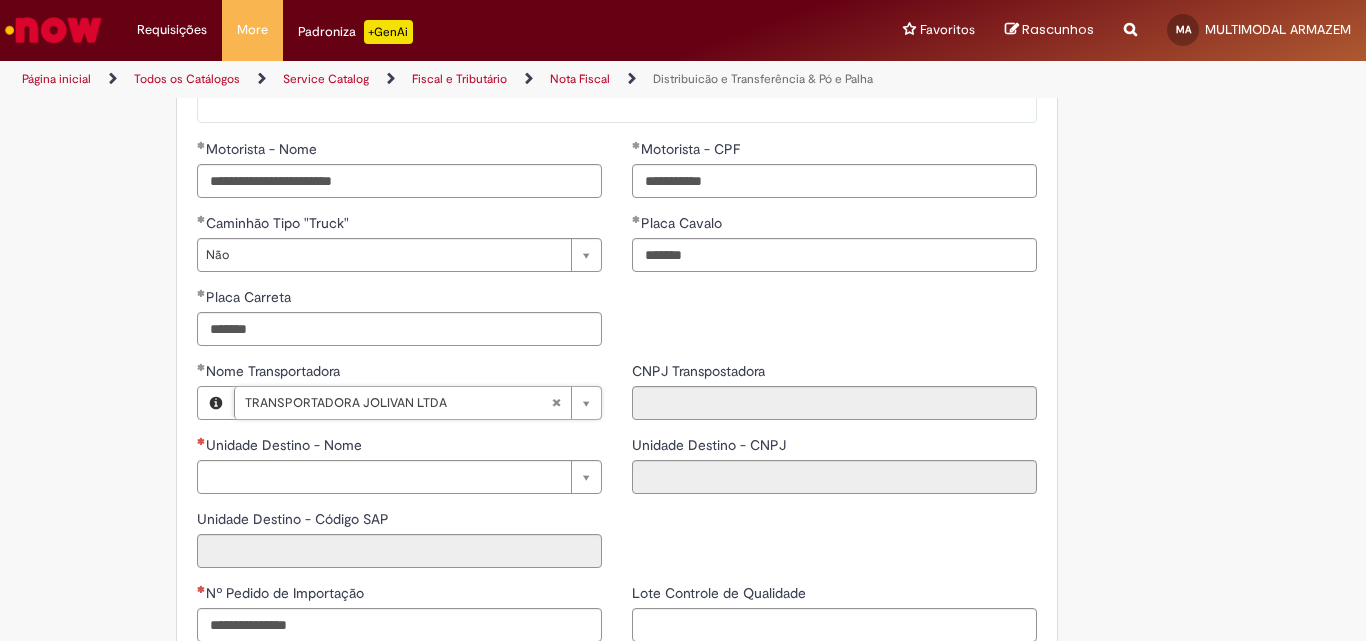 type on "**********" 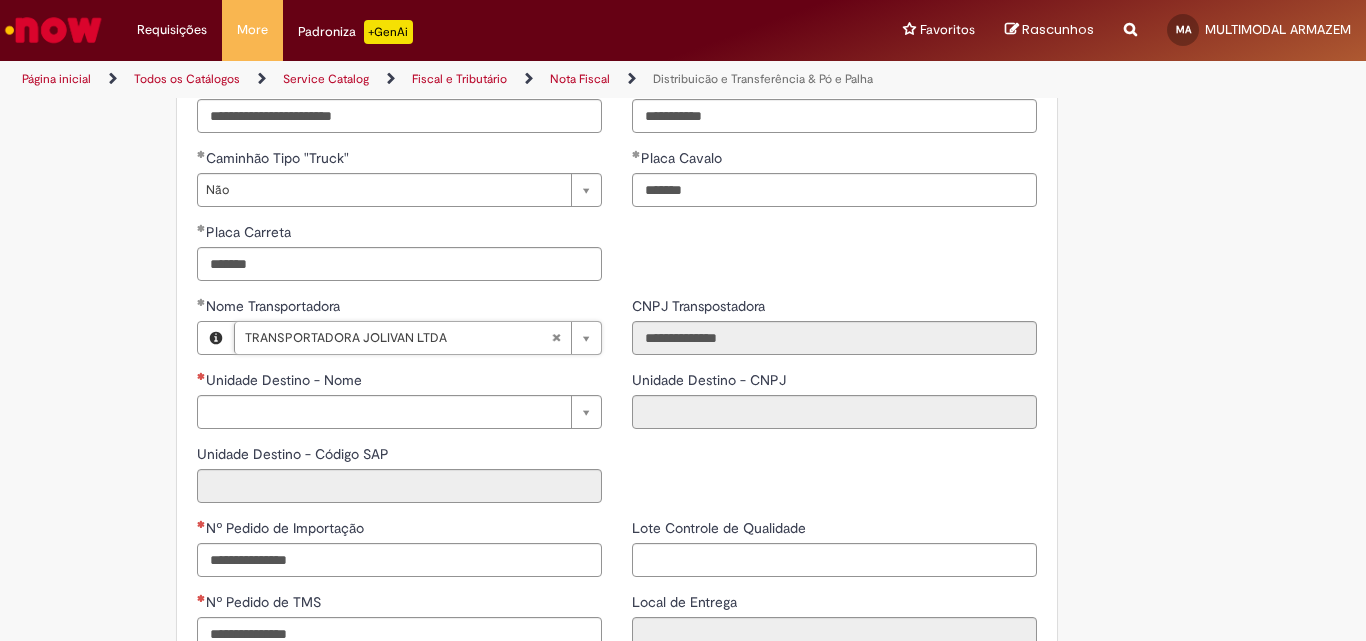 scroll, scrollTop: 2500, scrollLeft: 0, axis: vertical 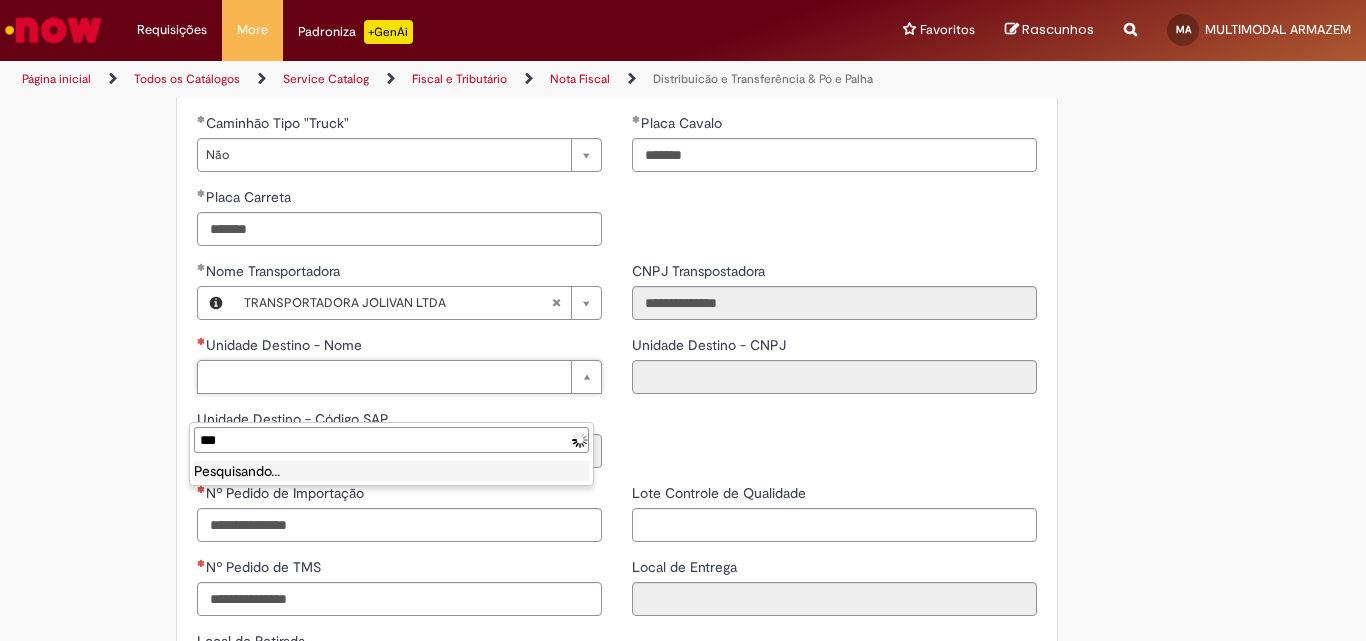 type on "****" 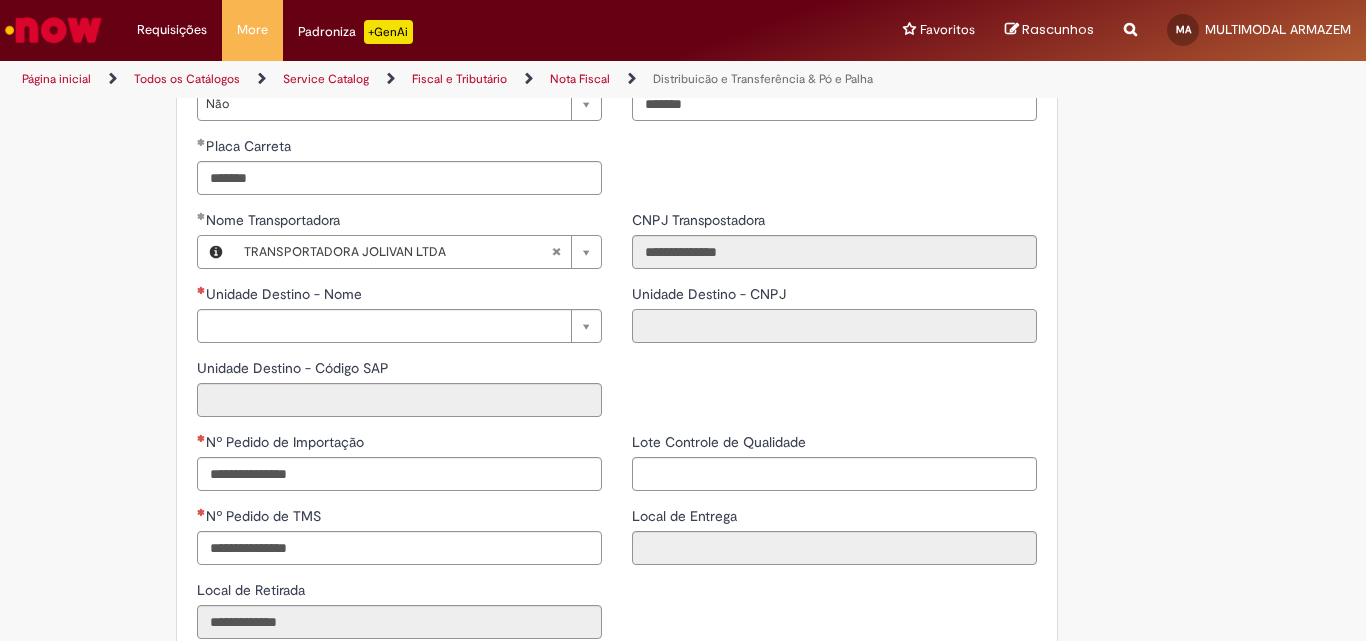 scroll, scrollTop: 2600, scrollLeft: 0, axis: vertical 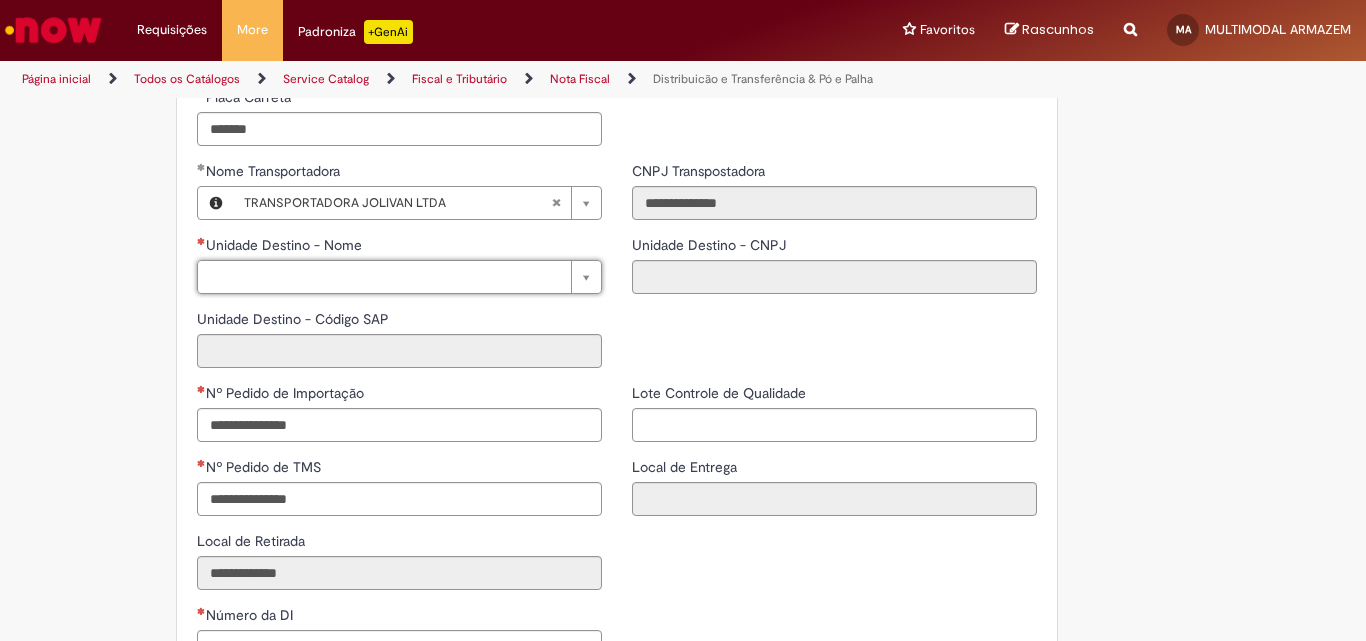 type on "*" 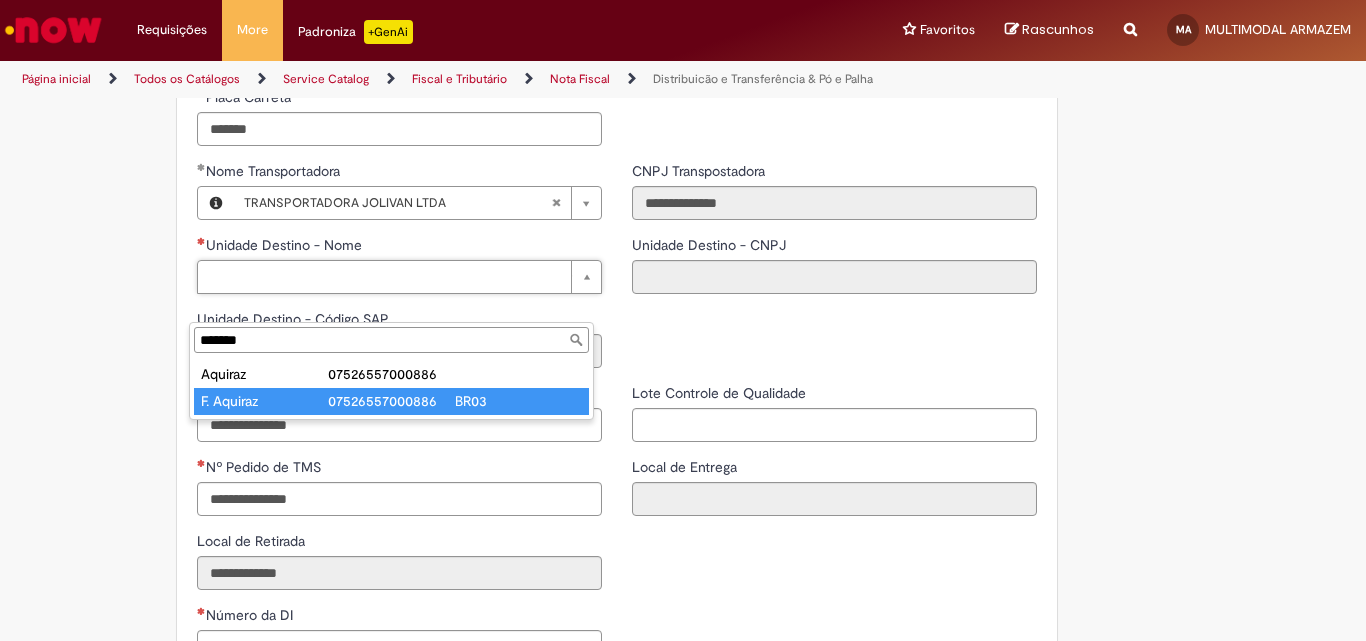 type on "*******" 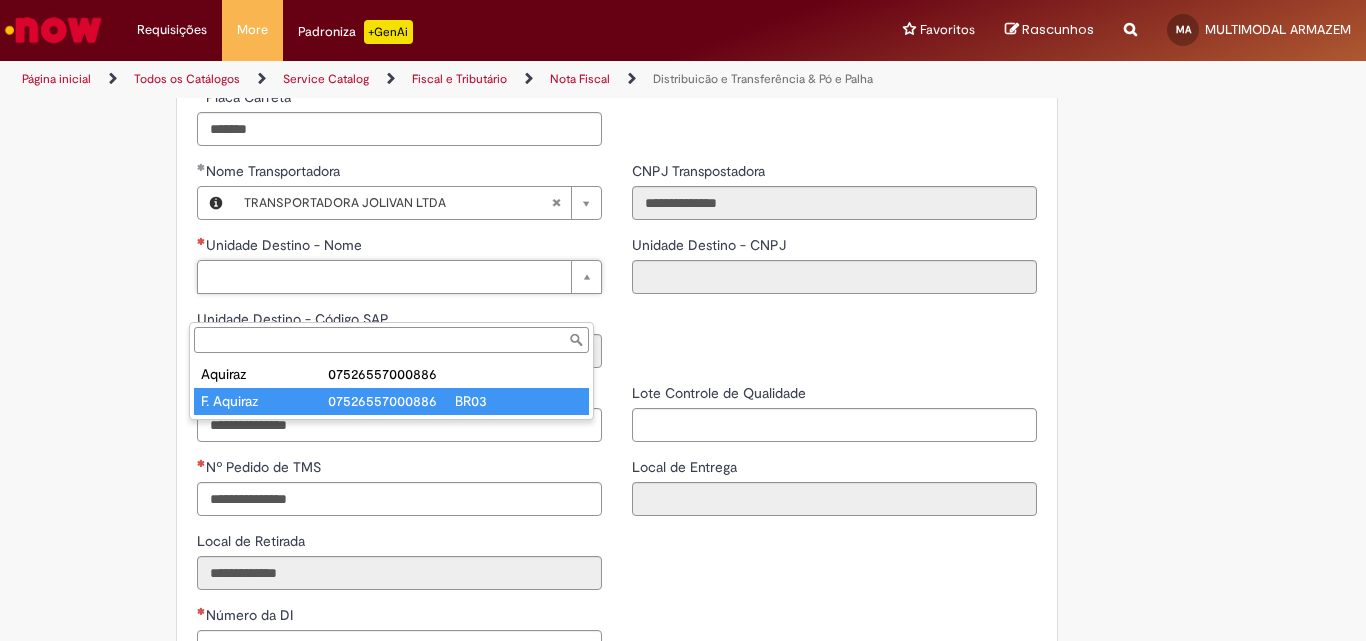 type on "**********" 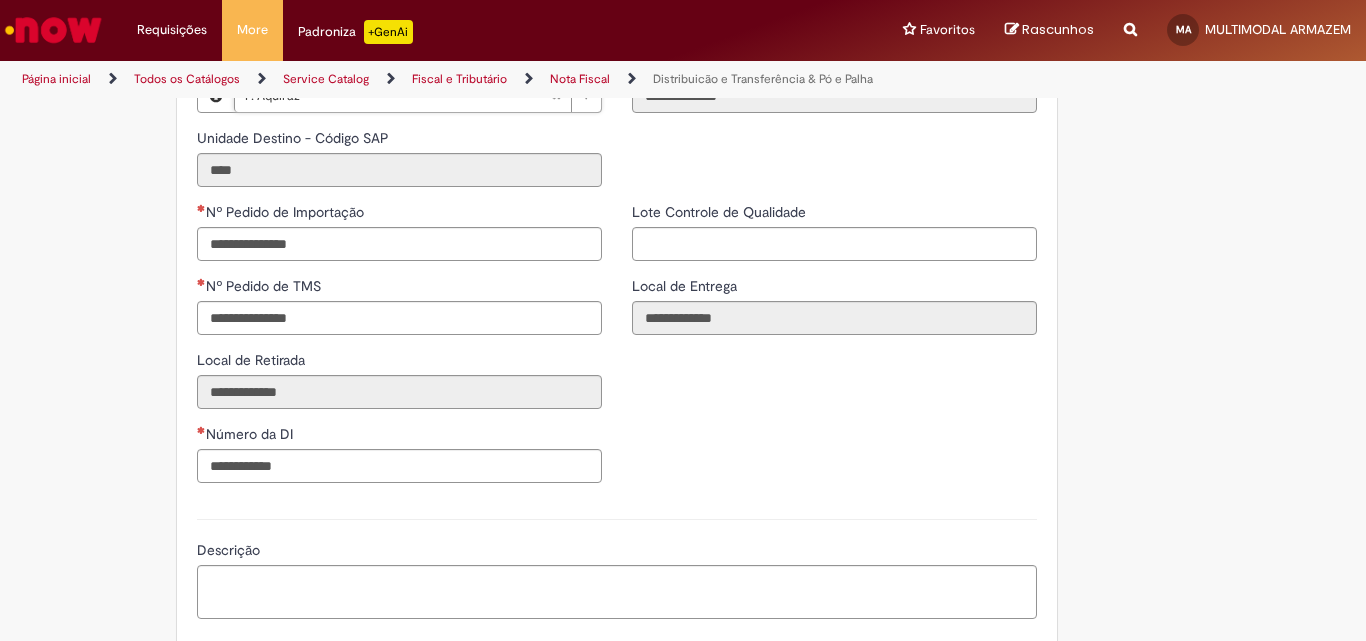 scroll, scrollTop: 2800, scrollLeft: 0, axis: vertical 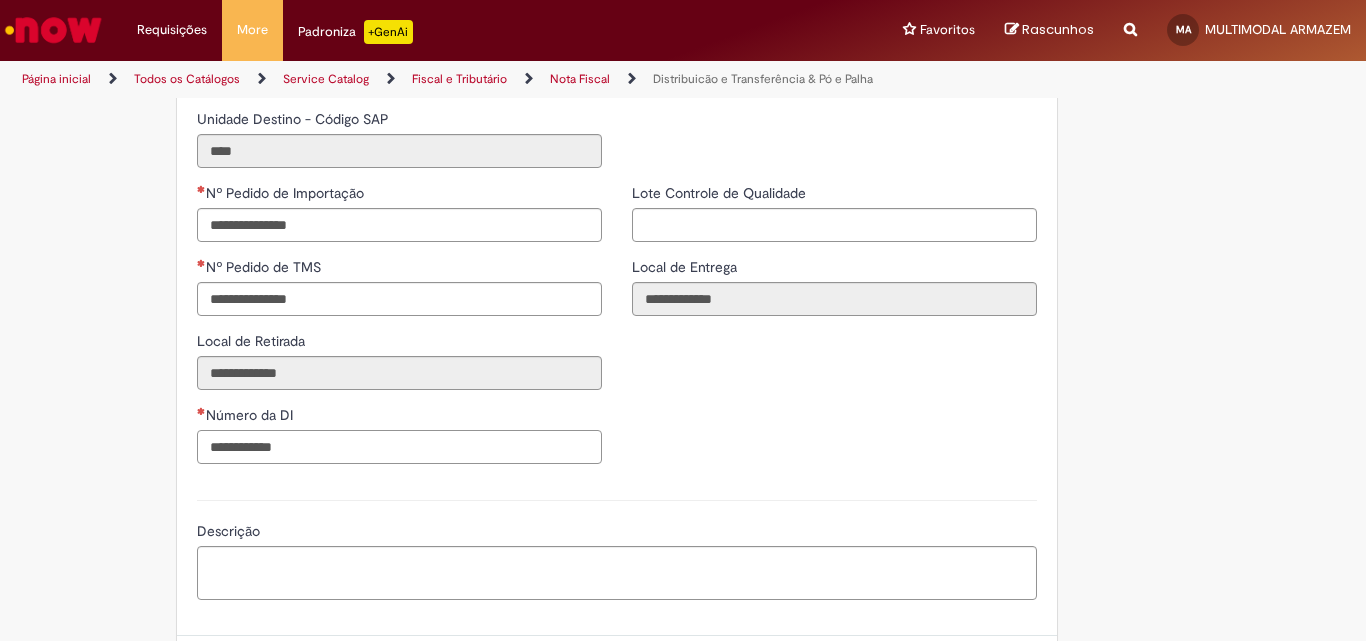 click on "Número da DI" at bounding box center [399, 447] 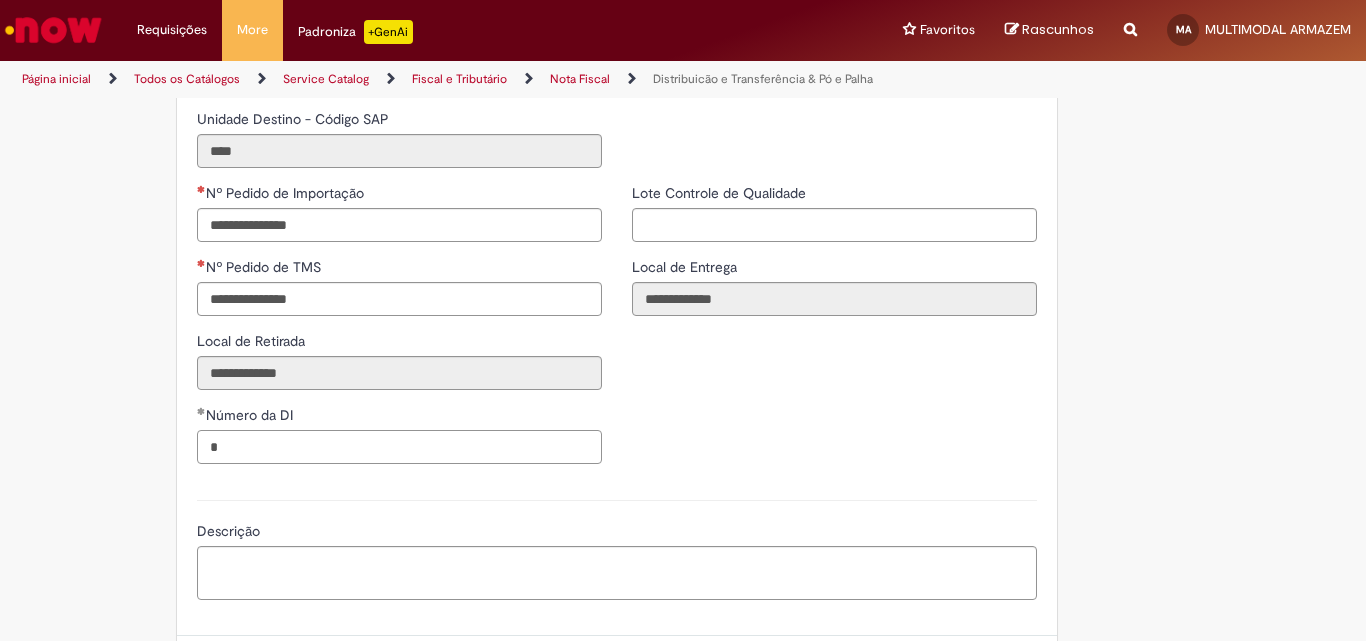 type on "*" 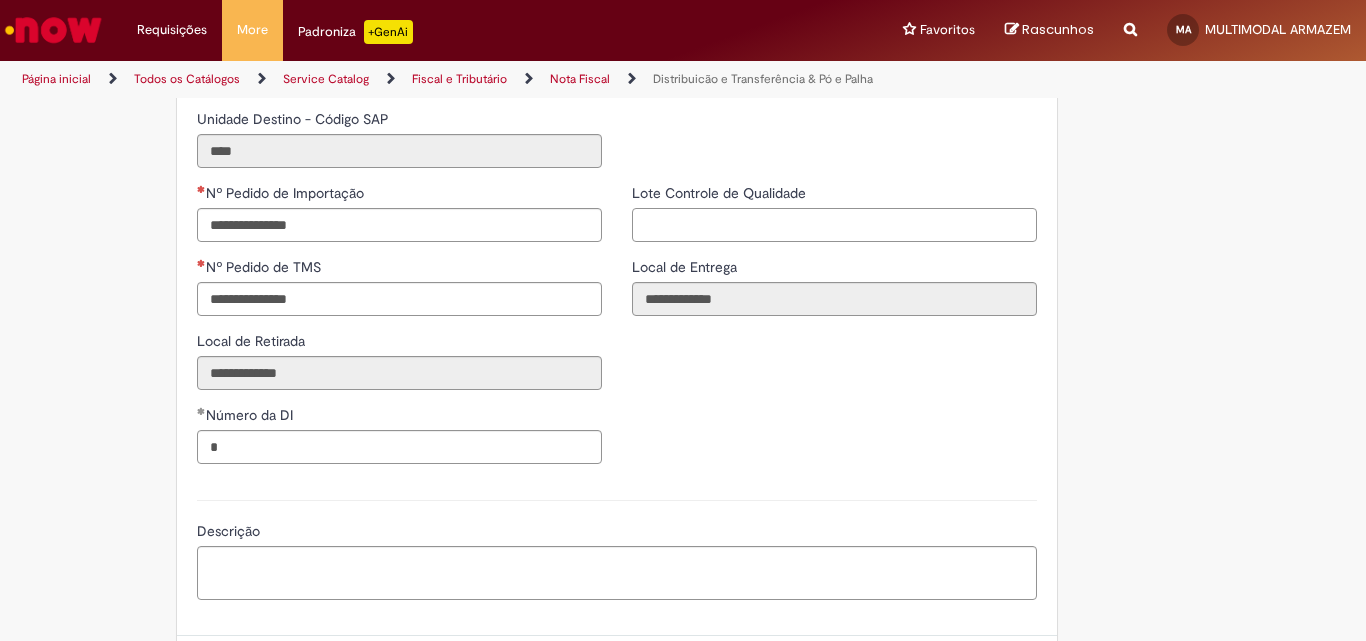 click on "Lote Controle de Qualidade" at bounding box center [834, 225] 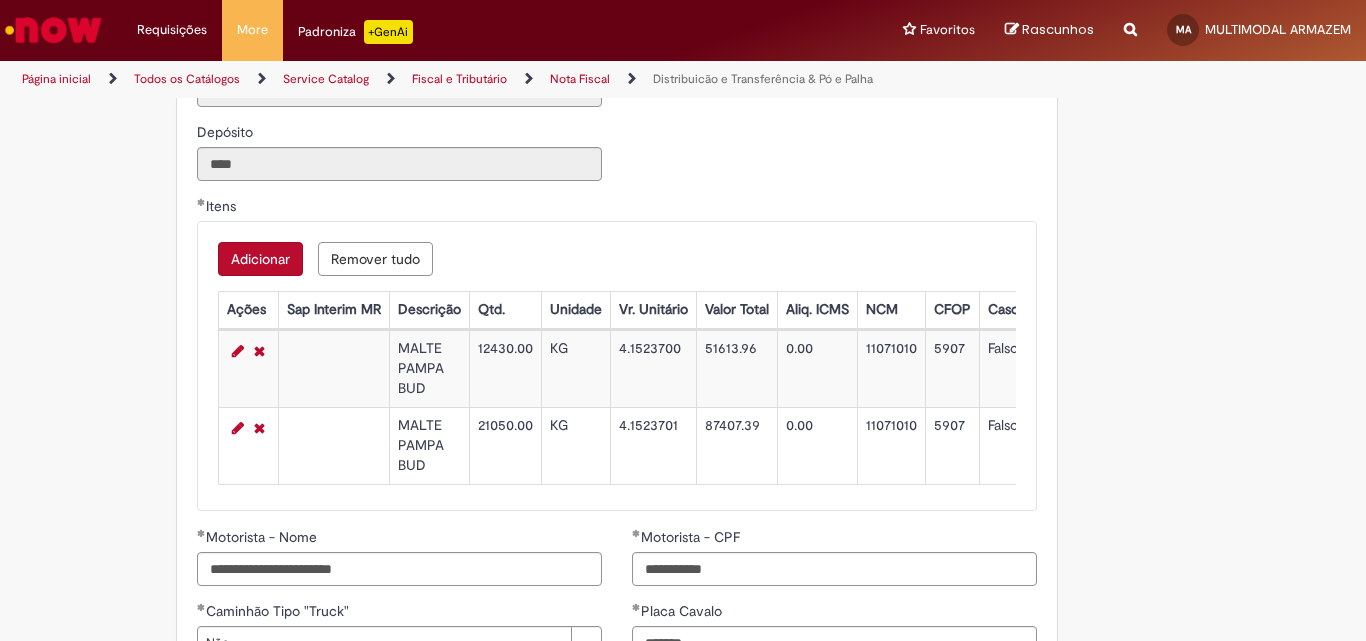 scroll, scrollTop: 2000, scrollLeft: 0, axis: vertical 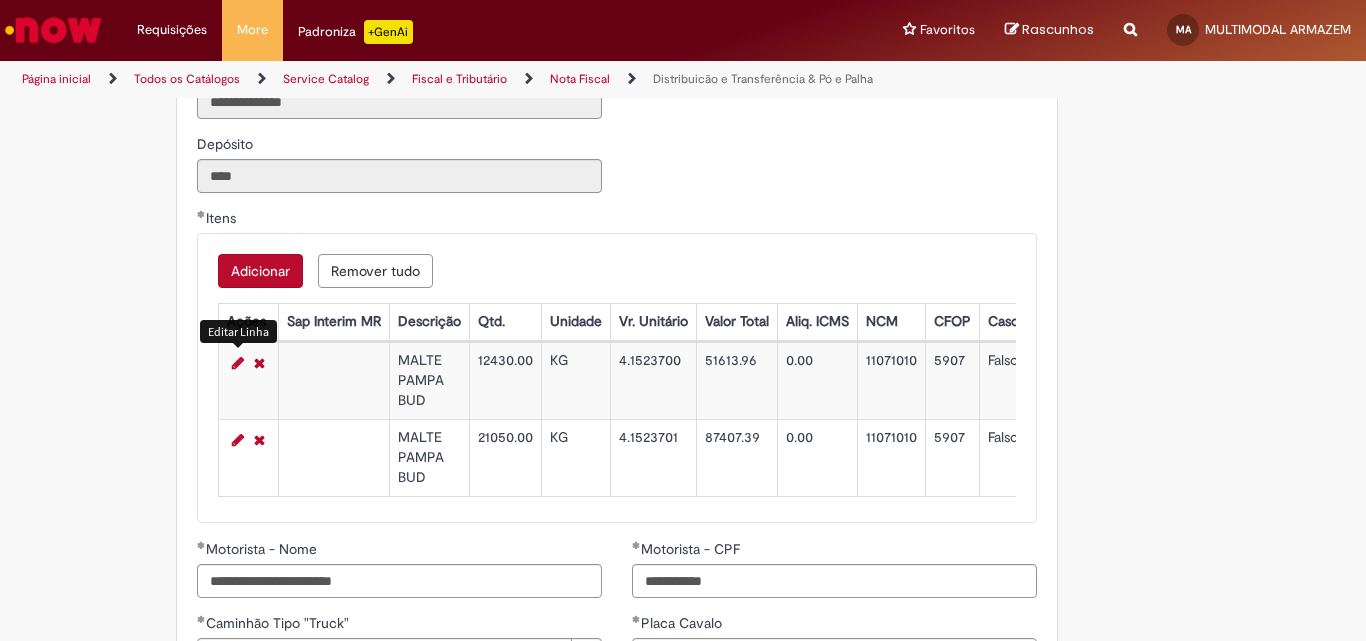 type on "****" 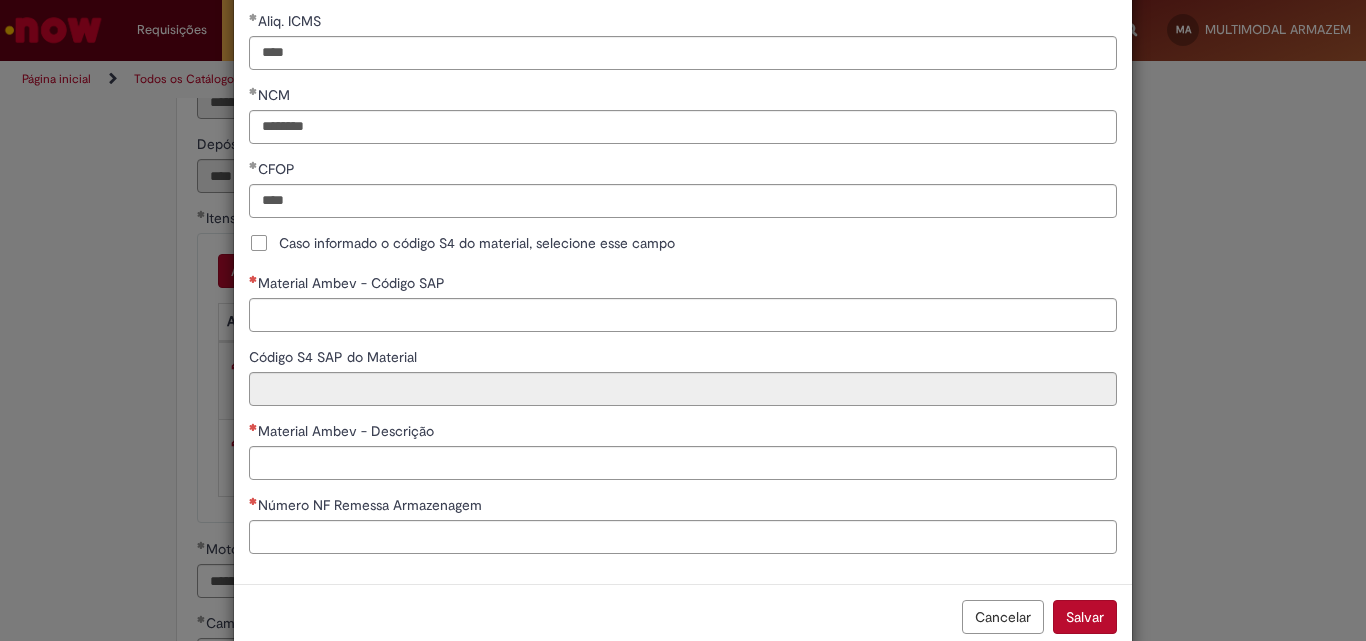 scroll, scrollTop: 501, scrollLeft: 0, axis: vertical 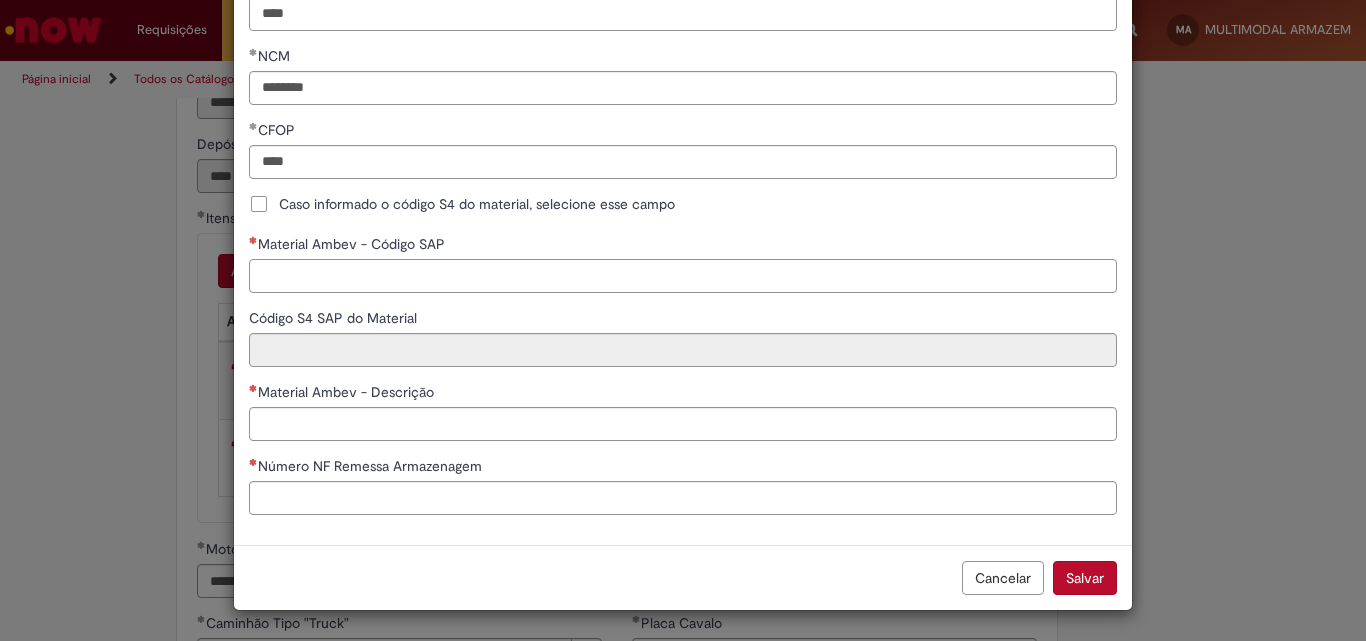 click on "Material Ambev - Código SAP" at bounding box center (683, 276) 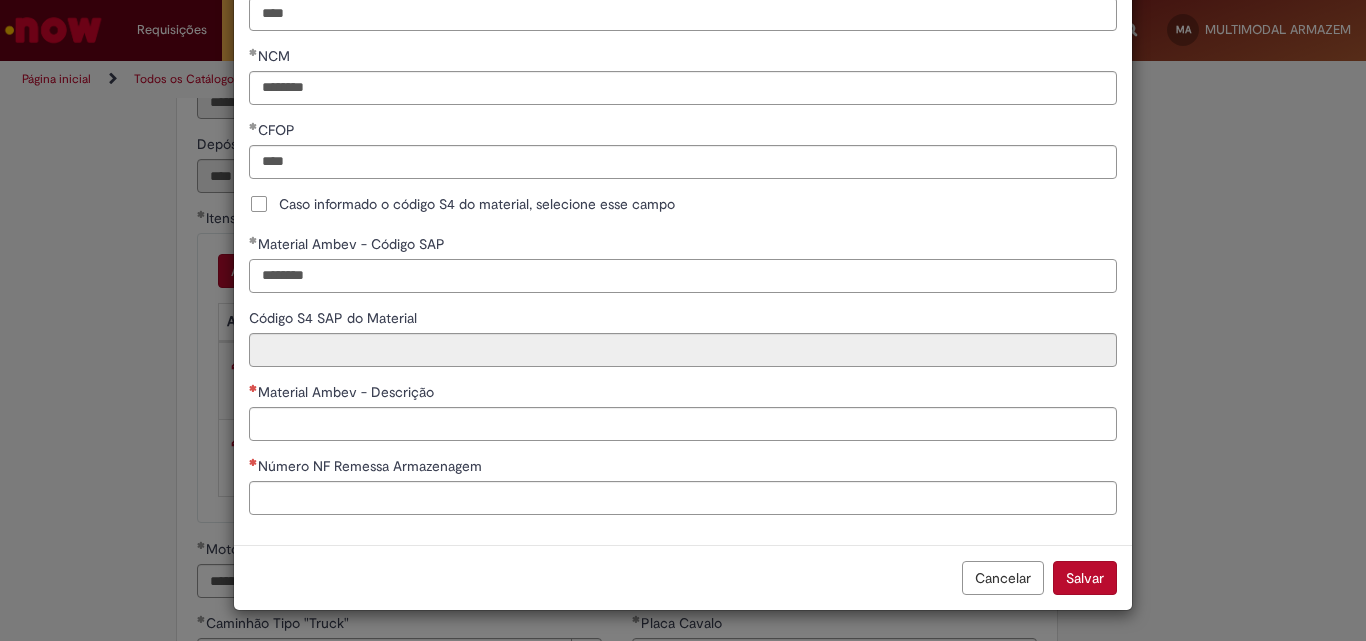 type on "********" 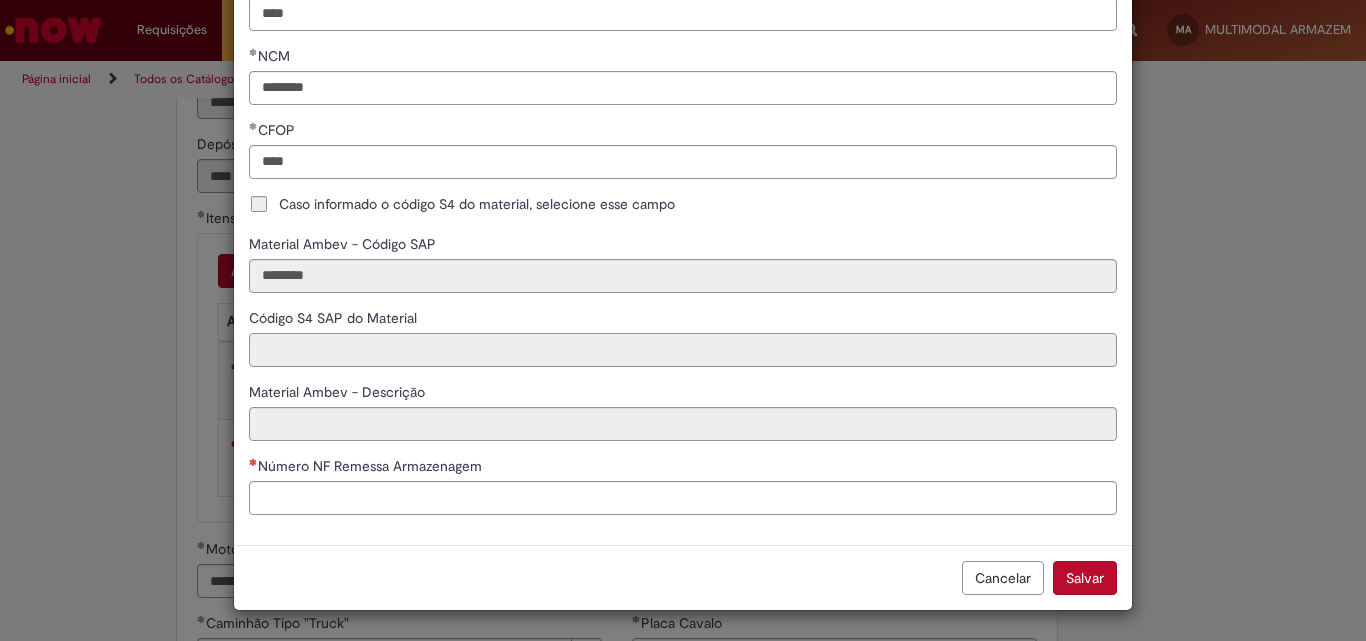 type 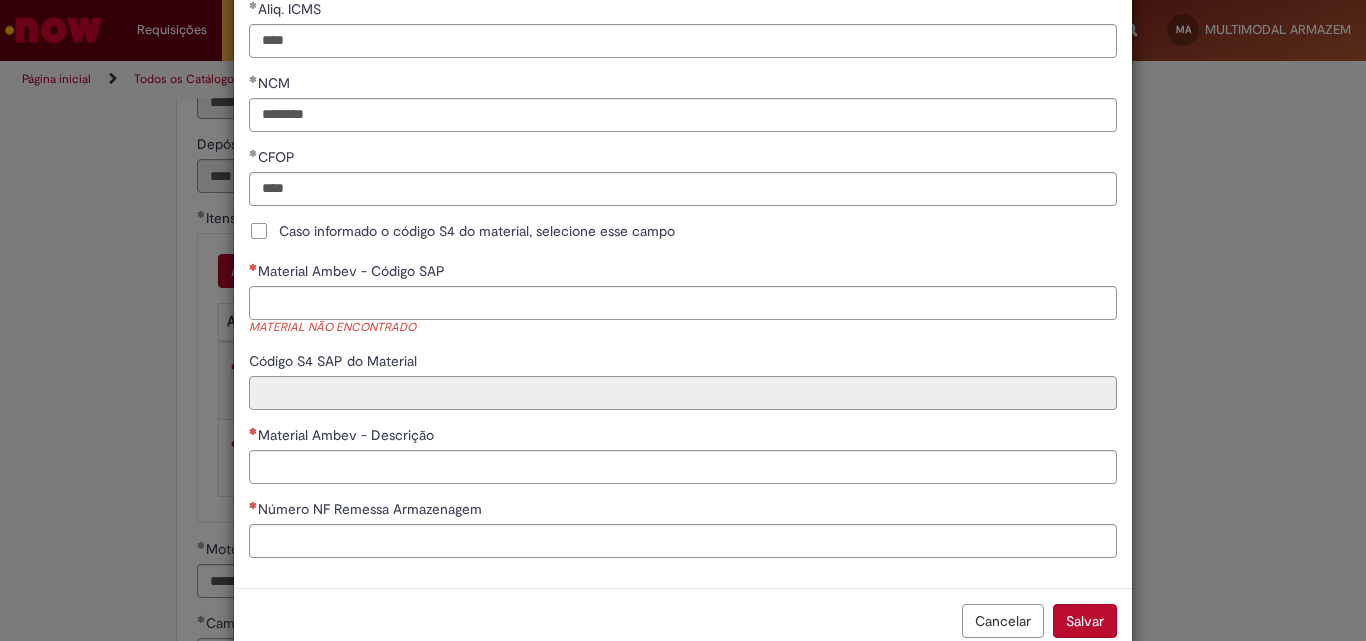 scroll, scrollTop: 517, scrollLeft: 0, axis: vertical 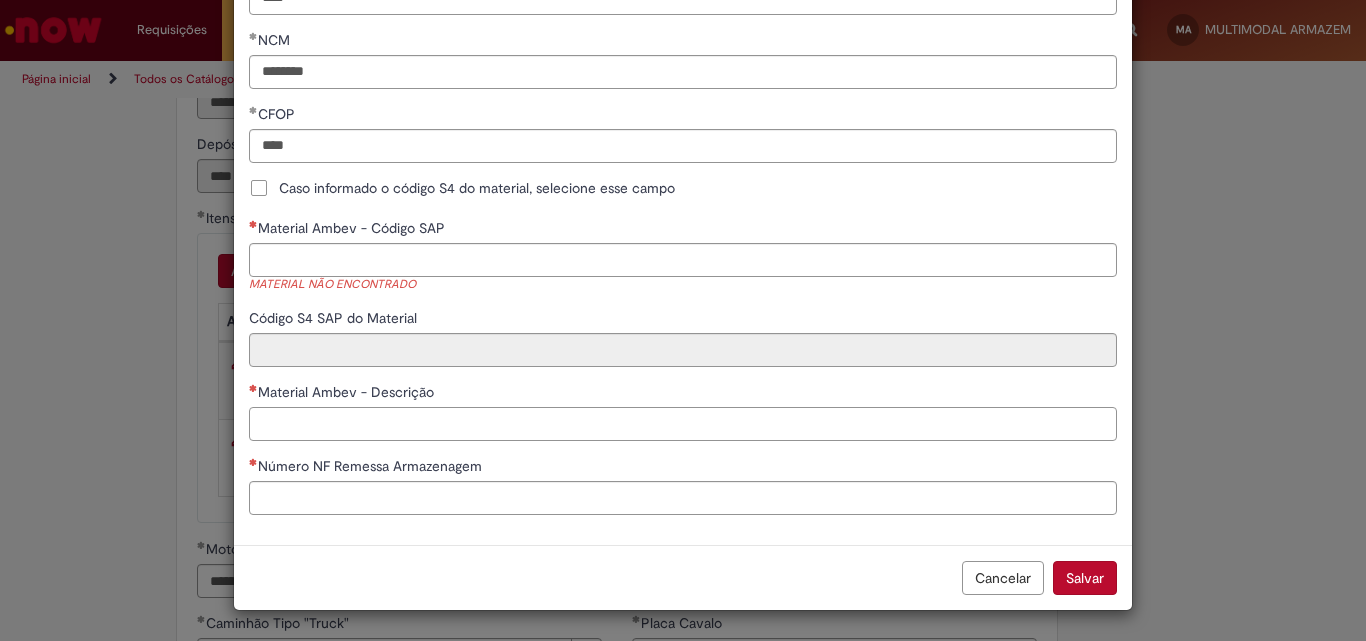 click on "Material Ambev - Descrição" at bounding box center (683, 424) 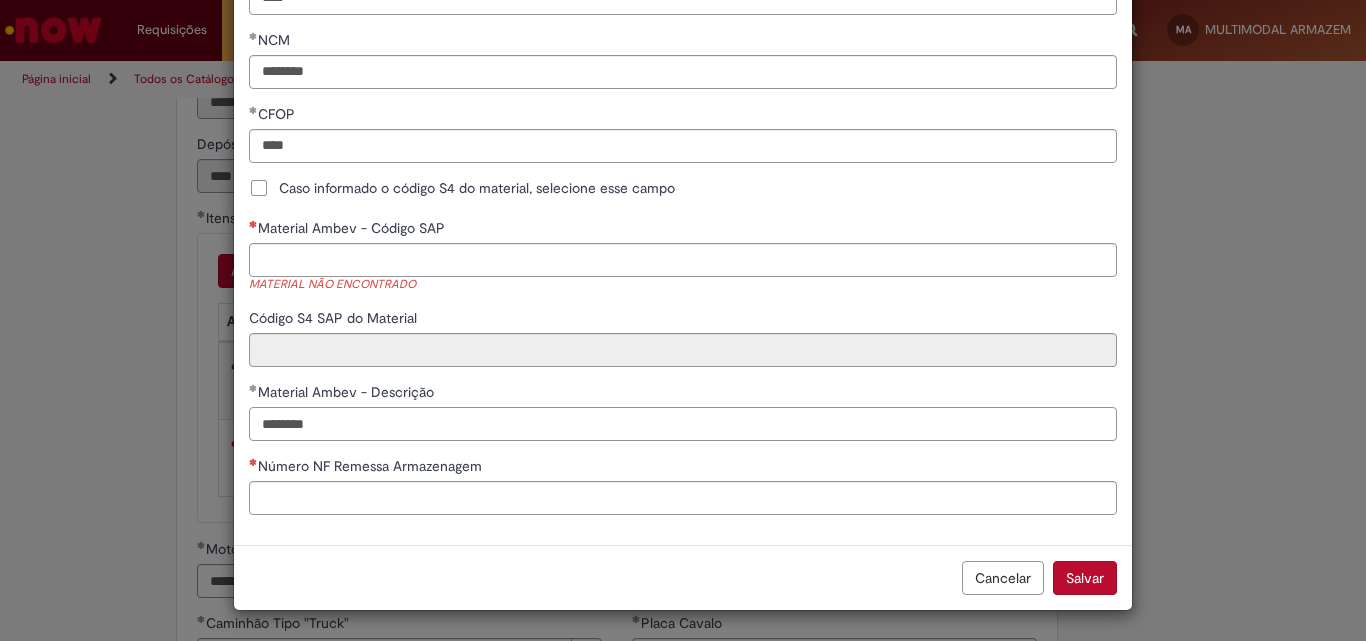 type on "********" 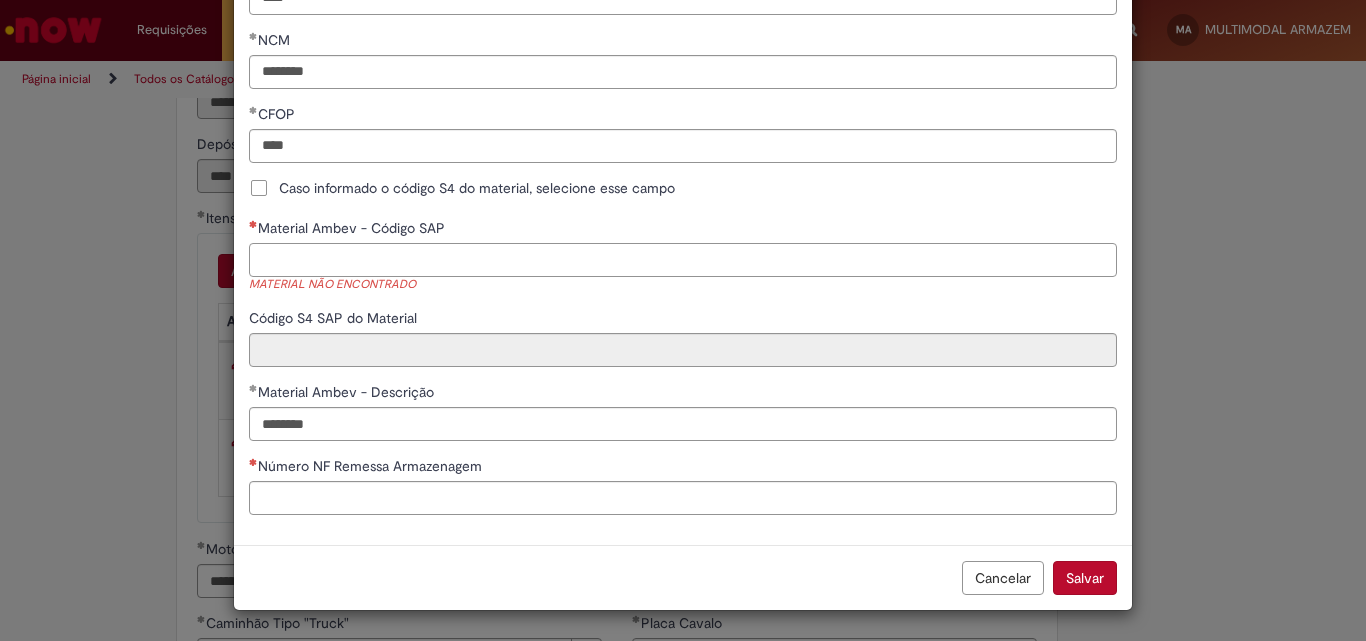 click on "Material Ambev - Código SAP" at bounding box center (683, 260) 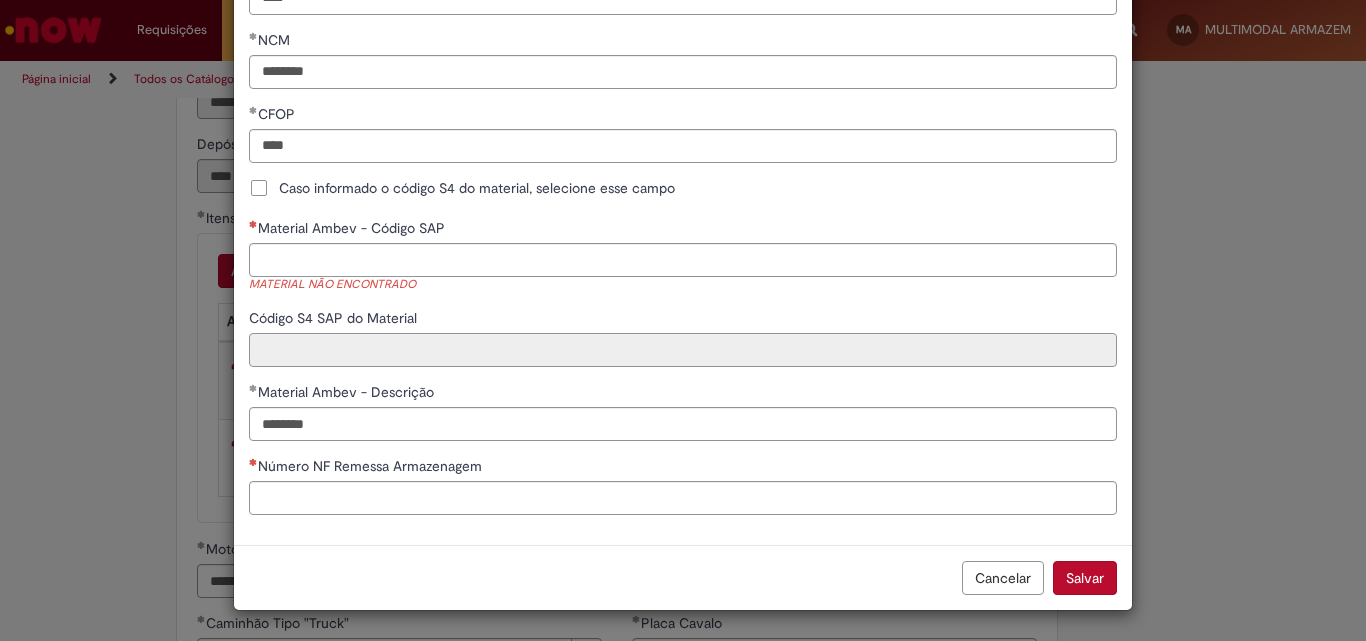 click on "Código S4 SAP do Material" at bounding box center [683, 350] 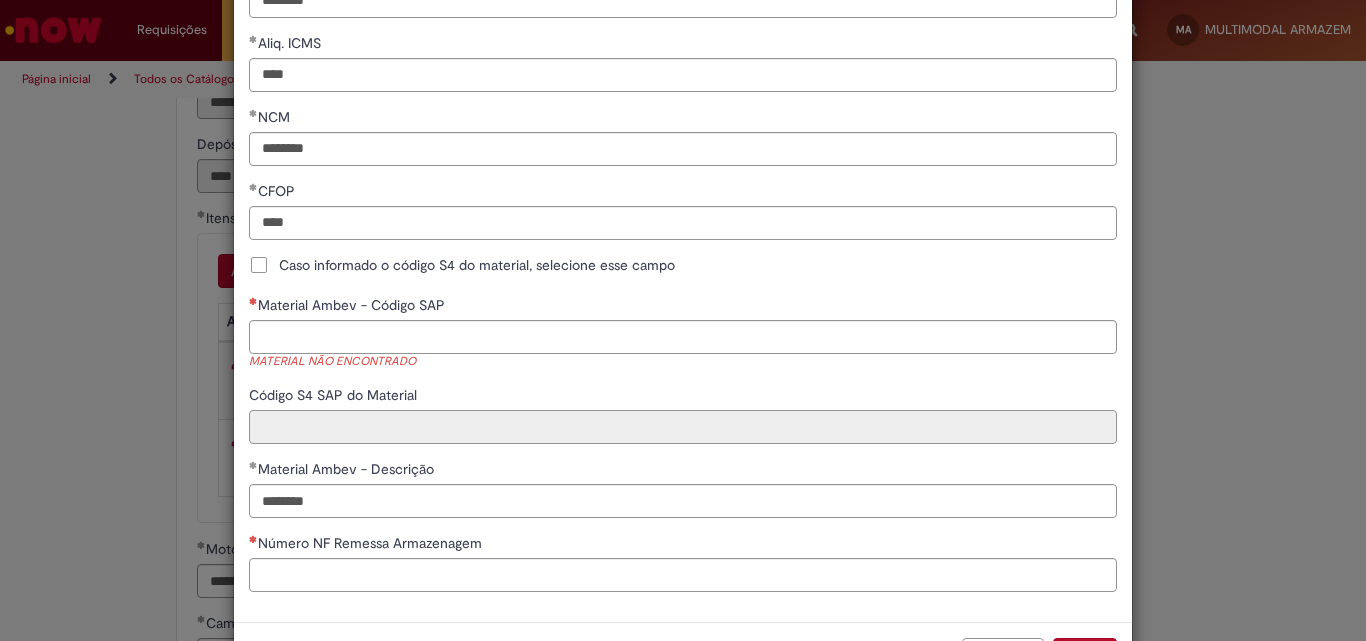 scroll, scrollTop: 417, scrollLeft: 0, axis: vertical 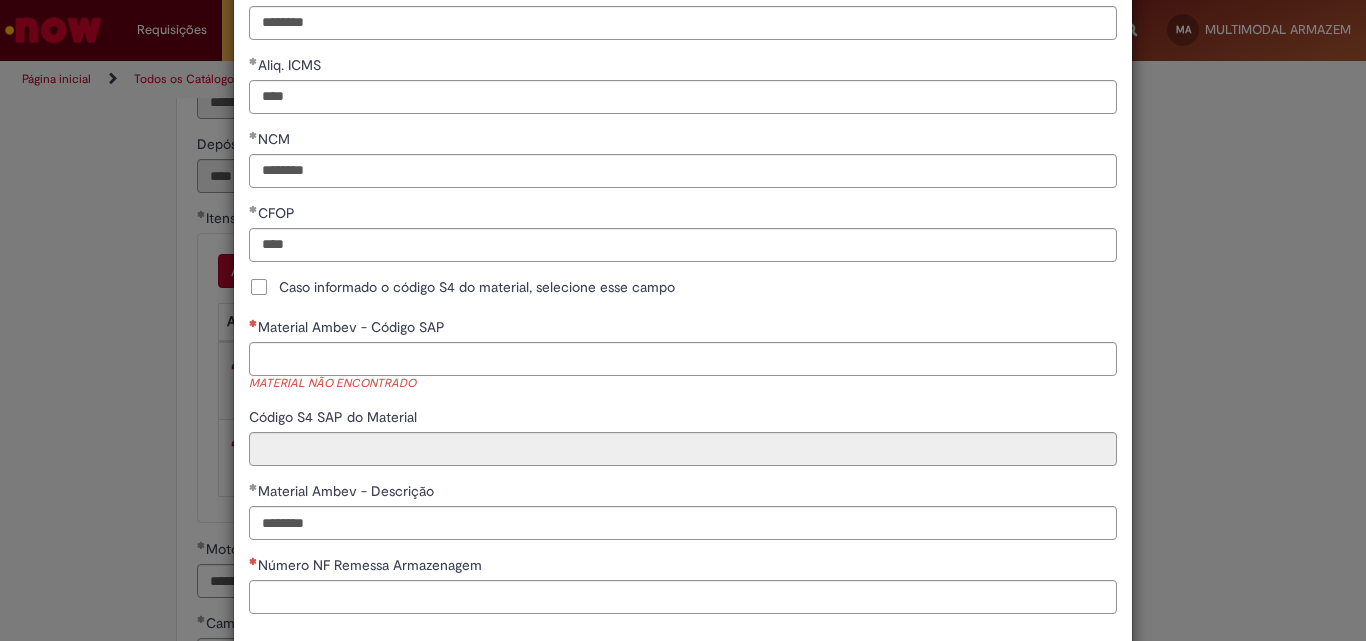 click on "Caso informado o código S4 do material, selecione esse campo" at bounding box center (477, 287) 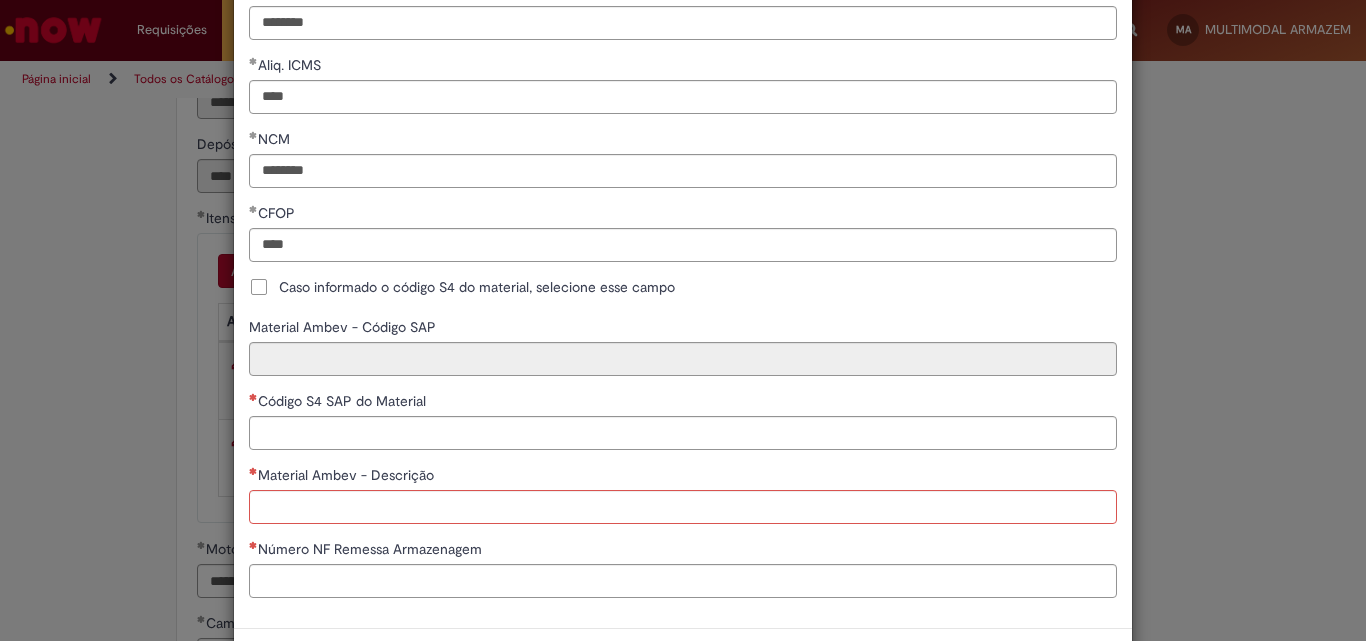 scroll, scrollTop: 417, scrollLeft: 0, axis: vertical 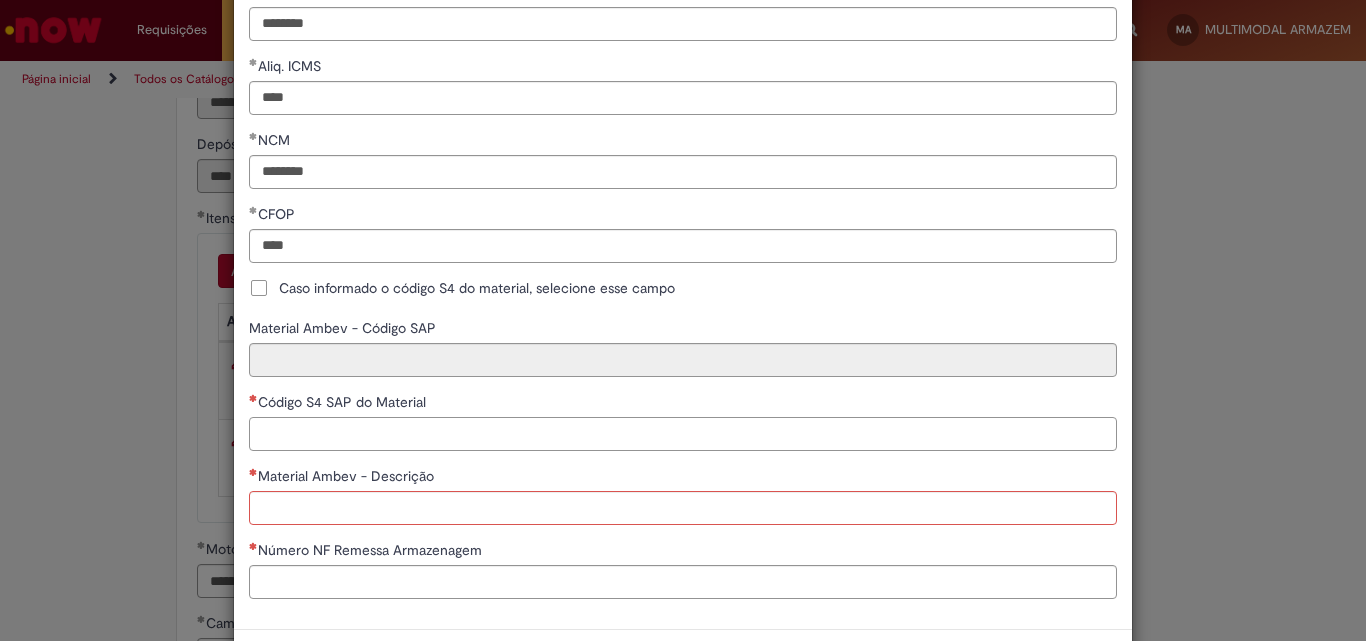 click on "Código S4 SAP do Material" at bounding box center (683, 434) 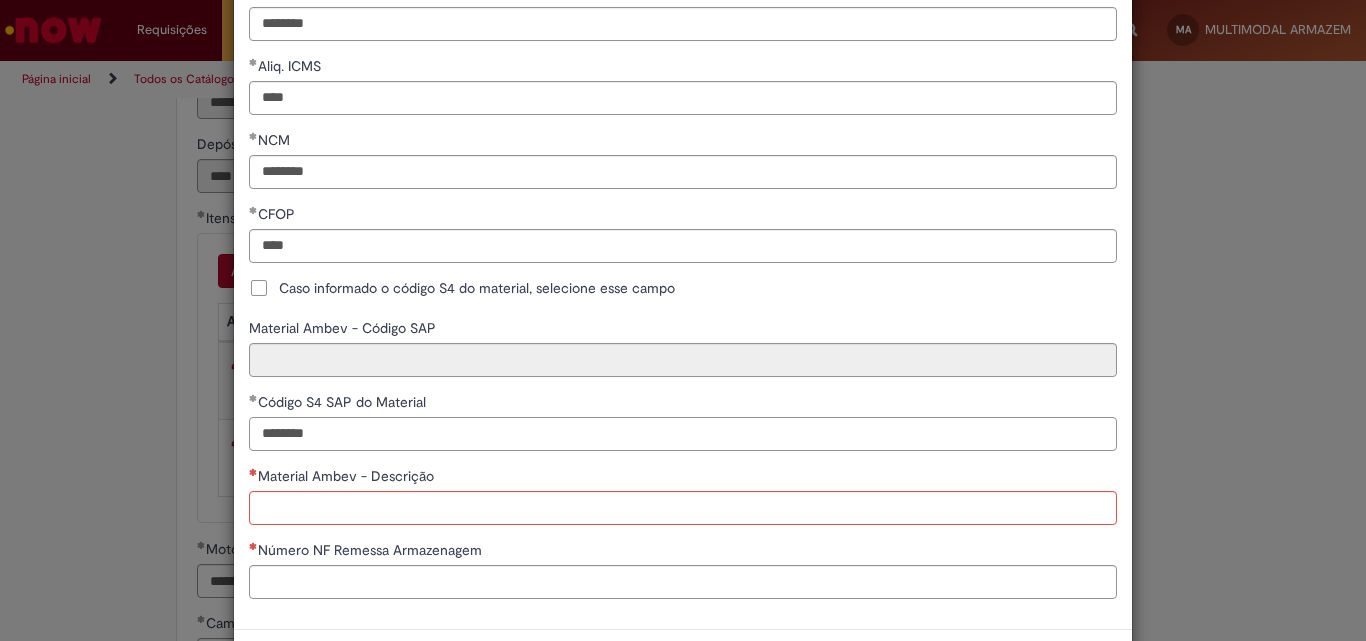 type on "********" 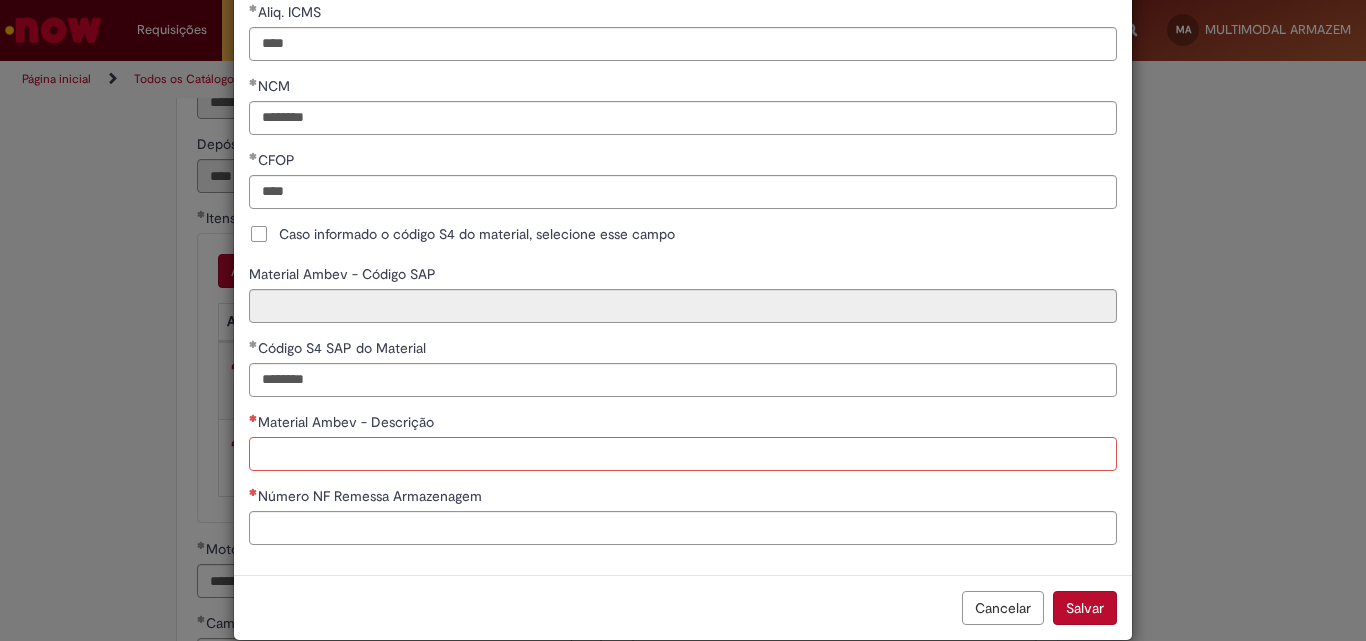 scroll, scrollTop: 501, scrollLeft: 0, axis: vertical 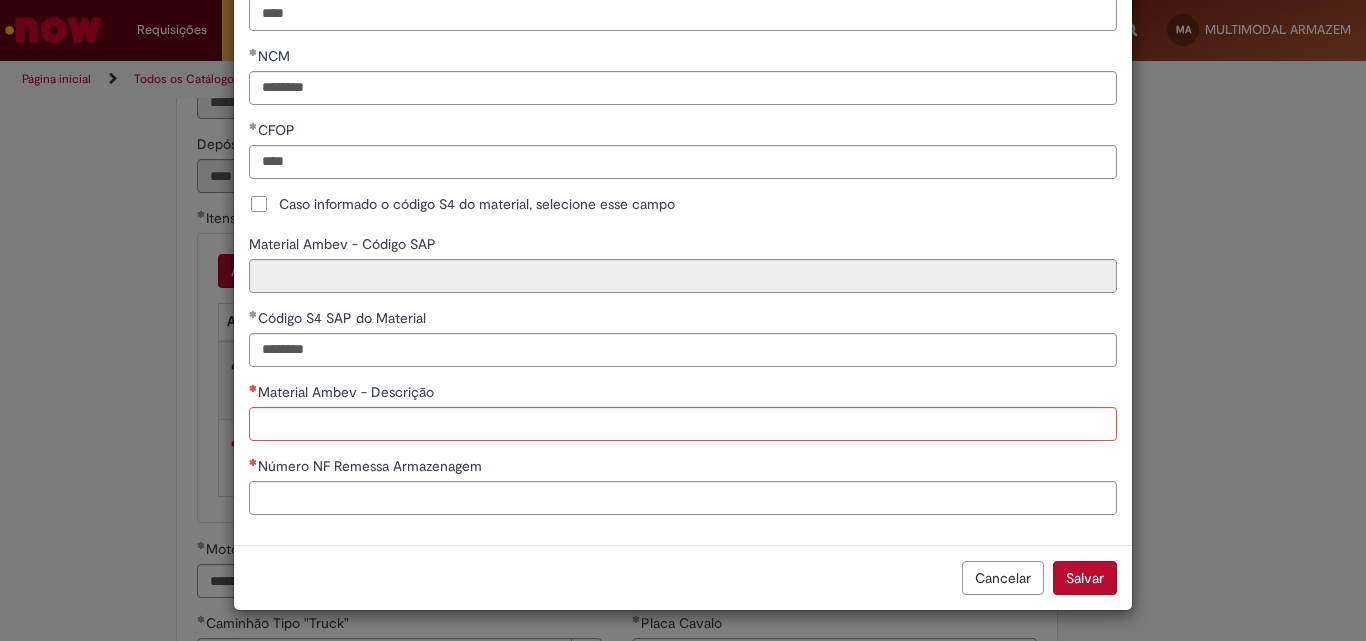 click on "Caso informado o código S4 do material, selecione esse campo" at bounding box center [477, 204] 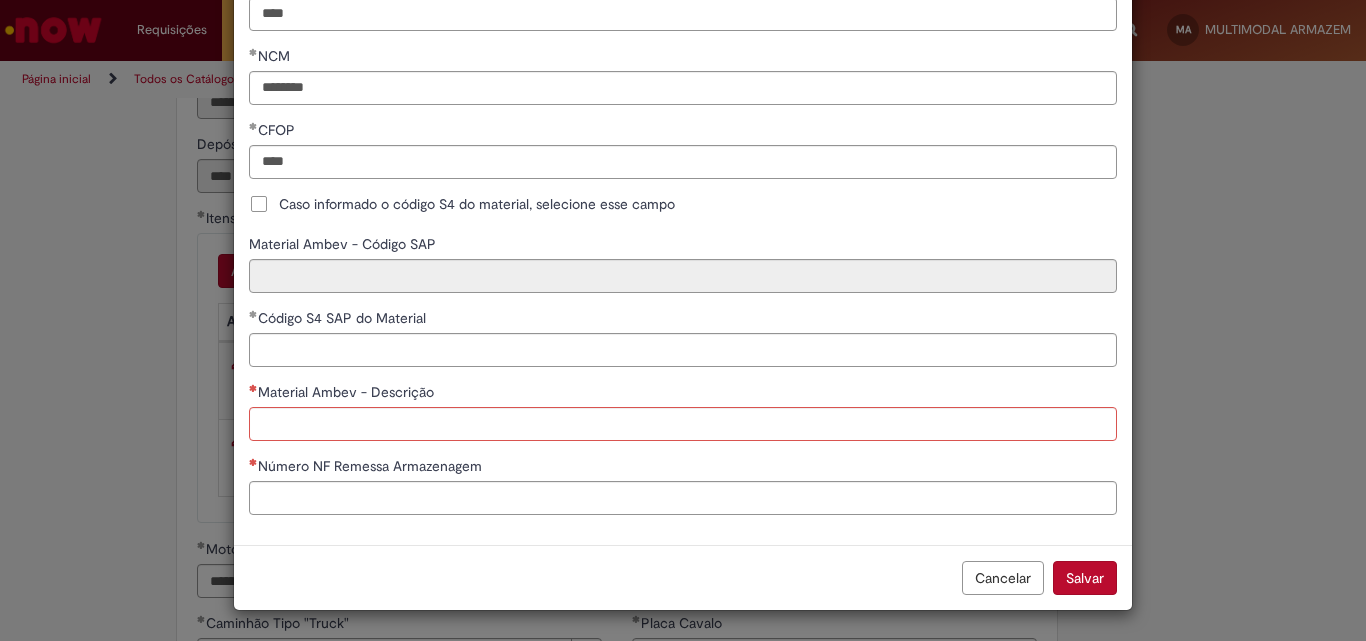 scroll, scrollTop: 501, scrollLeft: 0, axis: vertical 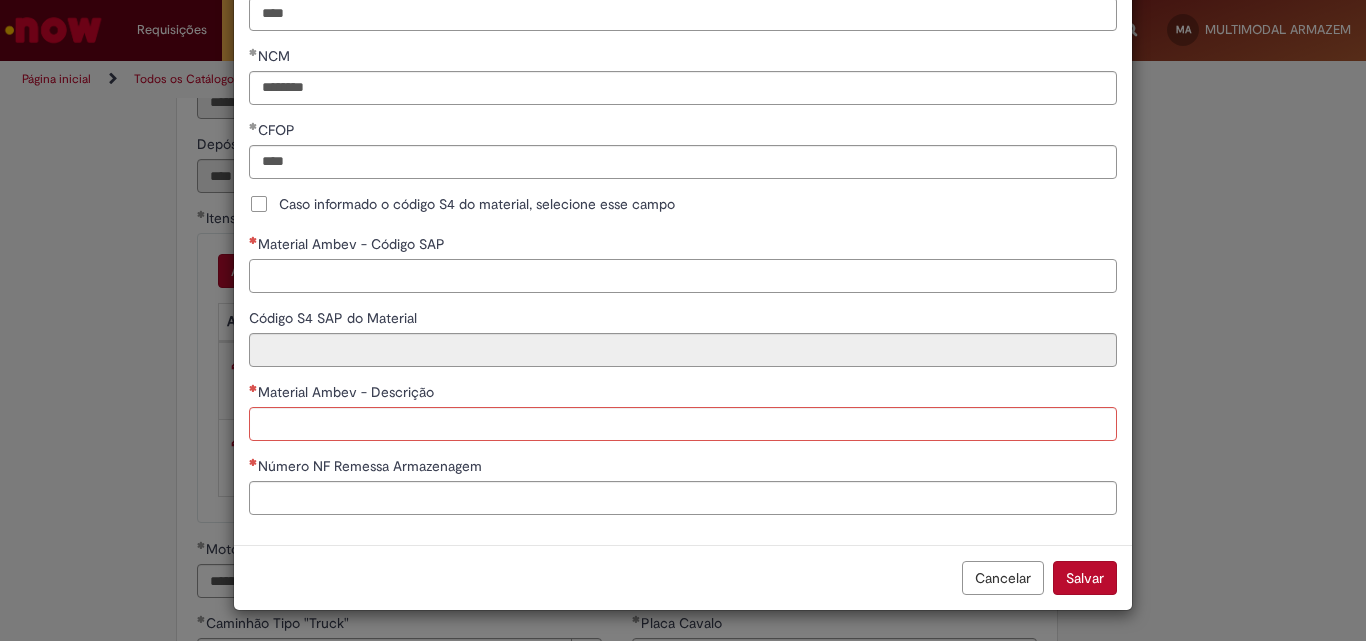 click on "Material Ambev - Código SAP" at bounding box center (683, 276) 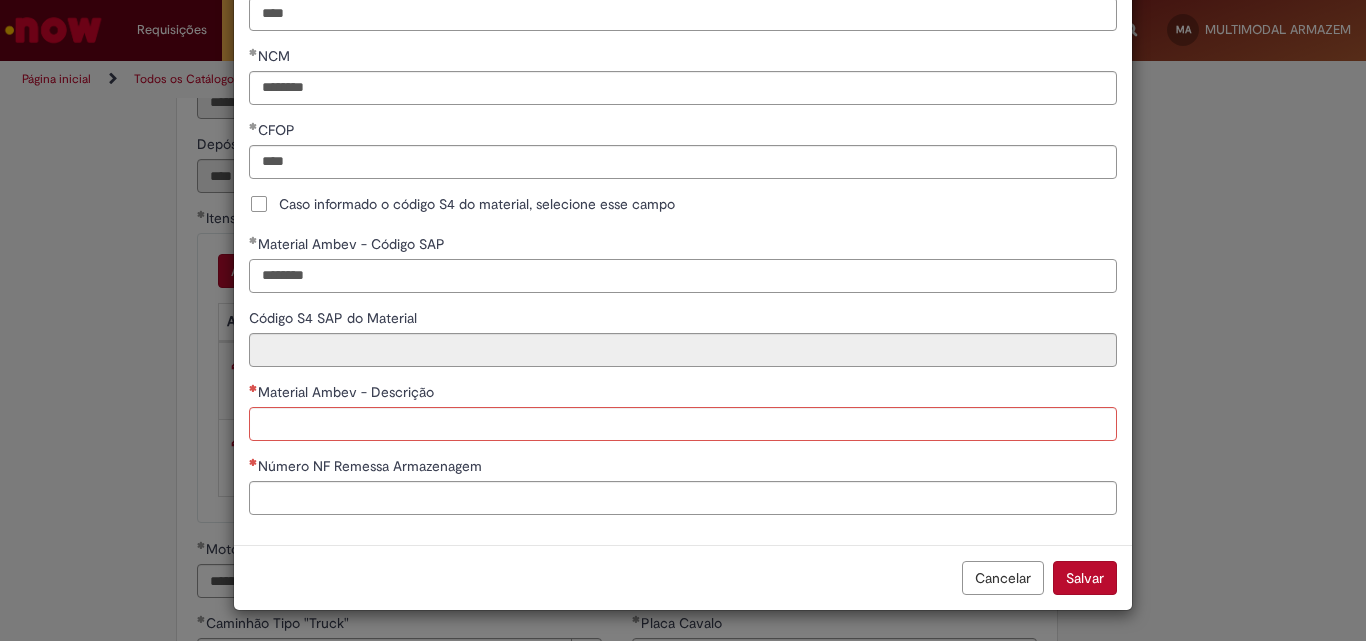type on "********" 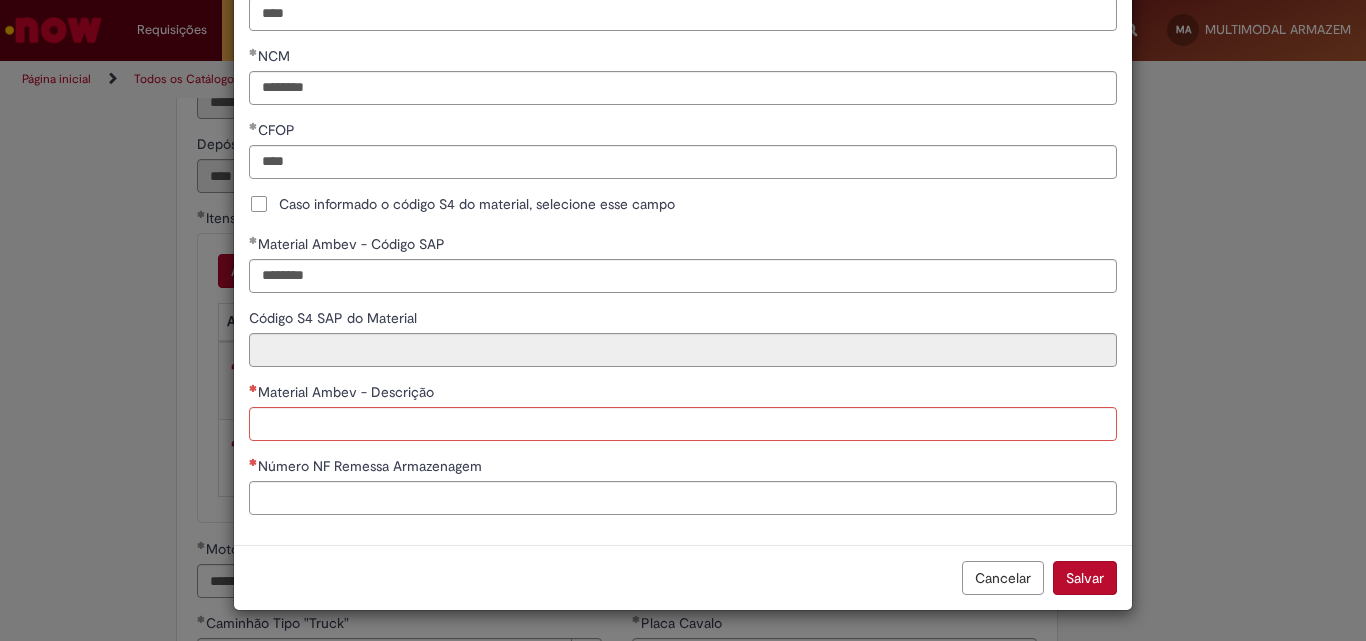 click on "Cancelar" at bounding box center [1003, 578] 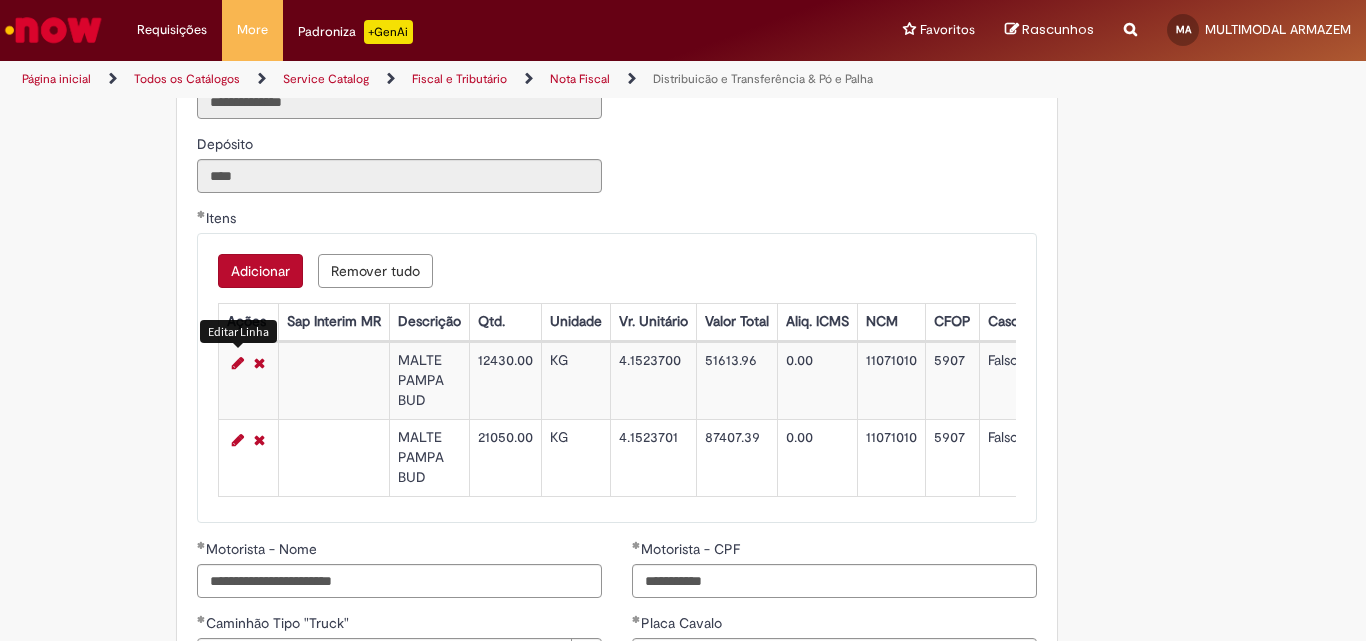 click on "**********" at bounding box center [683, -183] 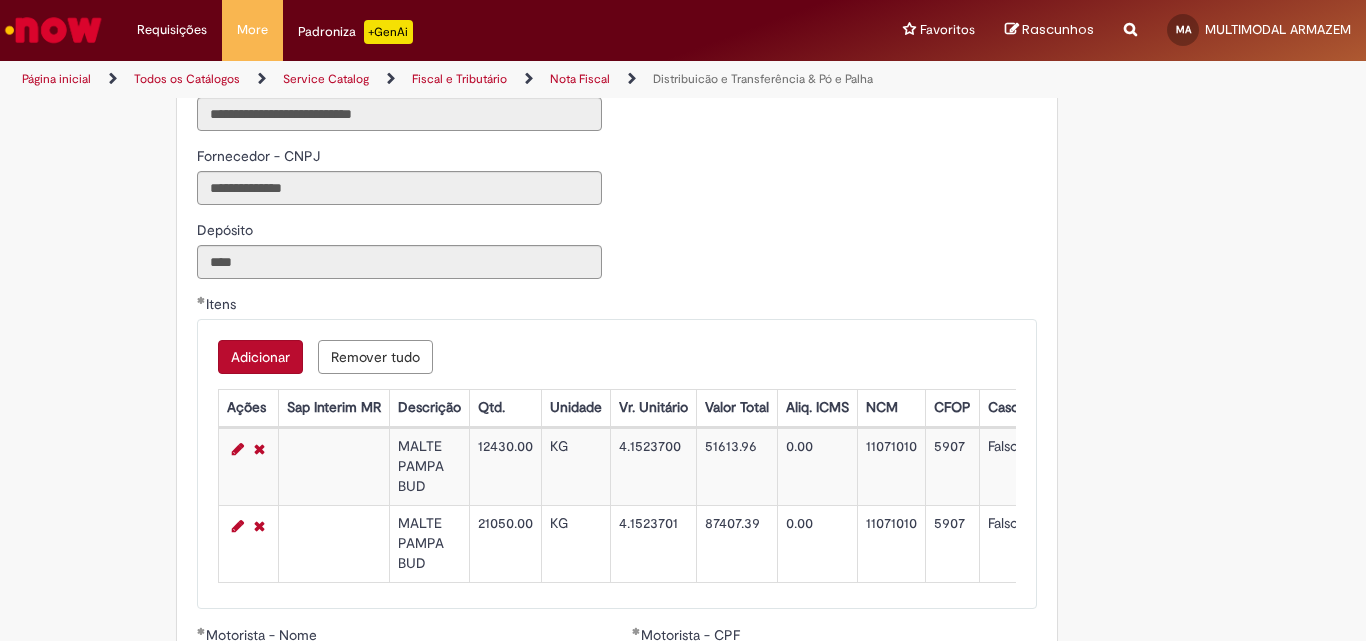scroll, scrollTop: 1900, scrollLeft: 0, axis: vertical 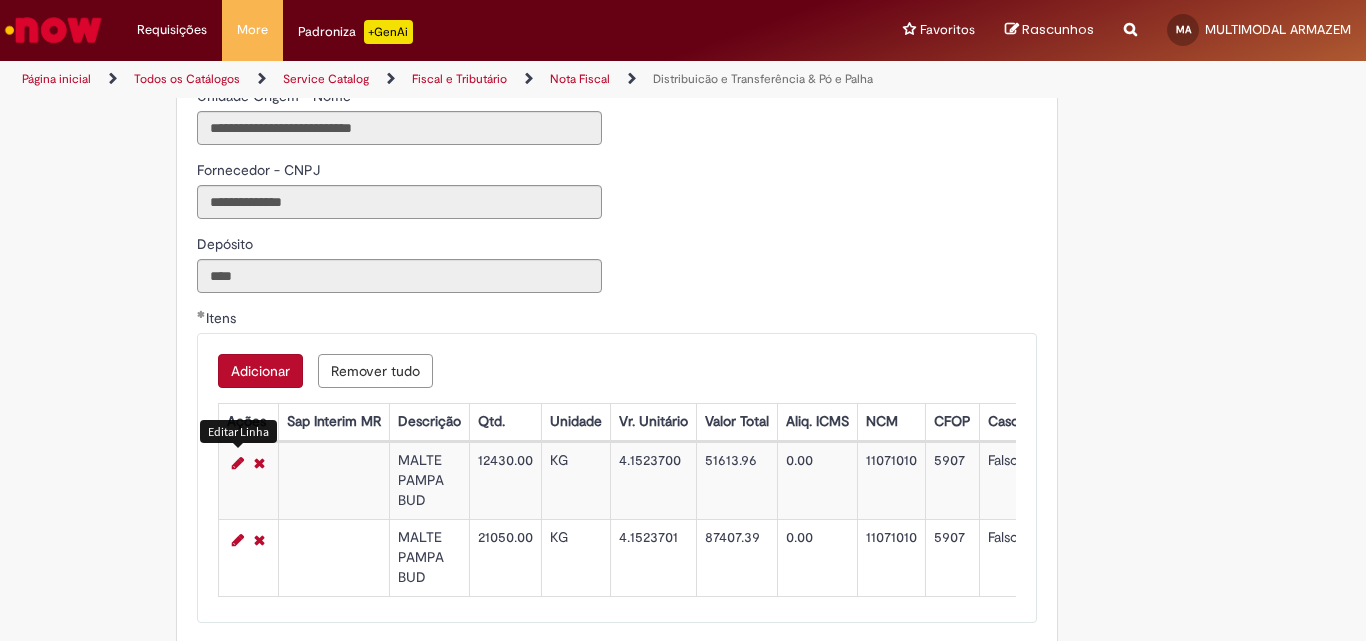 click at bounding box center (238, 463) 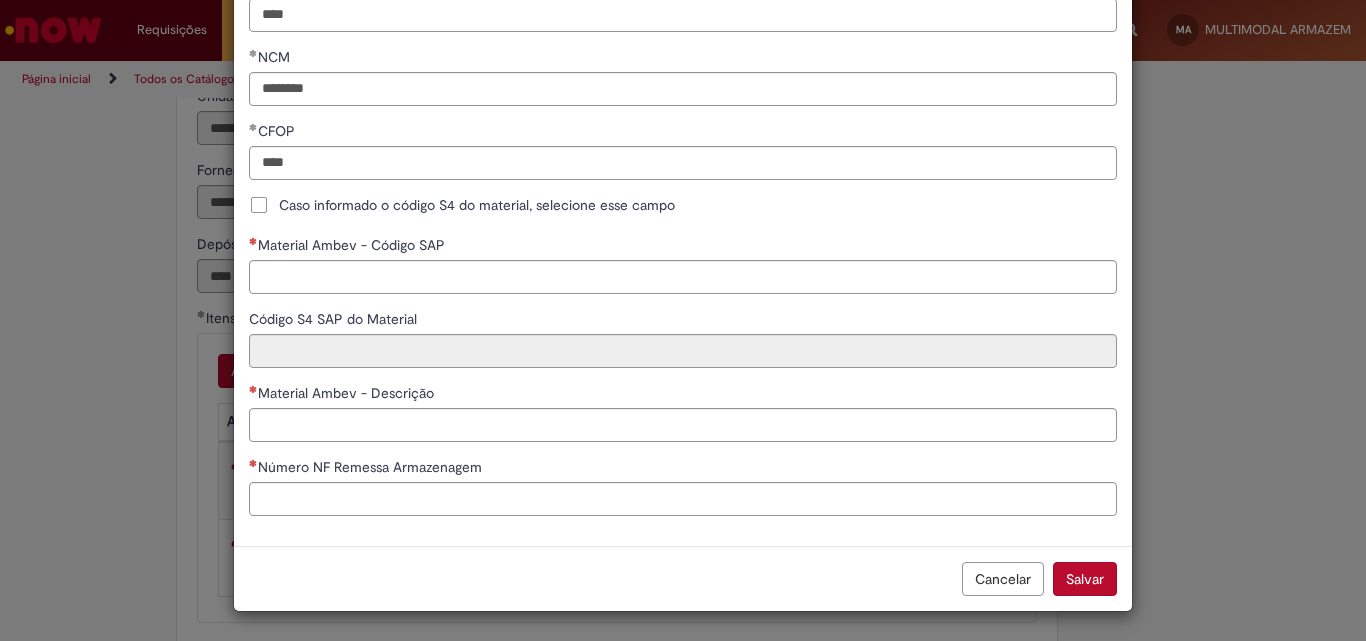 scroll, scrollTop: 501, scrollLeft: 0, axis: vertical 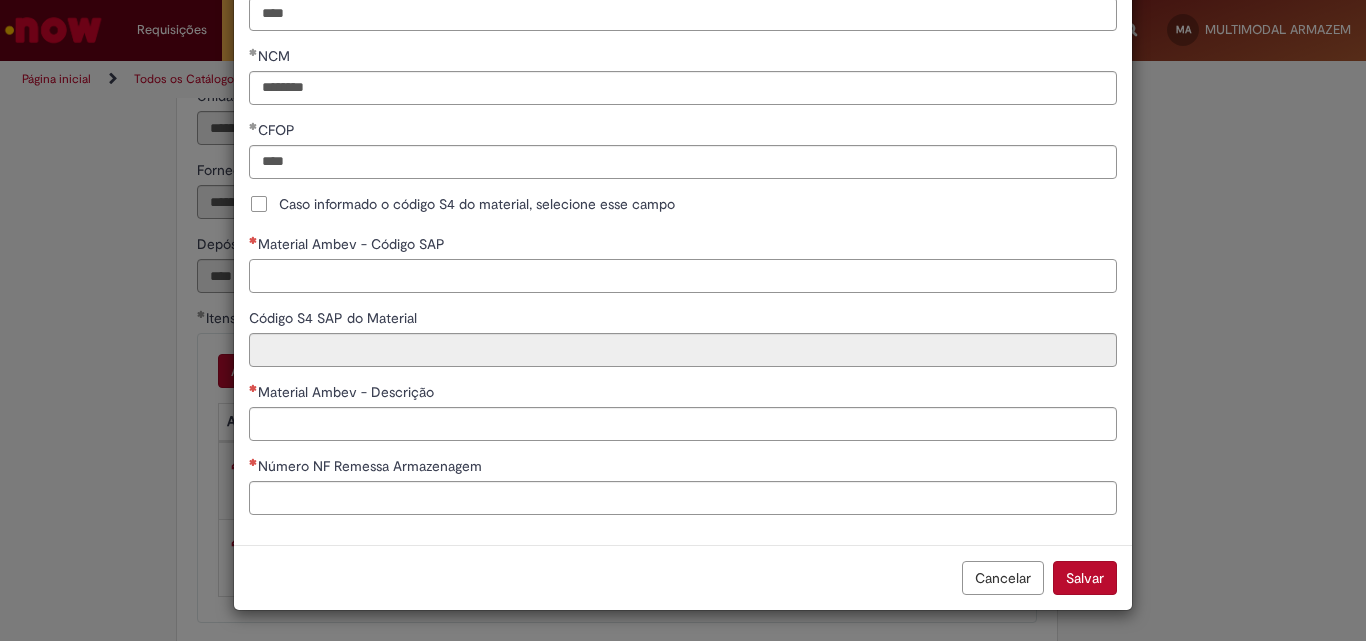 click on "Material Ambev - Código SAP" at bounding box center [683, 276] 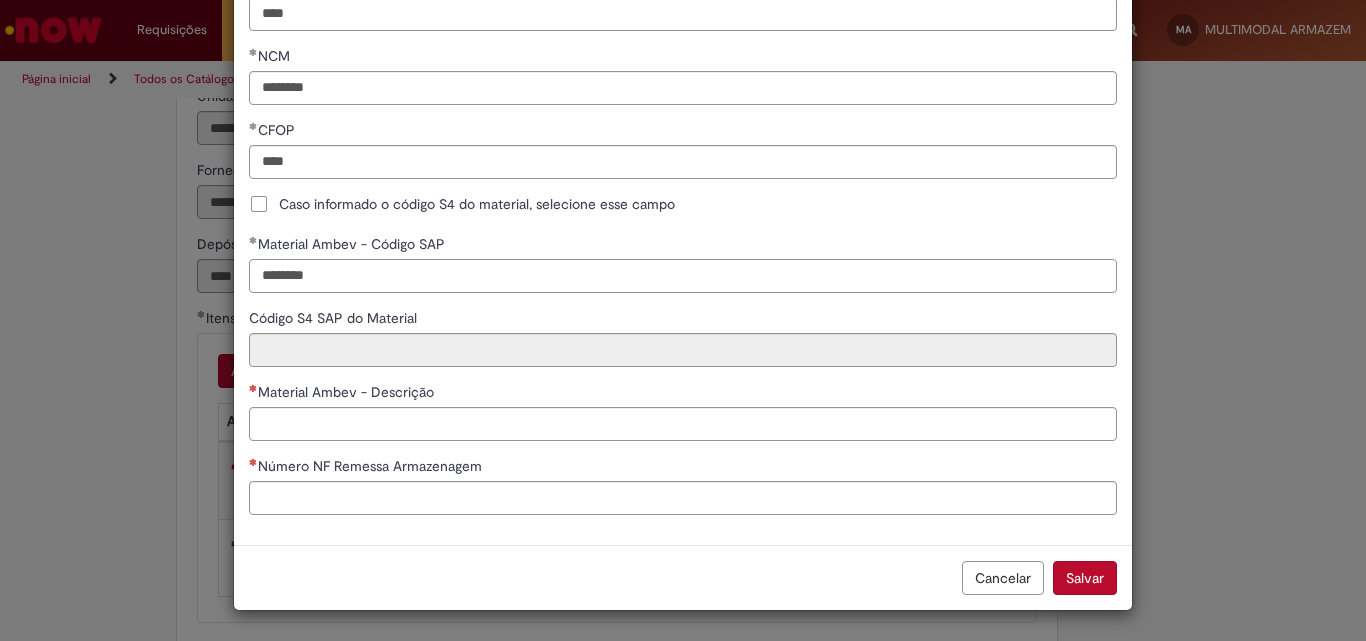 type on "********" 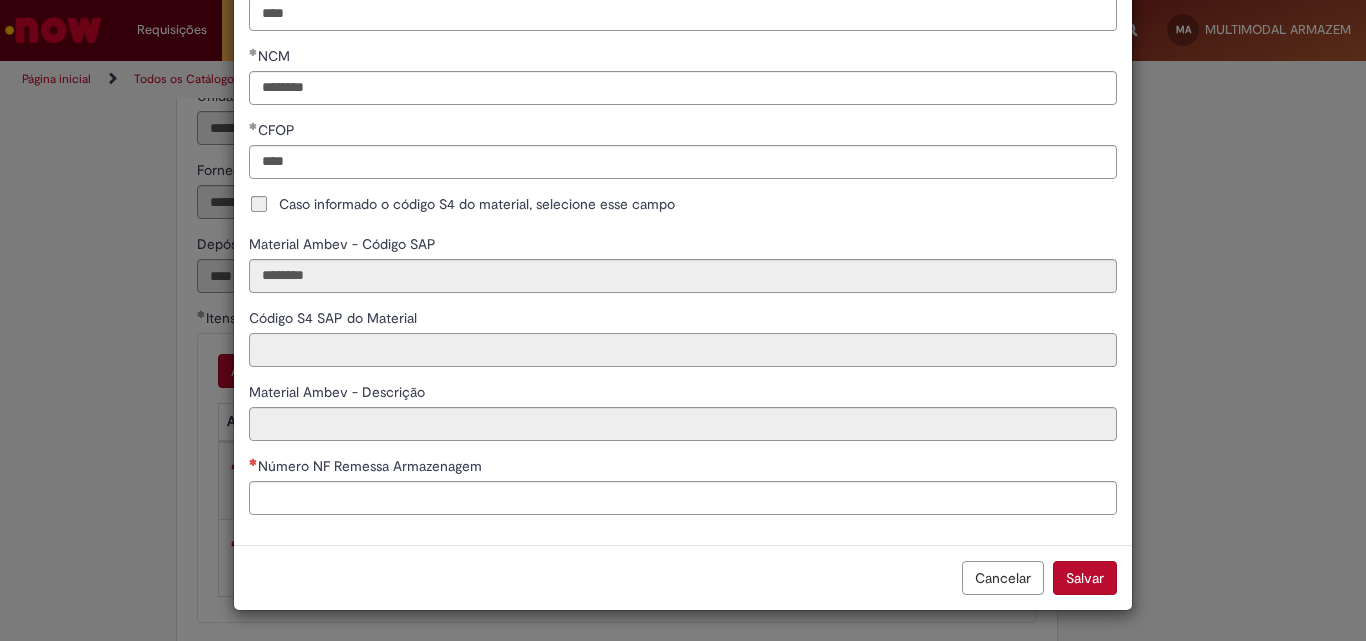 type 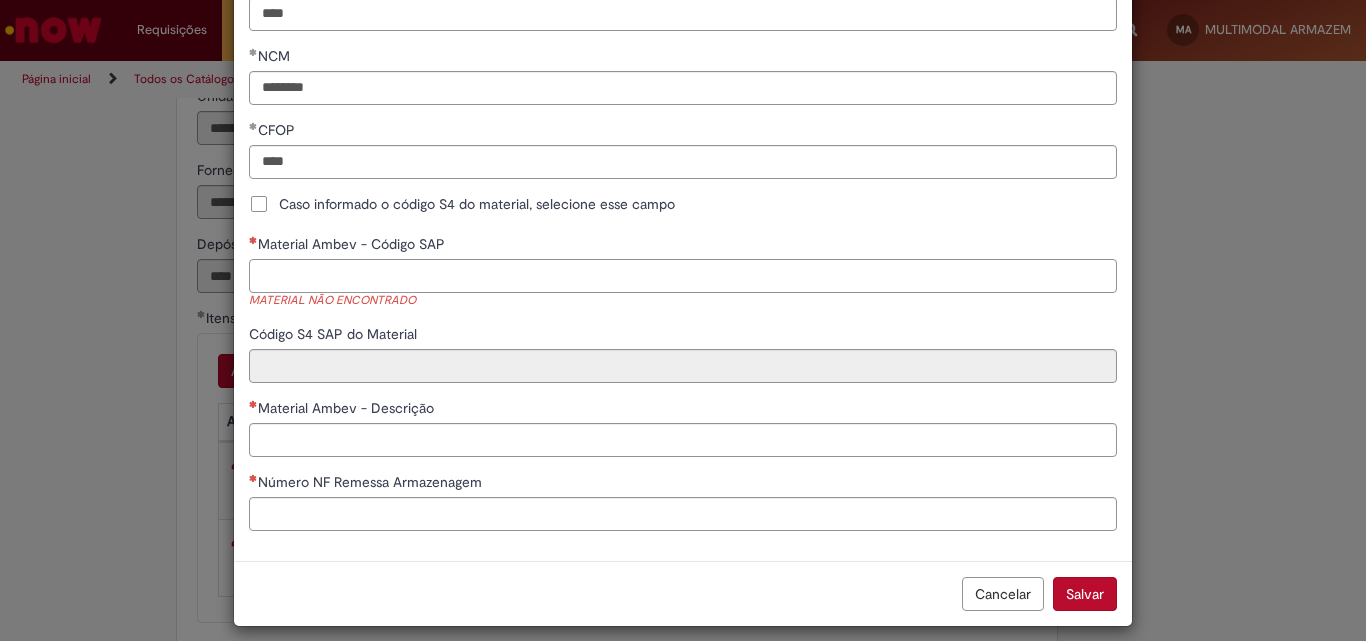 click on "Material Ambev - Código SAP" at bounding box center (683, 276) 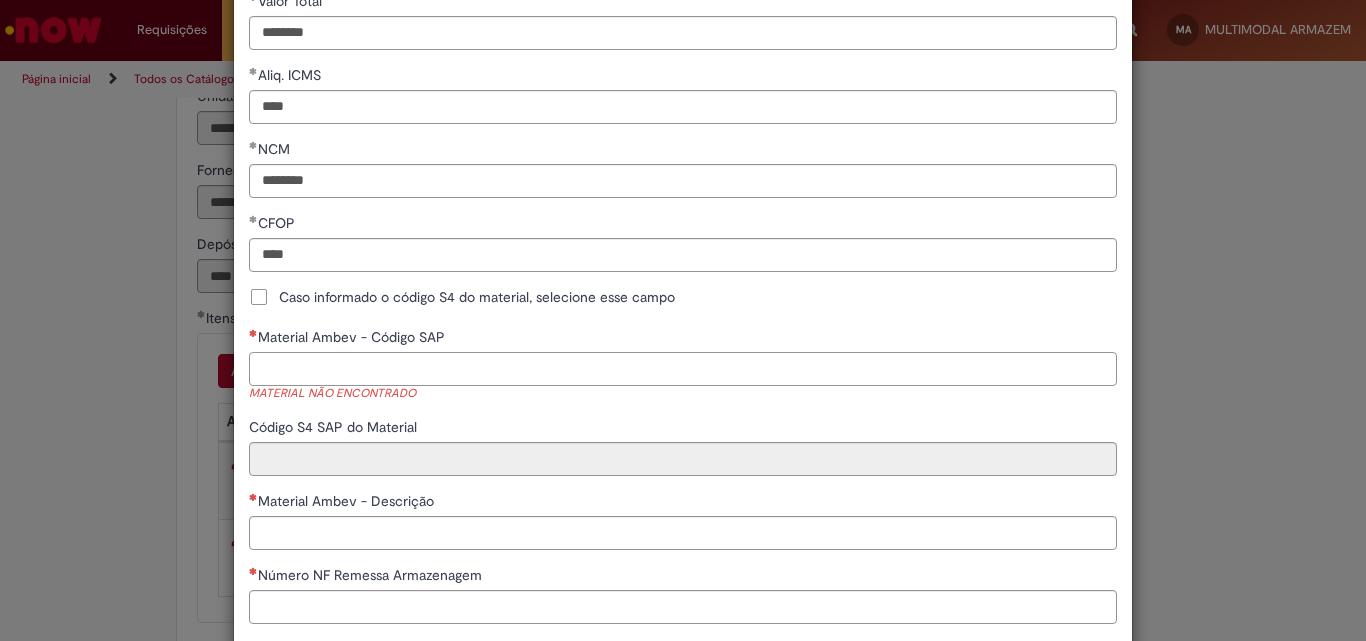 scroll, scrollTop: 301, scrollLeft: 0, axis: vertical 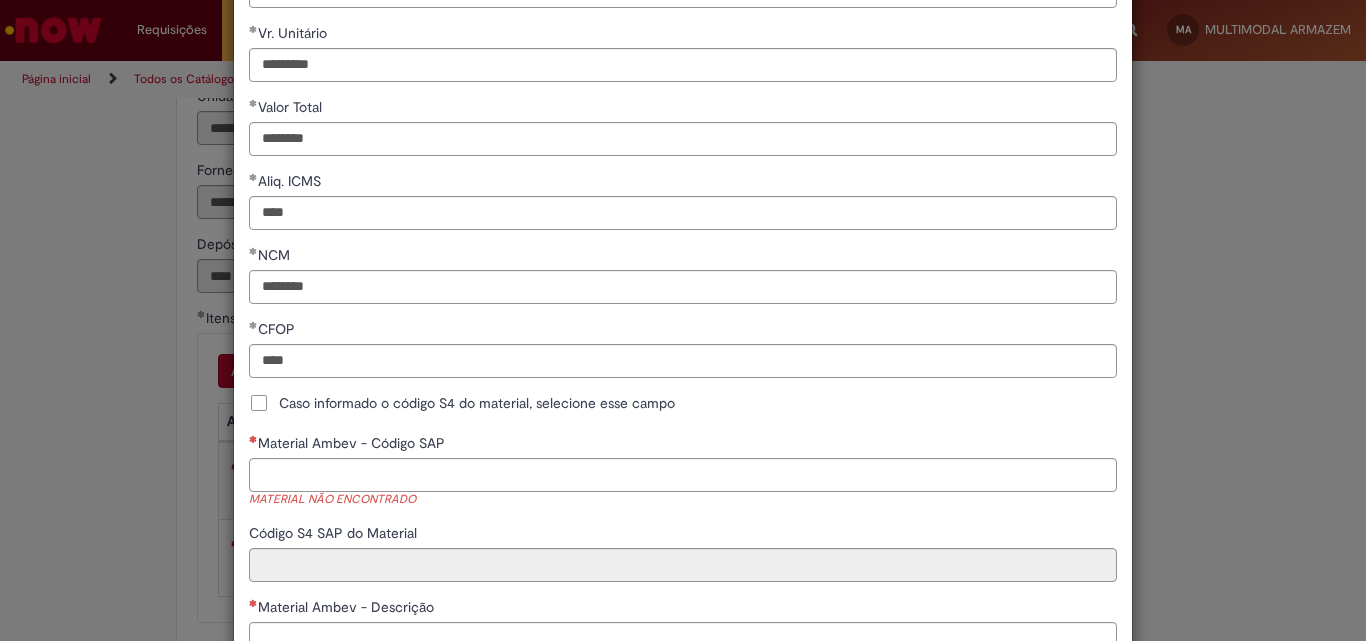 click on "Caso informado o código S4 do material, selecione esse campo" at bounding box center (477, 403) 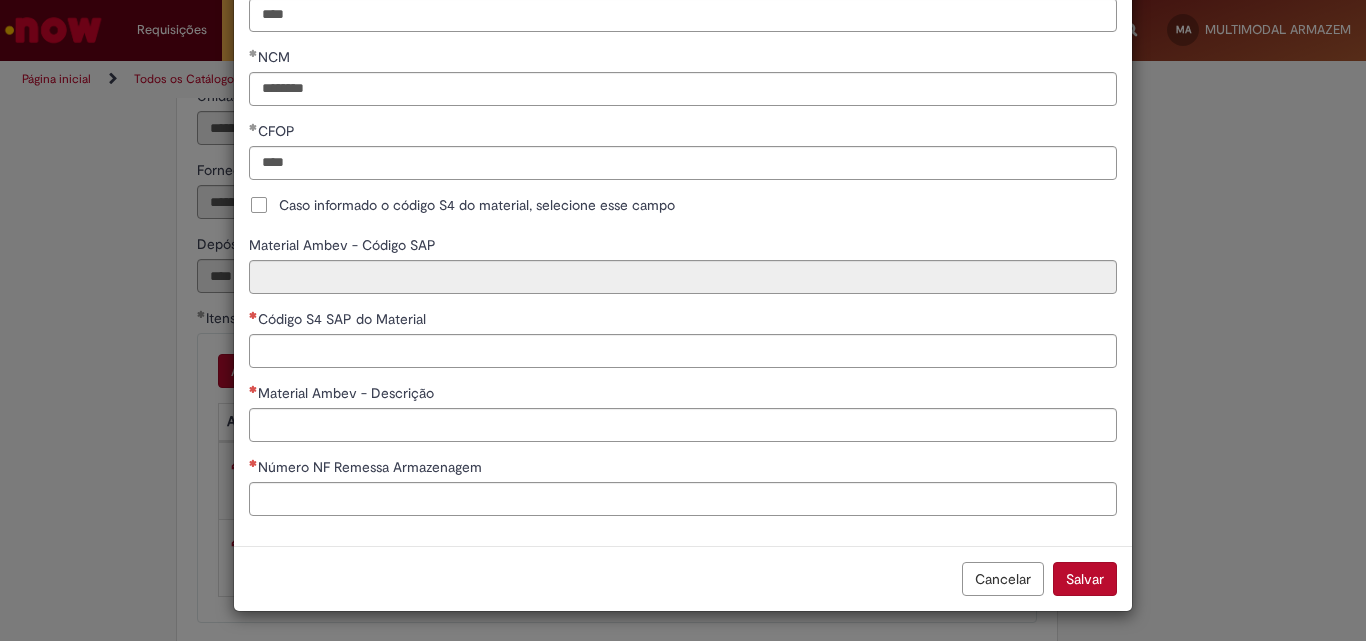 scroll, scrollTop: 501, scrollLeft: 0, axis: vertical 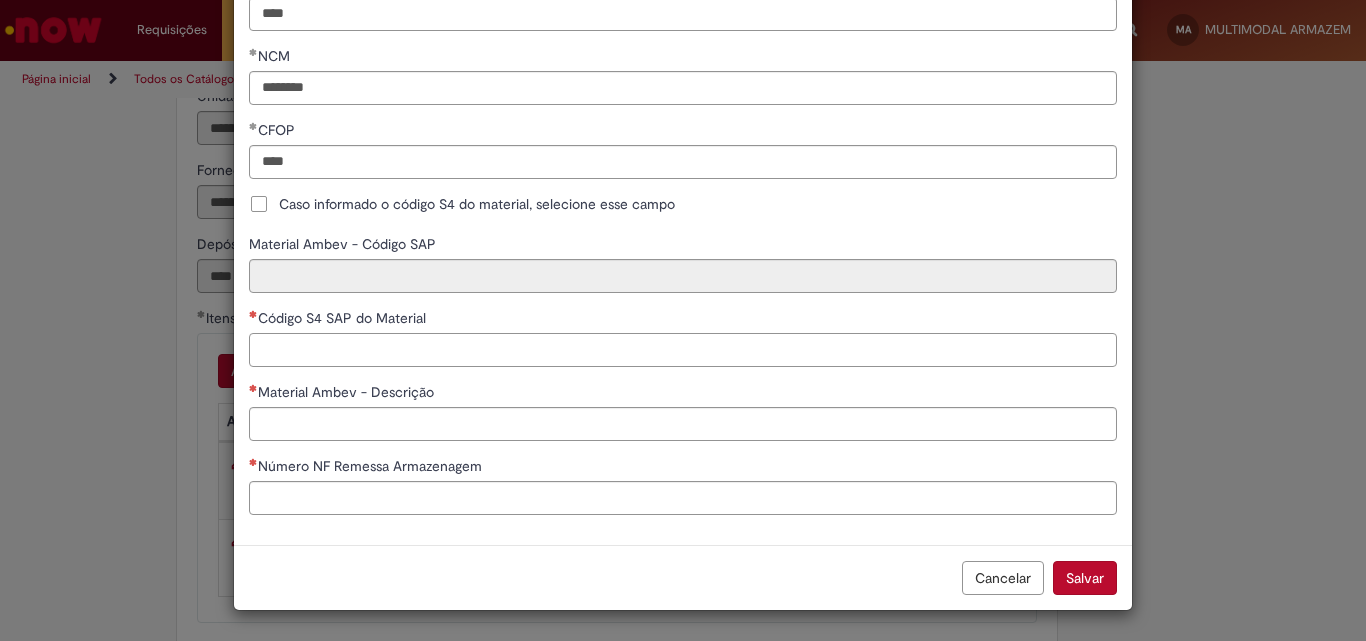 click on "Código S4 SAP do Material" at bounding box center (683, 350) 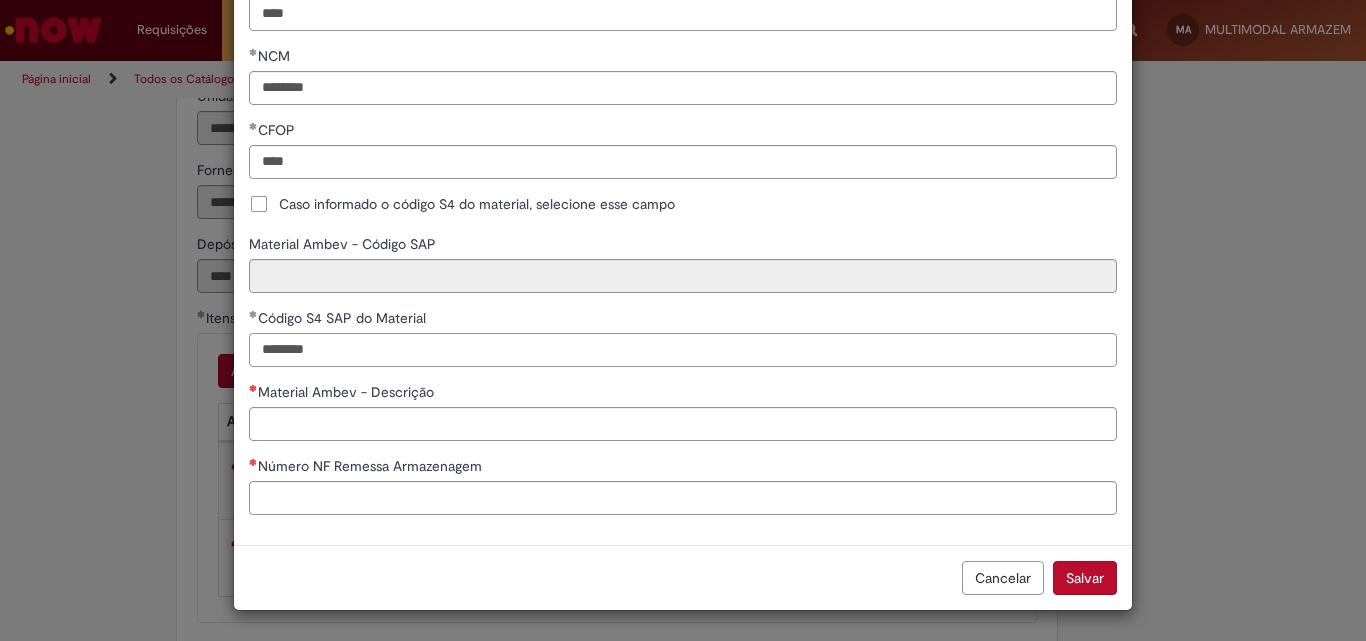type on "********" 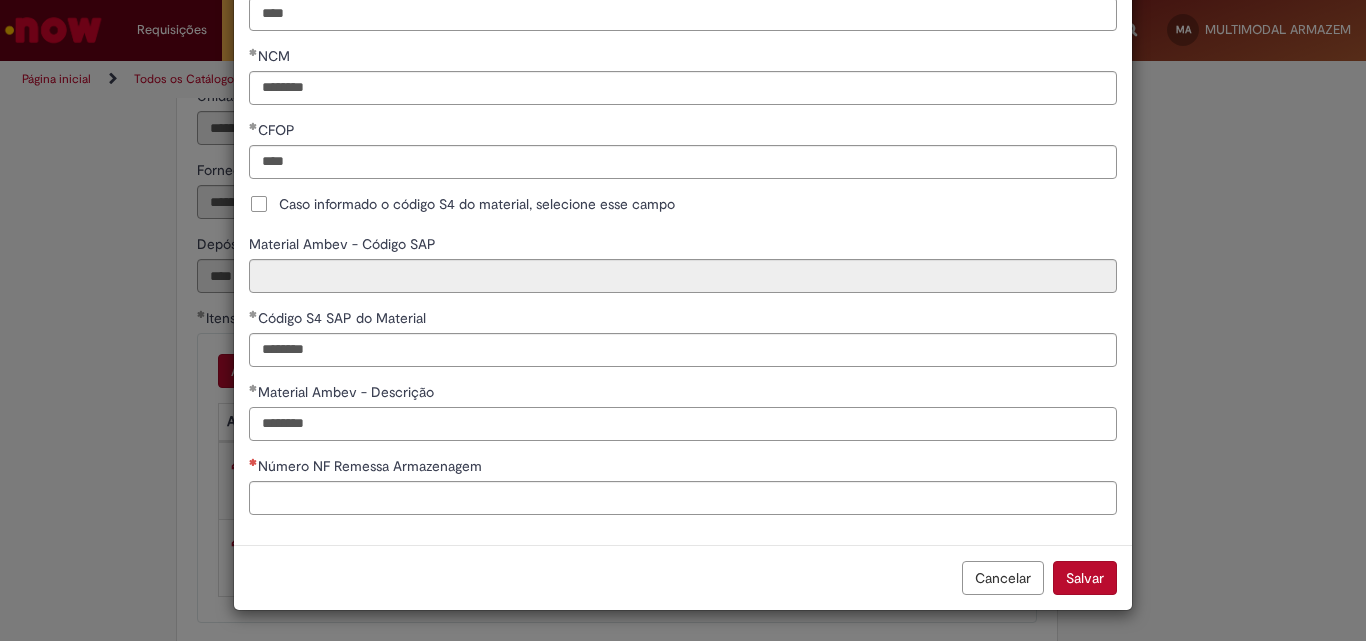 type on "********" 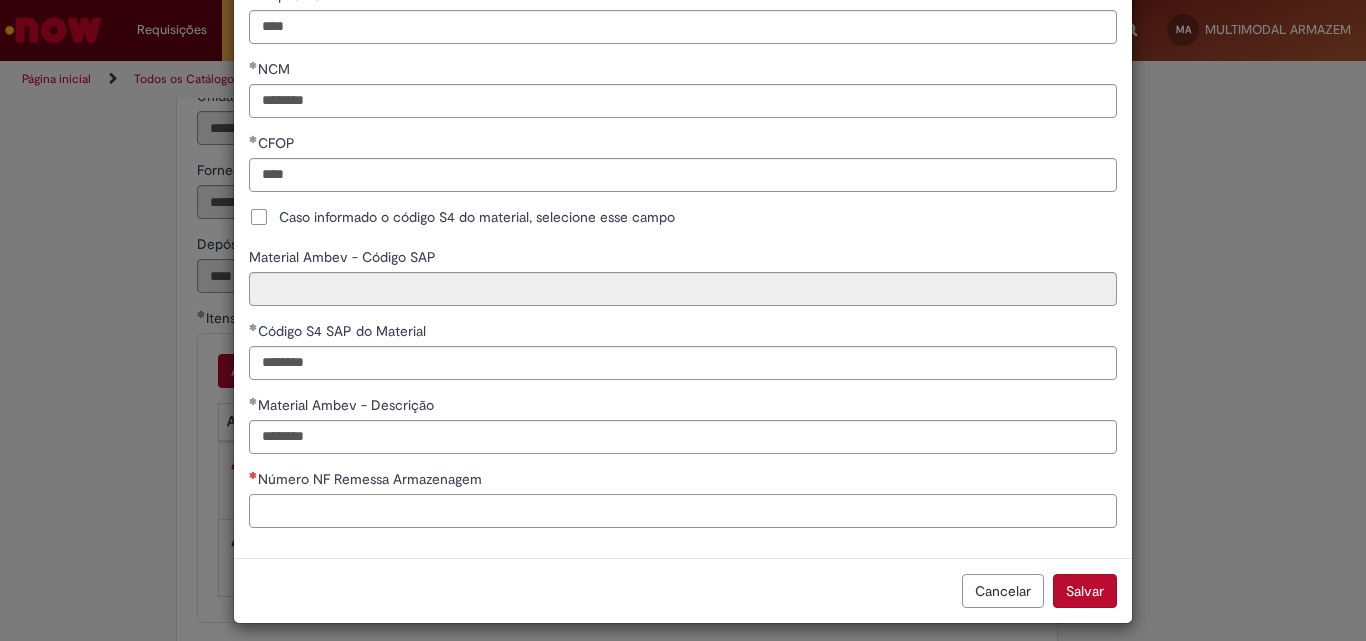 scroll, scrollTop: 501, scrollLeft: 0, axis: vertical 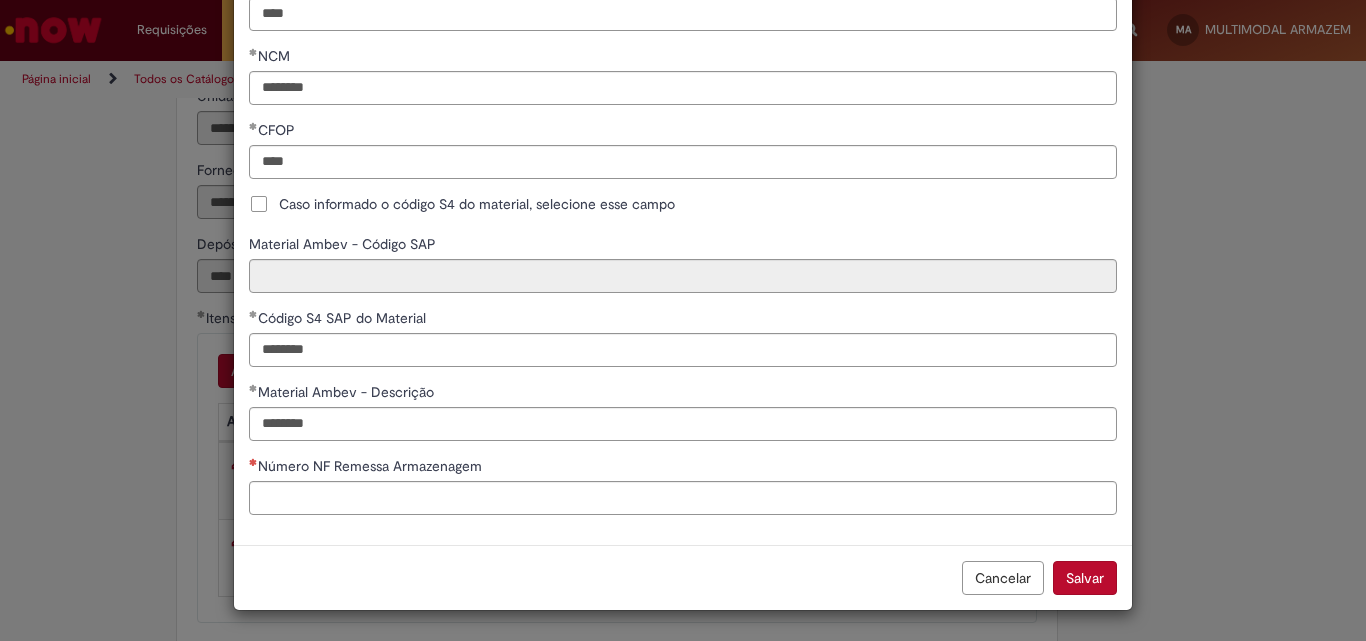click on "Cancelar" at bounding box center (1003, 578) 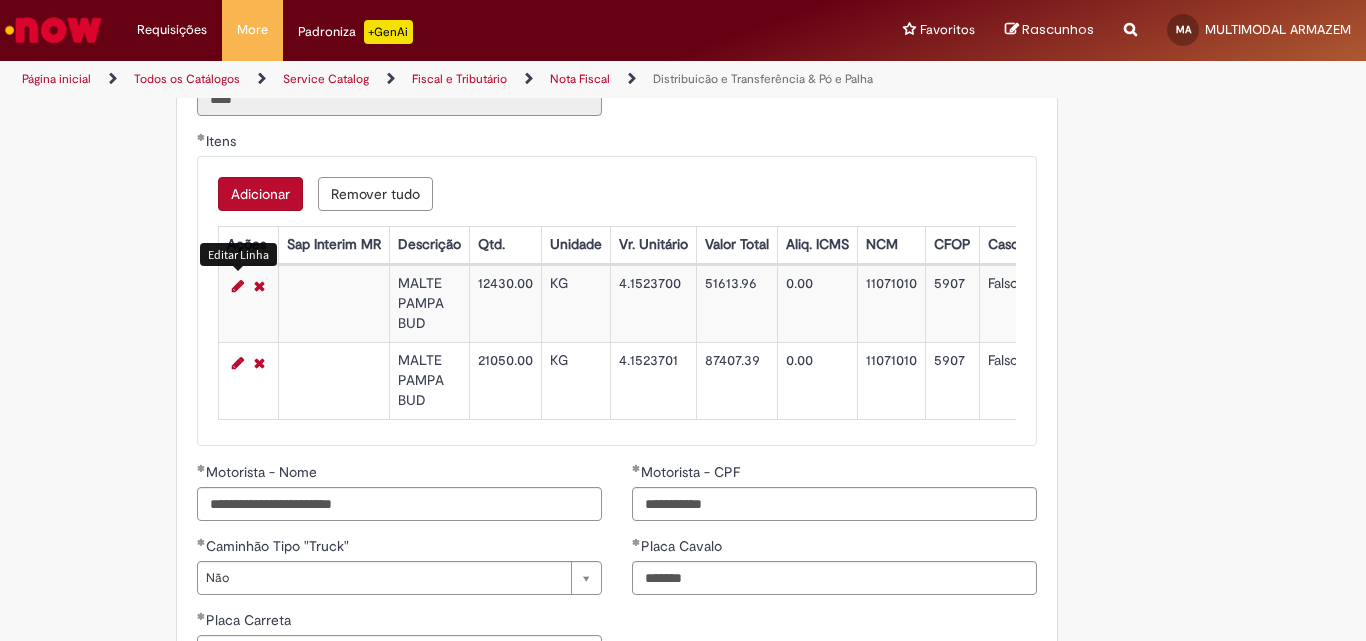 scroll, scrollTop: 2100, scrollLeft: 0, axis: vertical 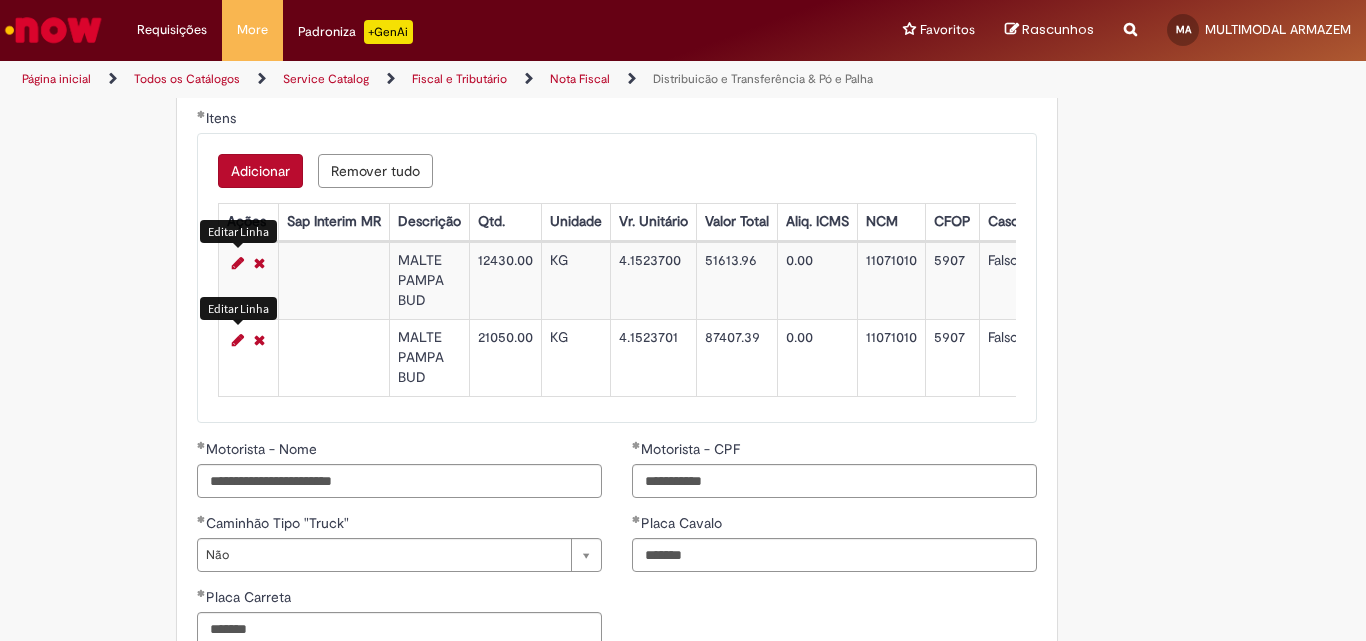 click at bounding box center (238, 340) 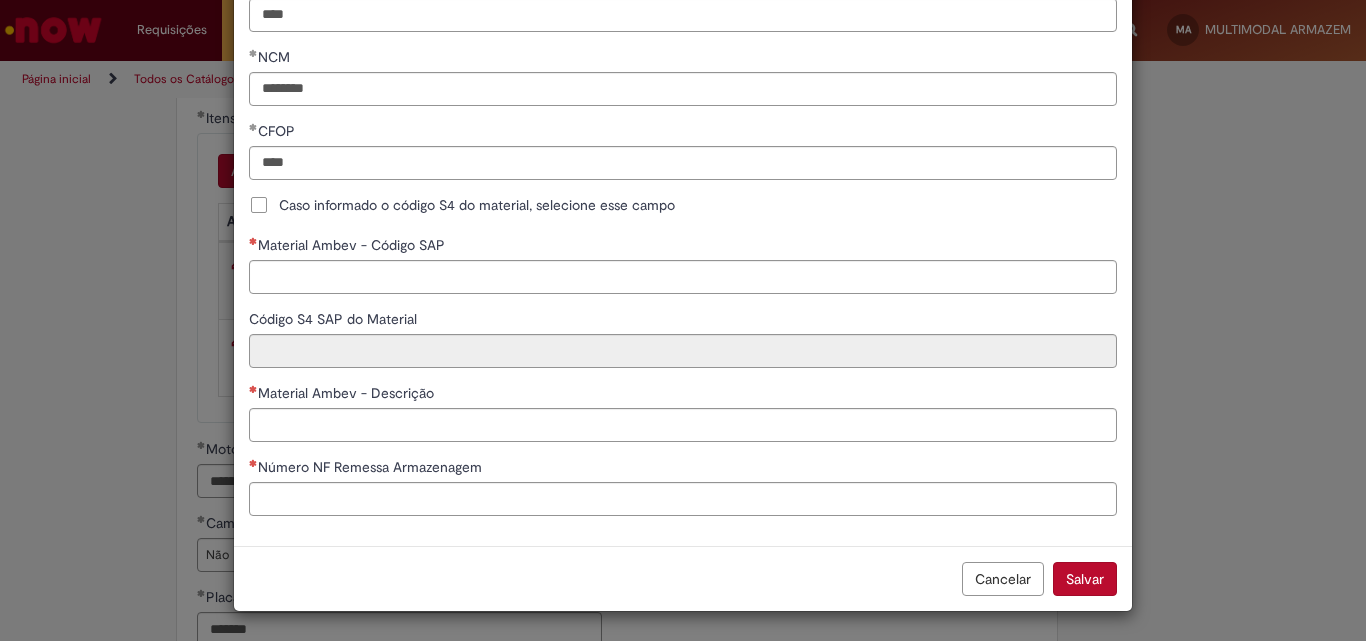 scroll, scrollTop: 501, scrollLeft: 0, axis: vertical 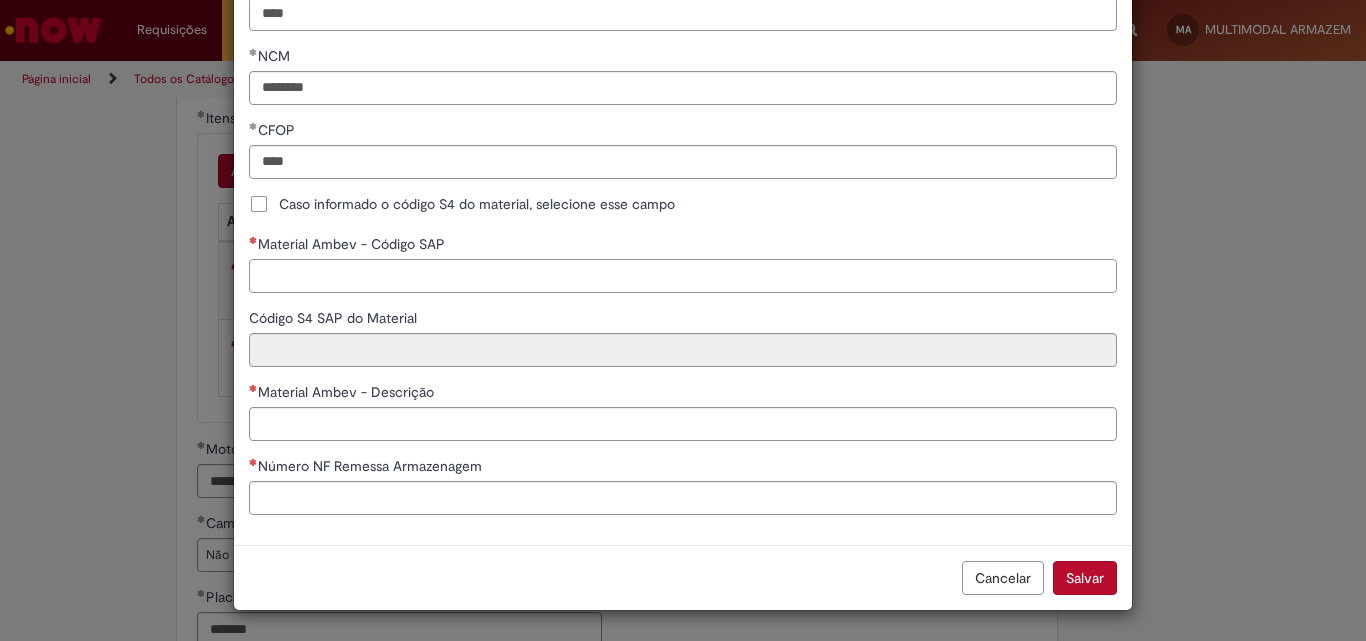 click on "Material Ambev - Código SAP" at bounding box center (683, 276) 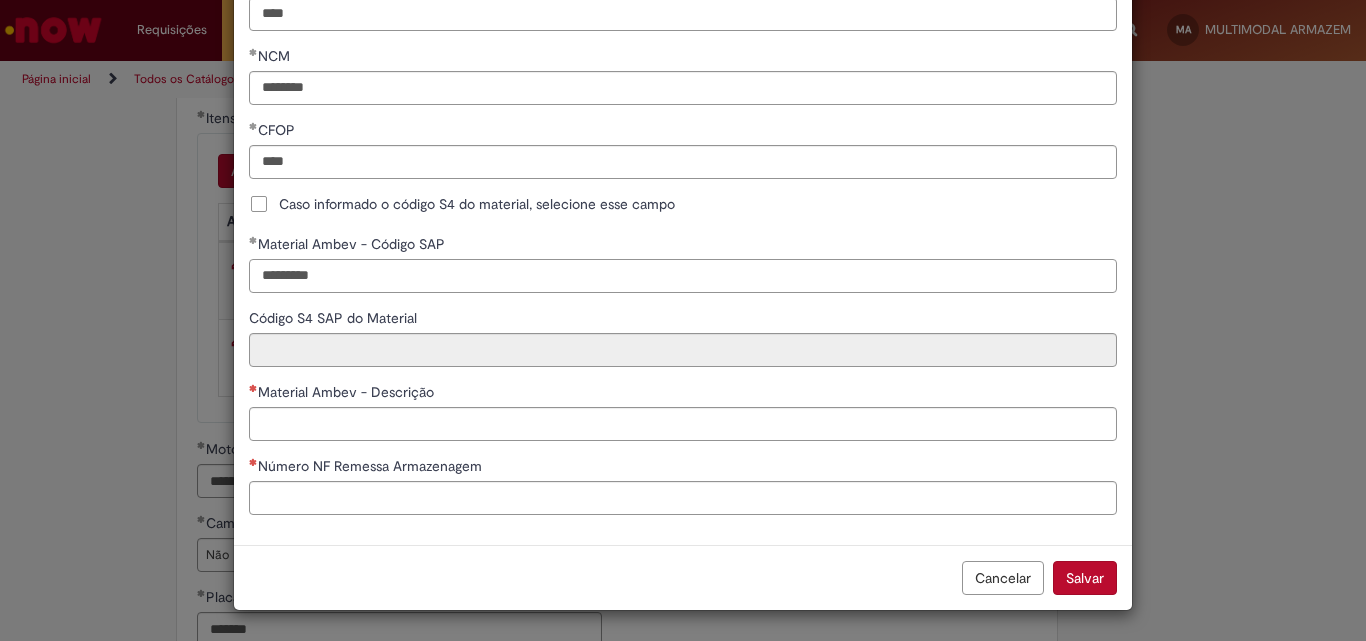 type on "*********" 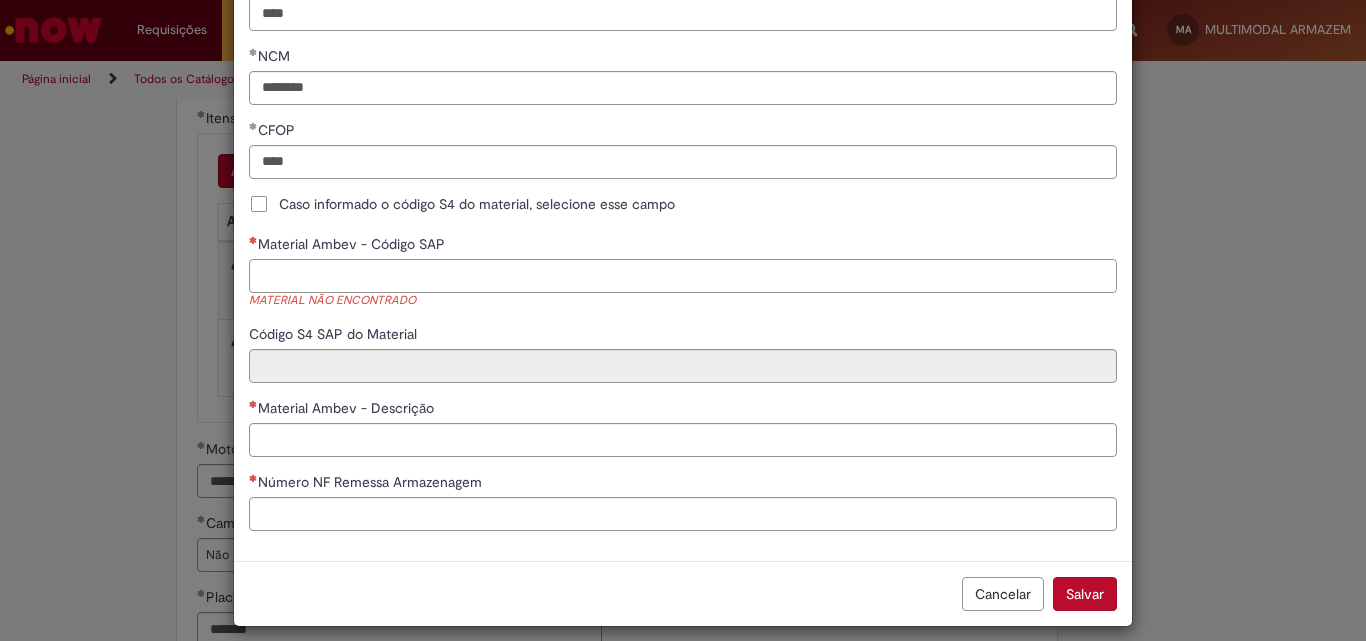 click on "Material Ambev - Código SAP" at bounding box center [683, 276] 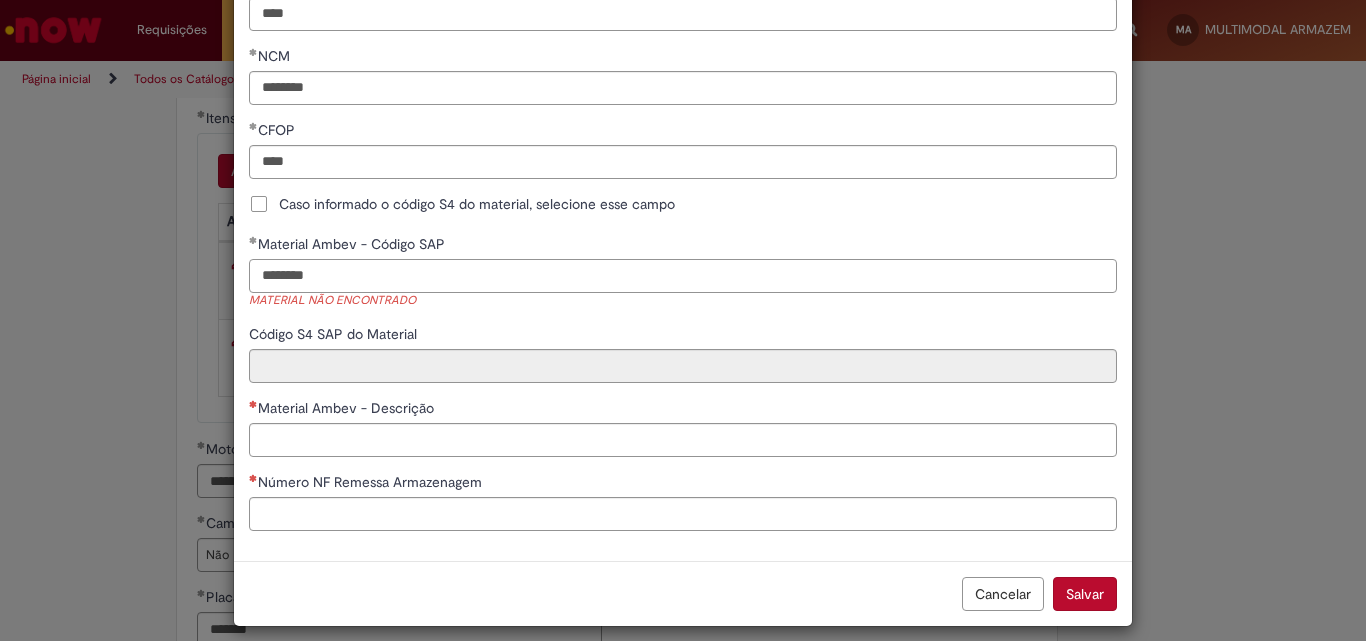 type on "********" 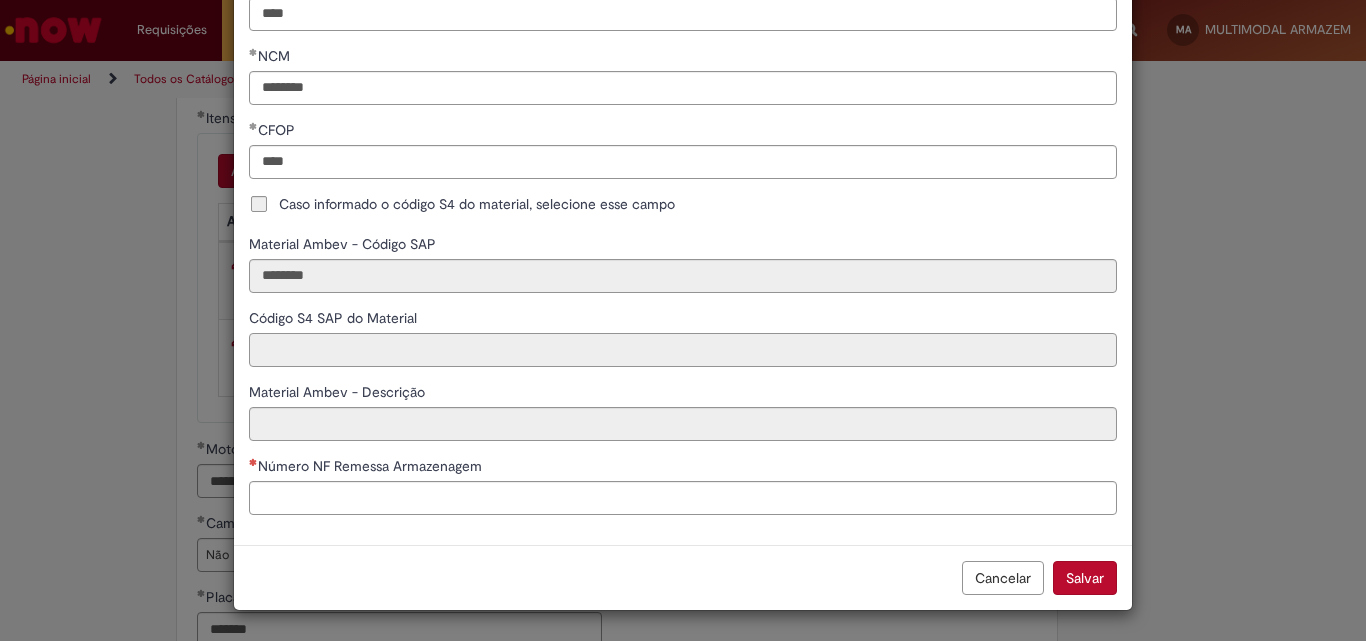 type 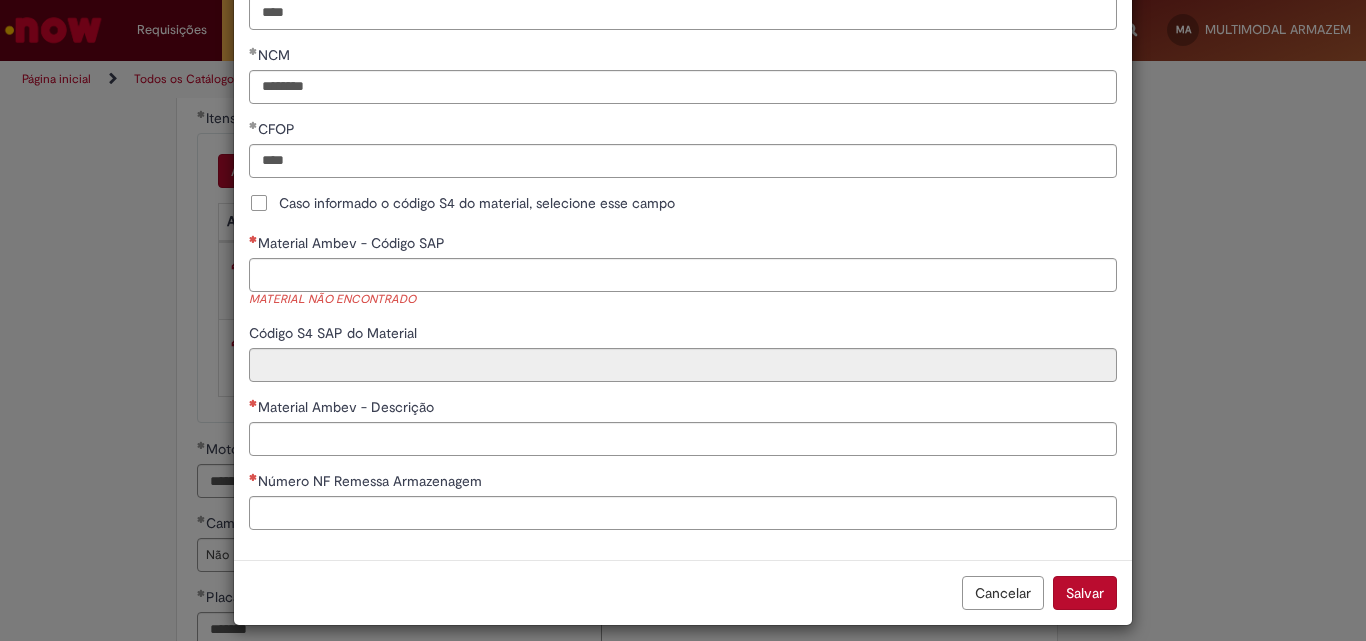click on "Caso informado o código S4 do material, selecione esse campo" at bounding box center (477, 203) 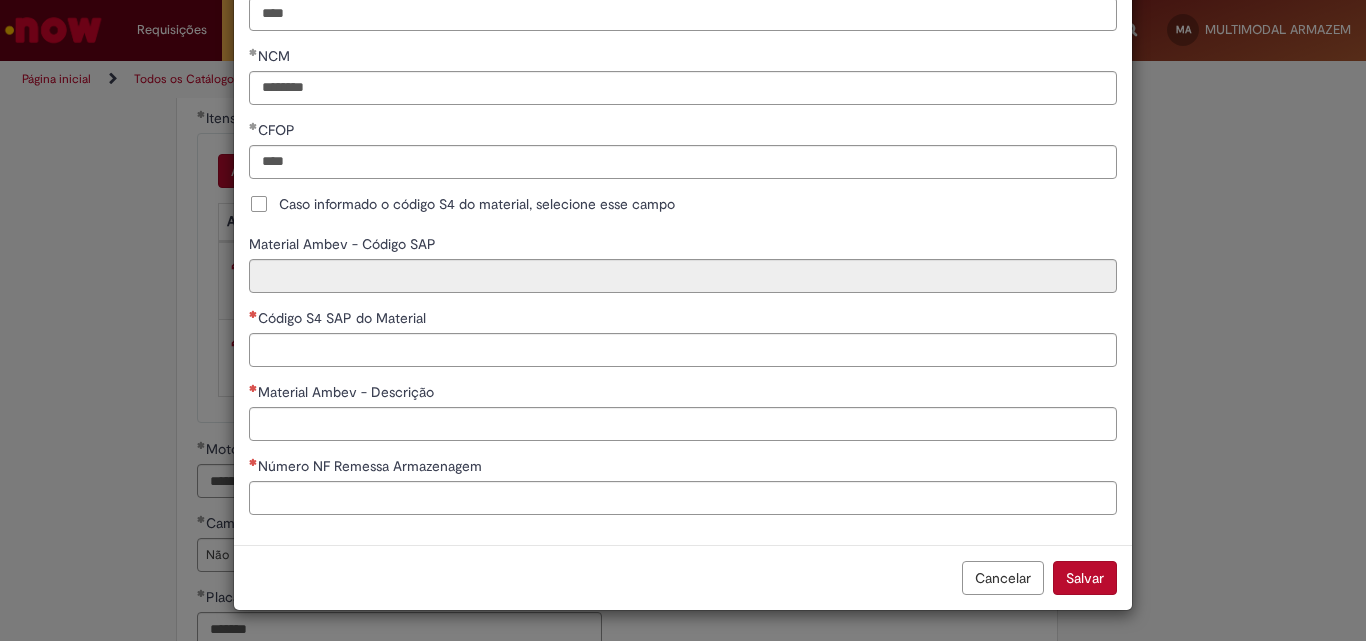 scroll, scrollTop: 501, scrollLeft: 0, axis: vertical 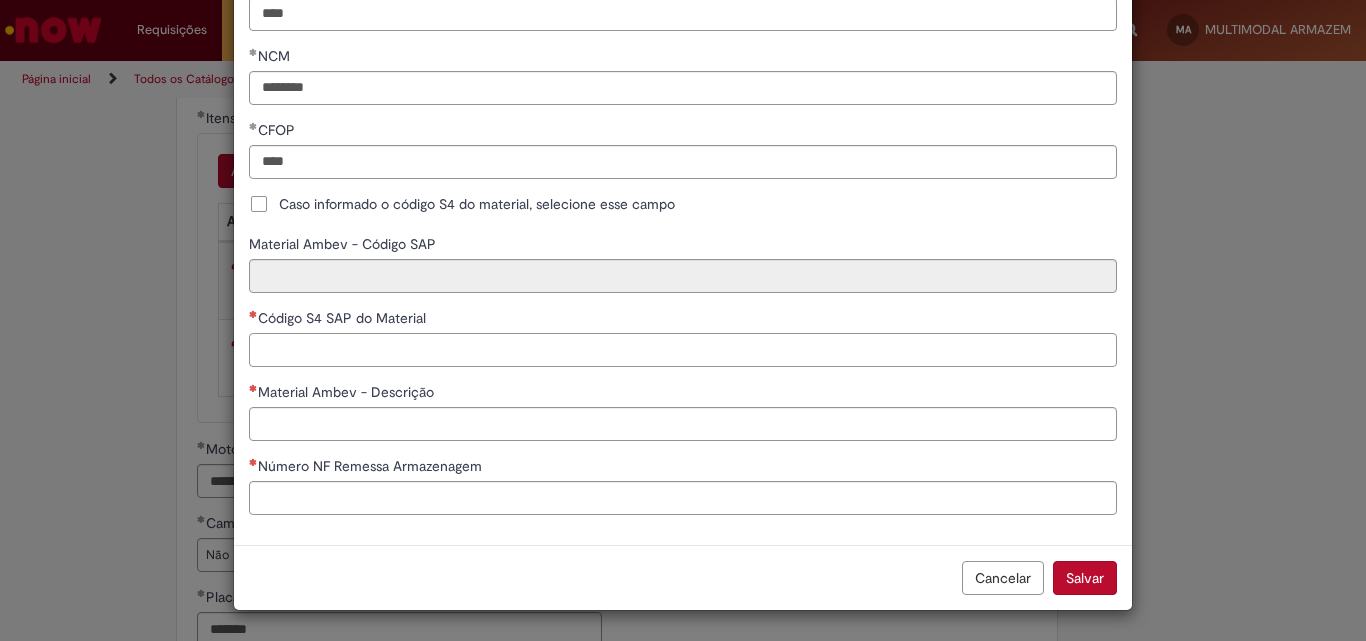 drag, startPoint x: 399, startPoint y: 348, endPoint x: 603, endPoint y: 263, distance: 221 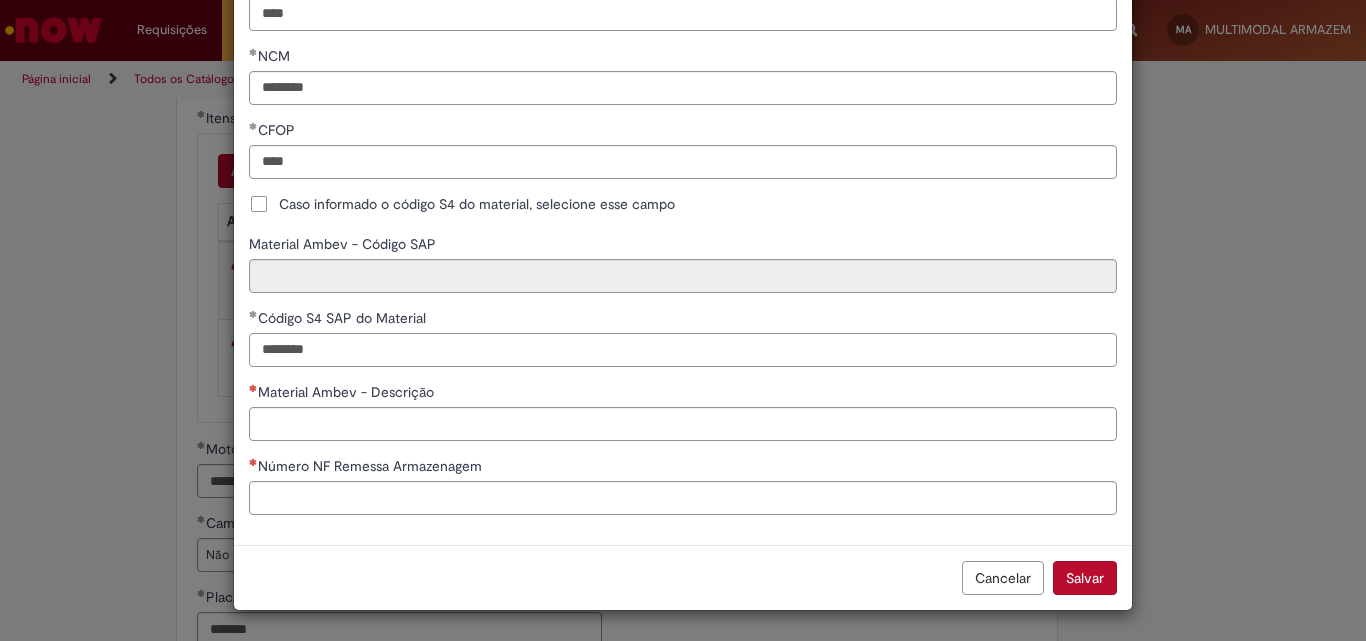 type on "********" 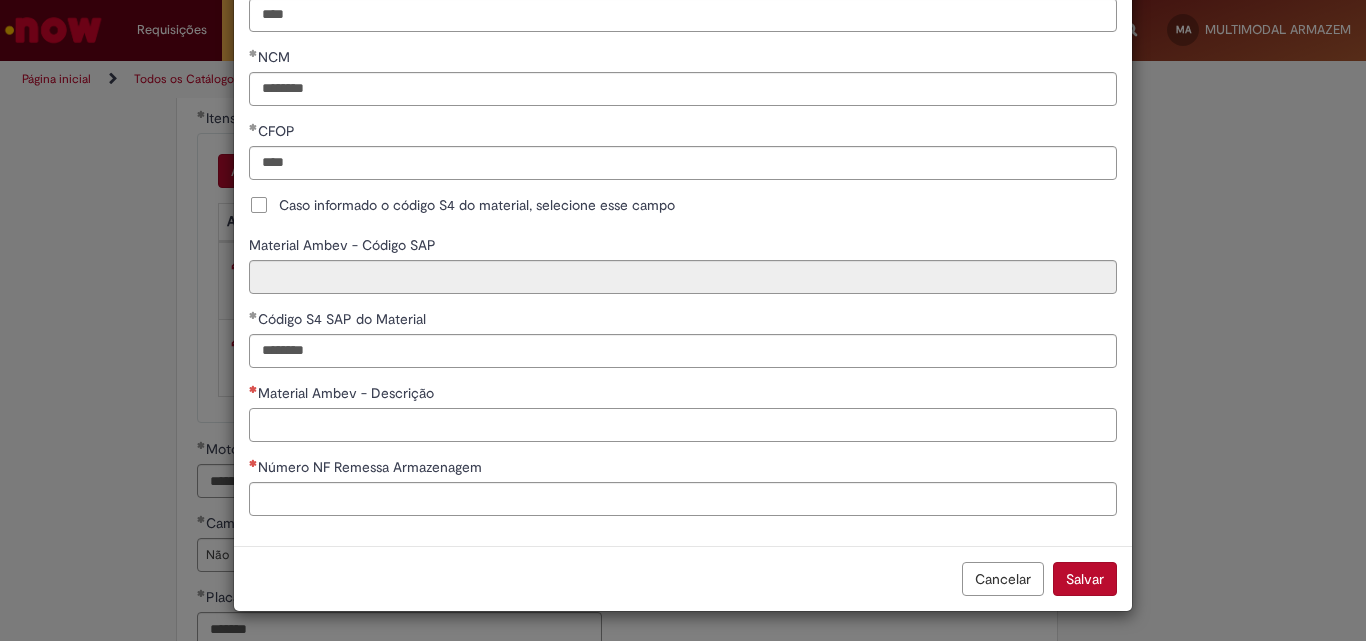 scroll, scrollTop: 501, scrollLeft: 0, axis: vertical 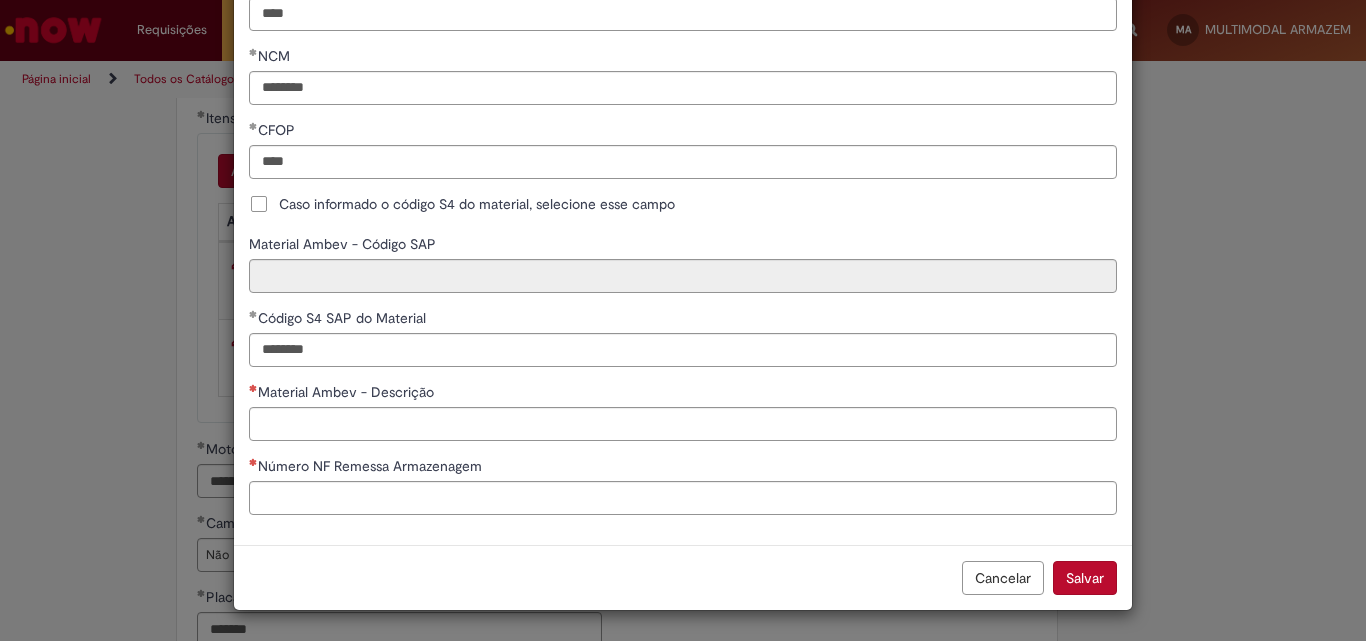 click on "Cancelar" at bounding box center [1003, 578] 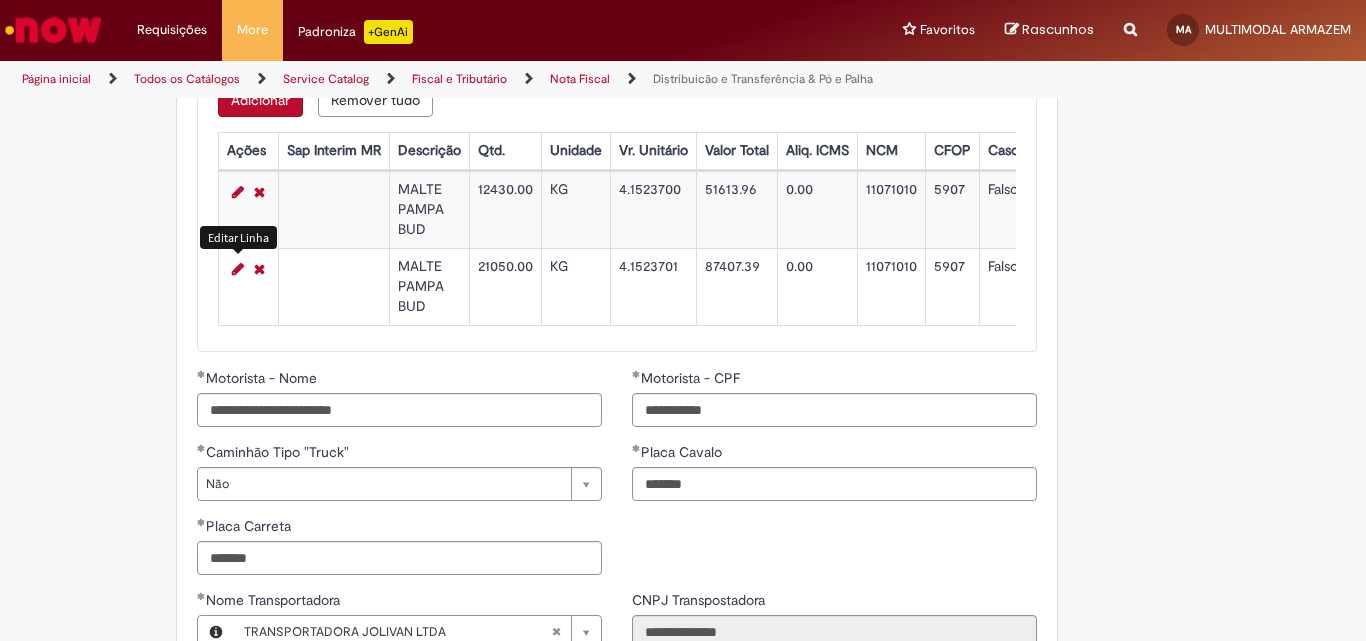 scroll, scrollTop: 2200, scrollLeft: 0, axis: vertical 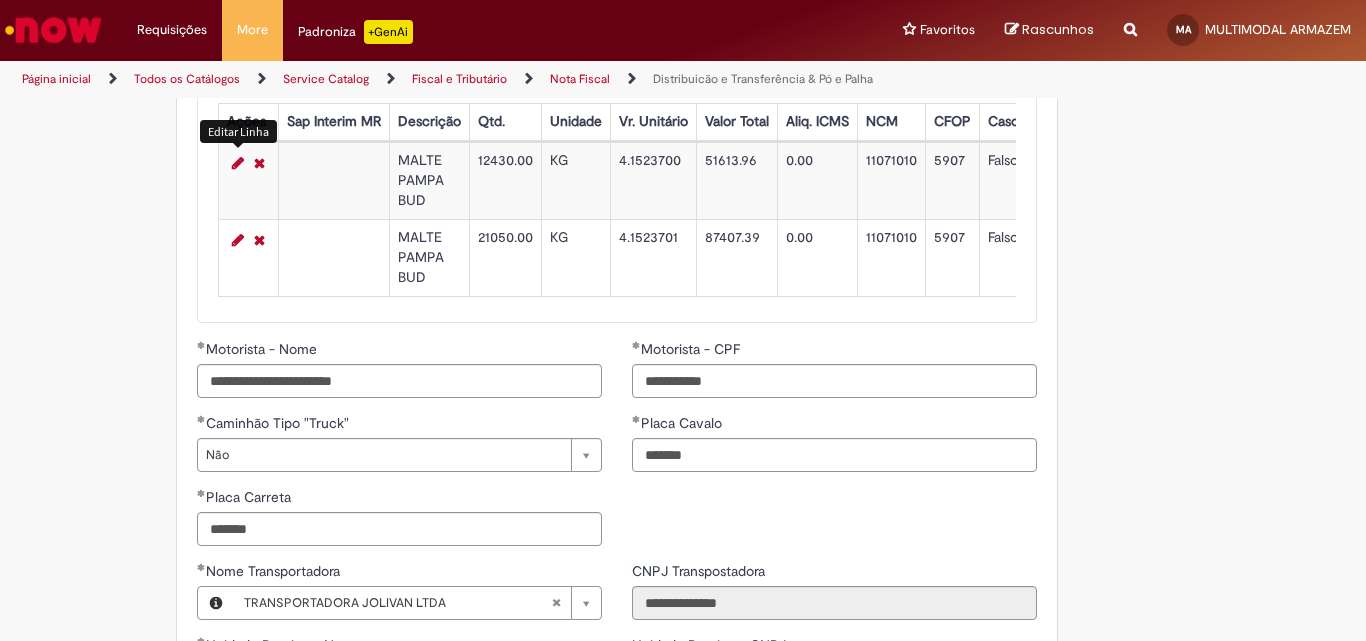 click at bounding box center [238, 163] 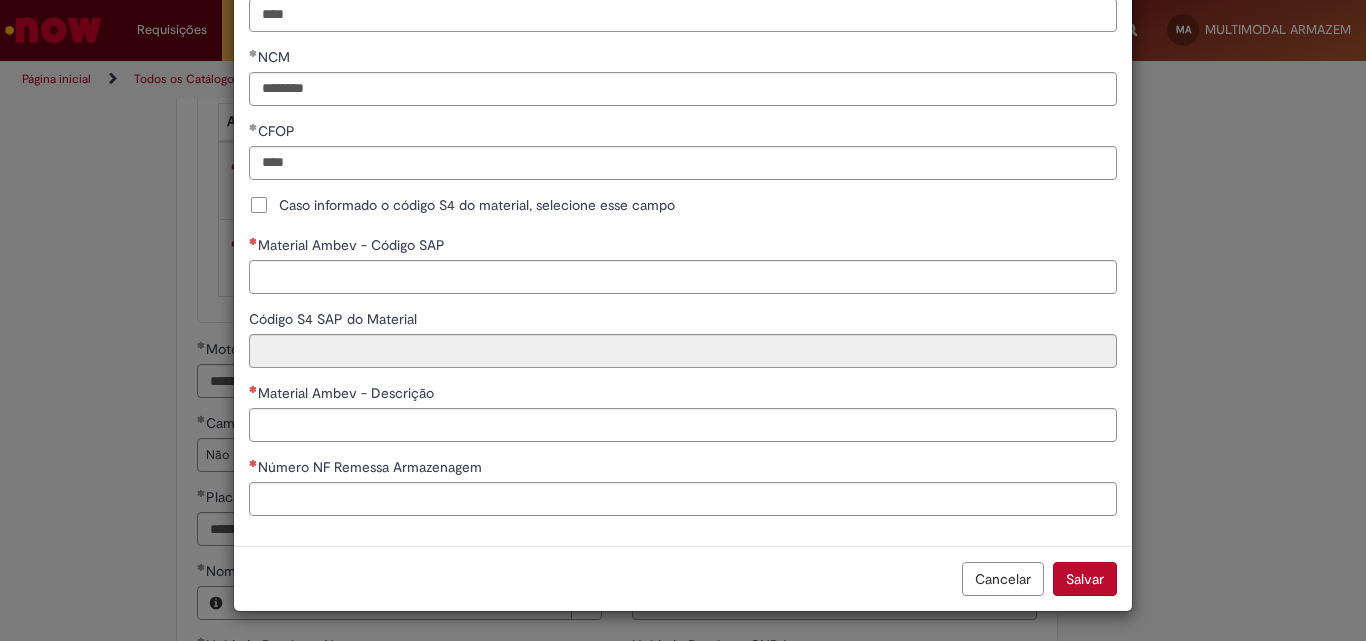 scroll, scrollTop: 501, scrollLeft: 0, axis: vertical 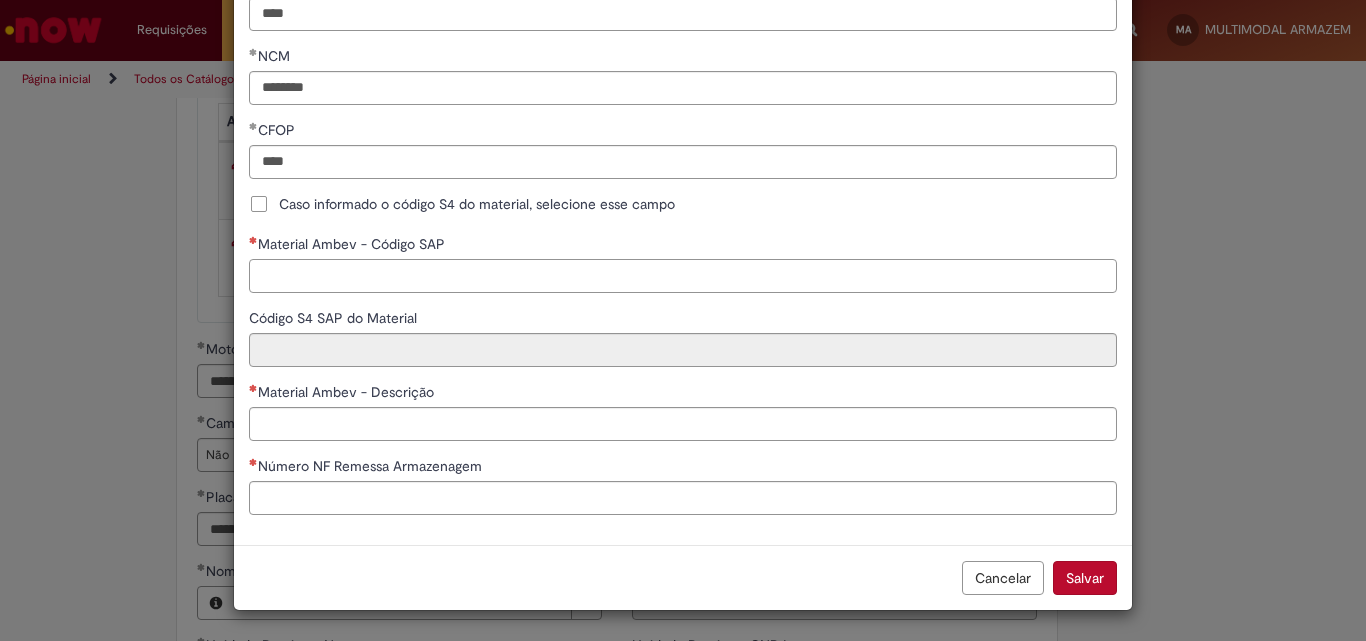 click on "Material Ambev - Código SAP" at bounding box center [683, 276] 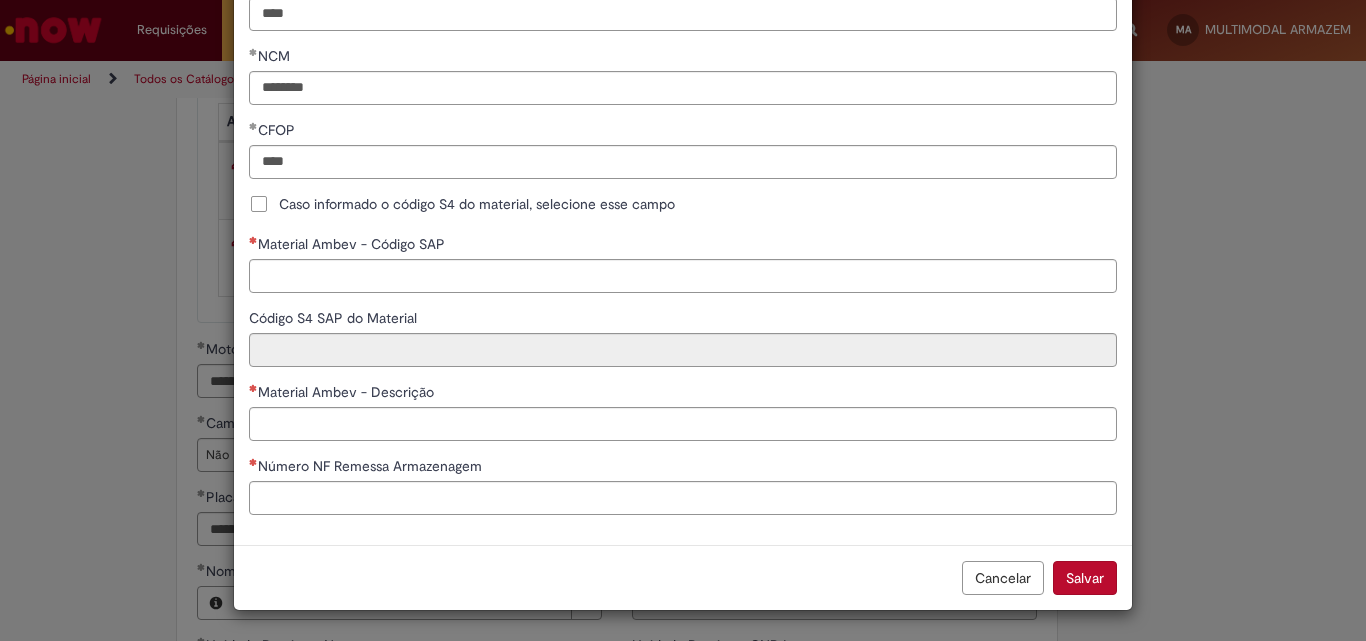 click on "Caso informado o código S4 do material, selecione esse campo" at bounding box center [477, 204] 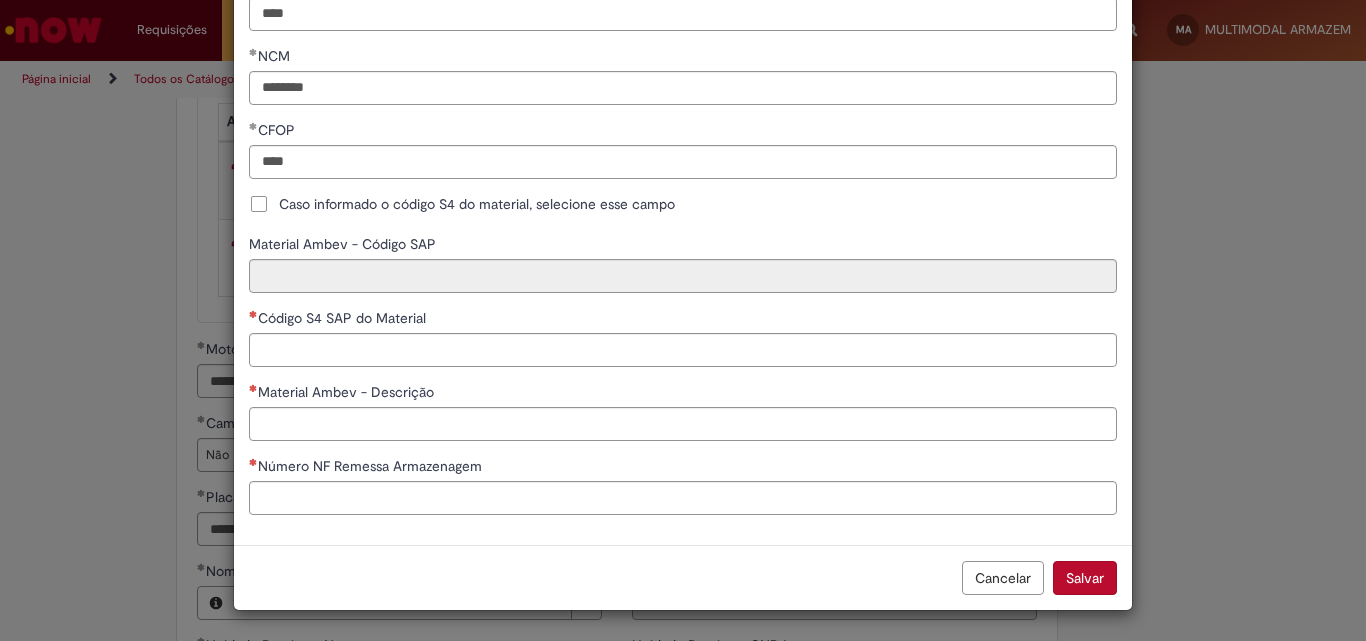 scroll, scrollTop: 501, scrollLeft: 0, axis: vertical 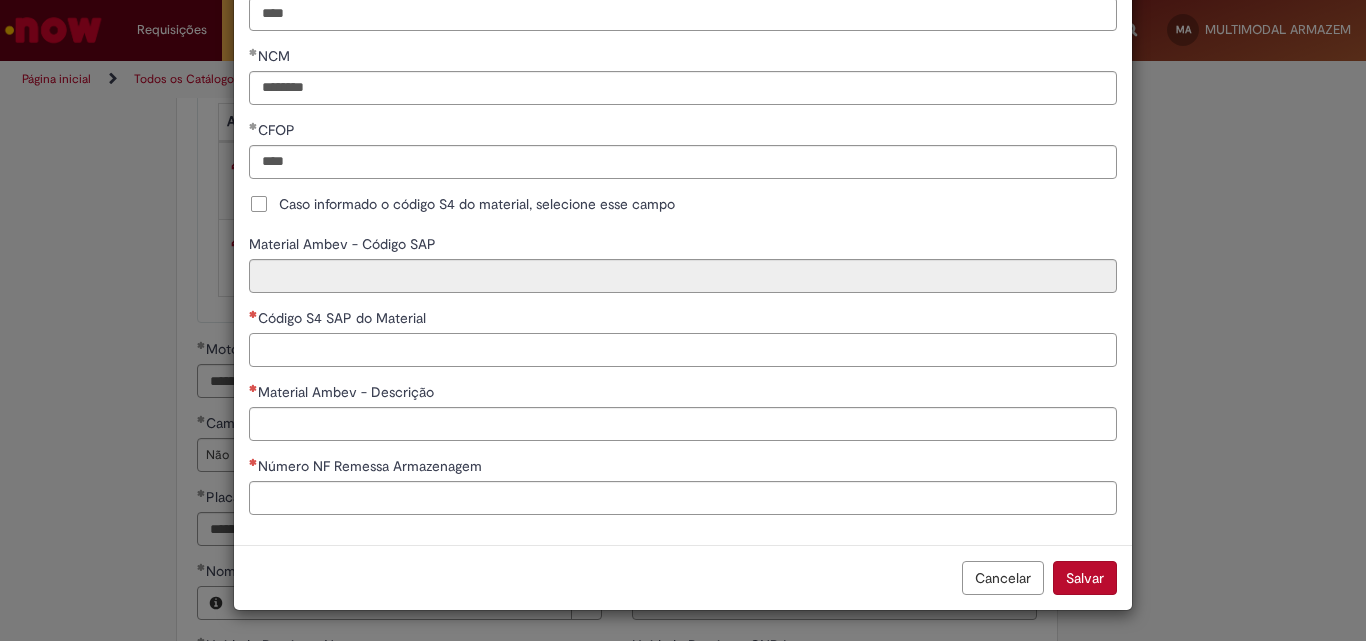 click on "Código S4 SAP do Material" at bounding box center (683, 350) 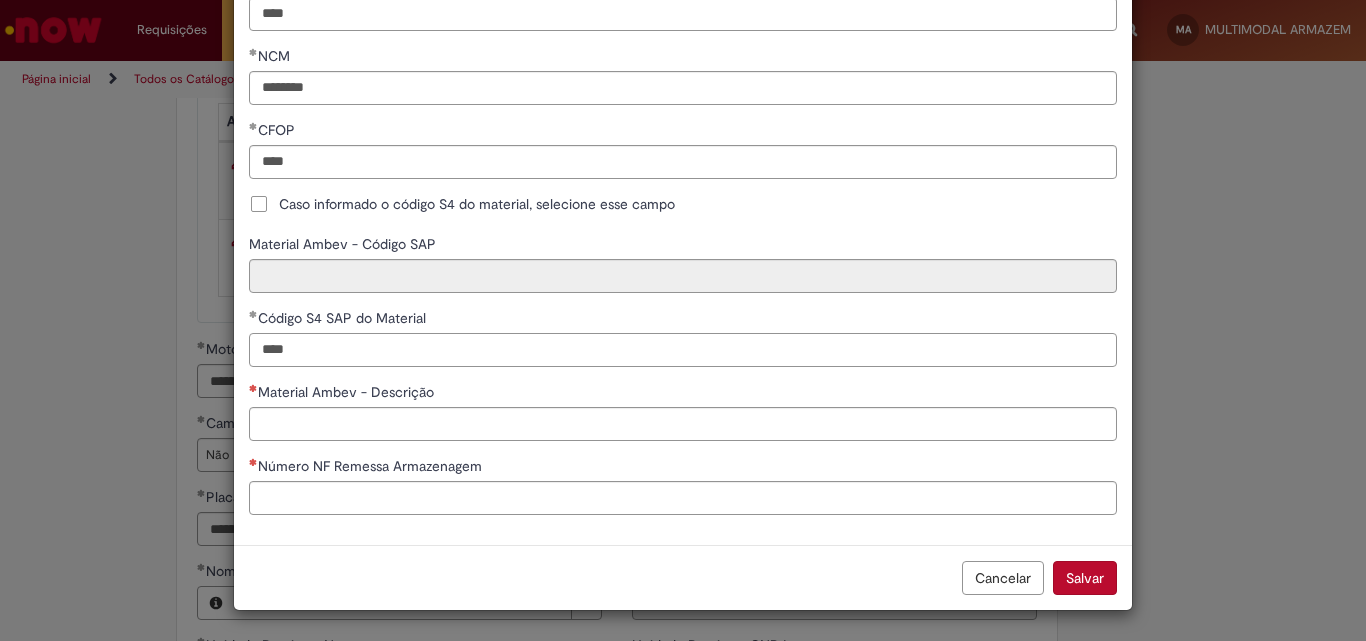 type on "****" 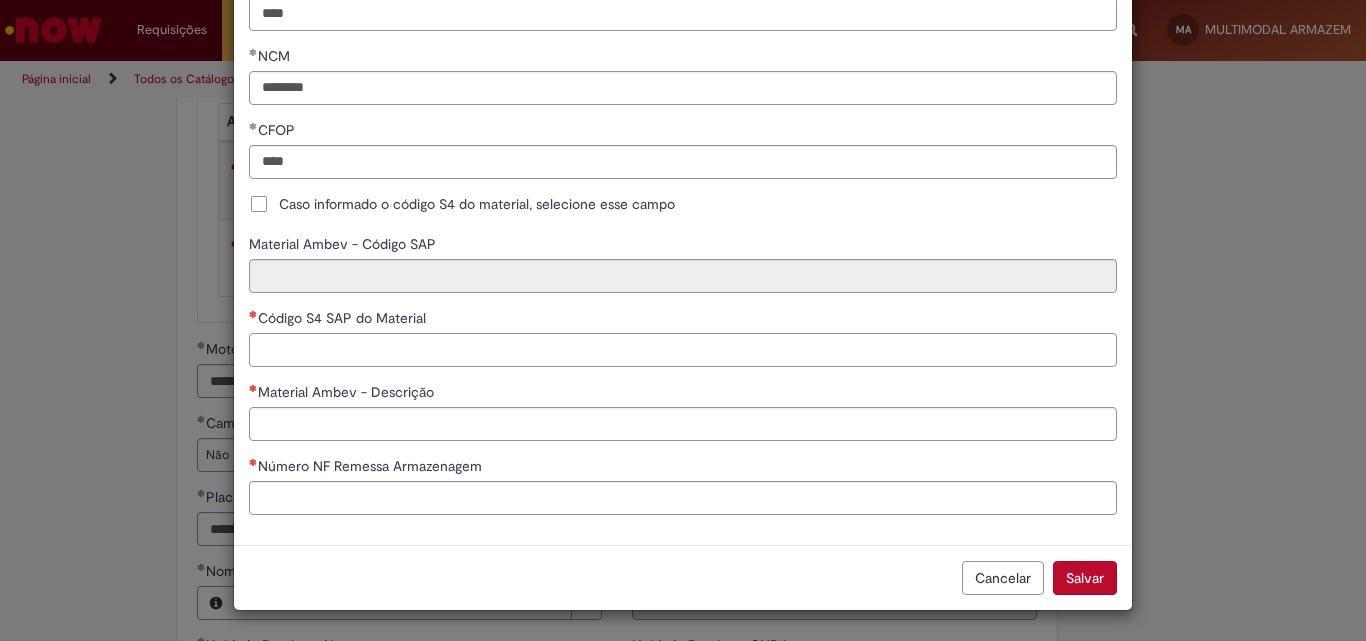 click on "Código S4 SAP do Material" at bounding box center (683, 350) 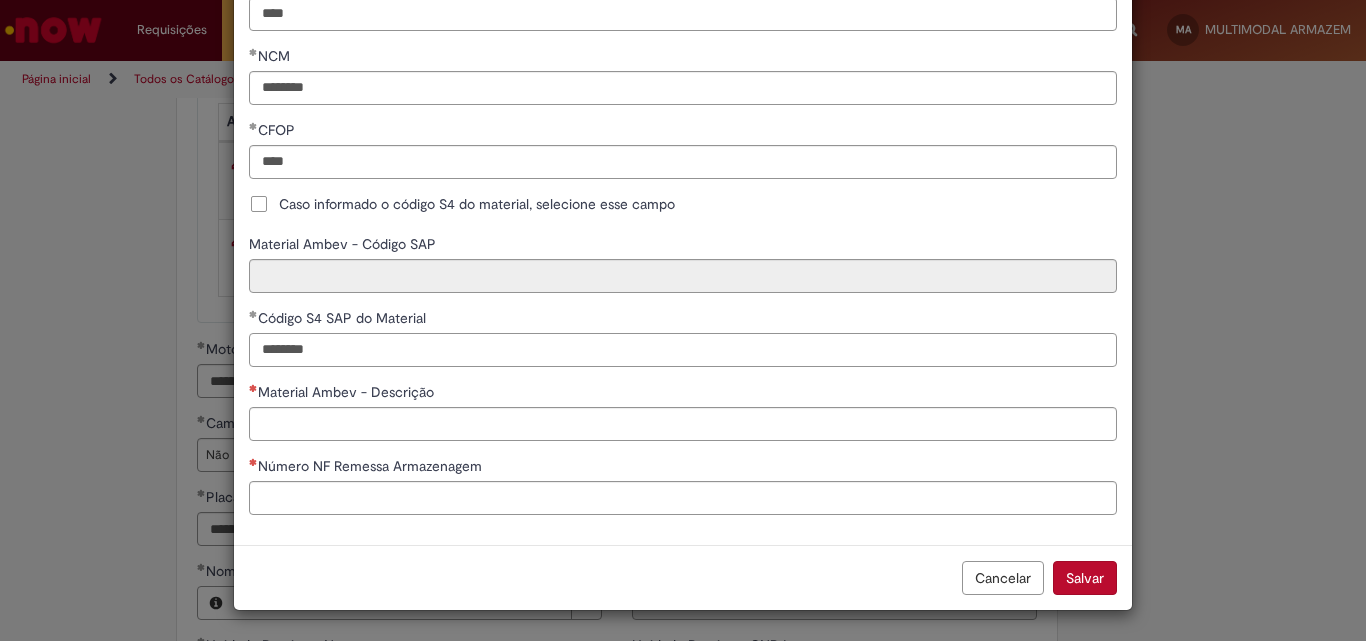 type on "********" 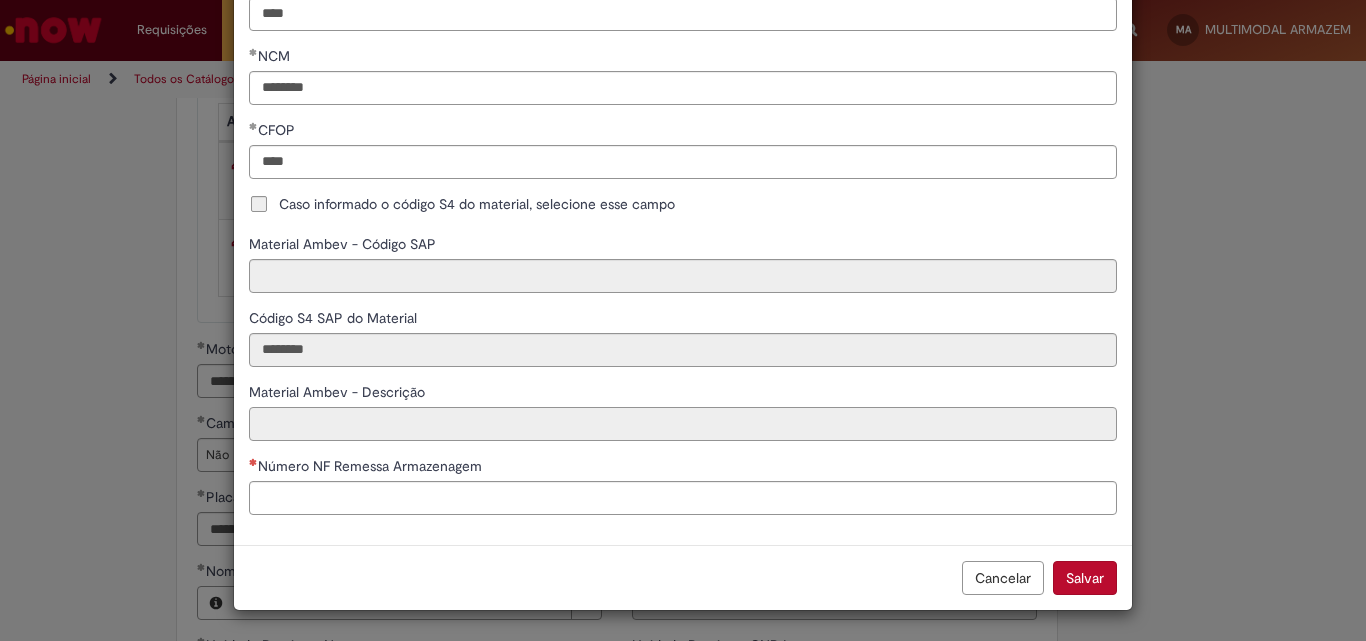 type on "**********" 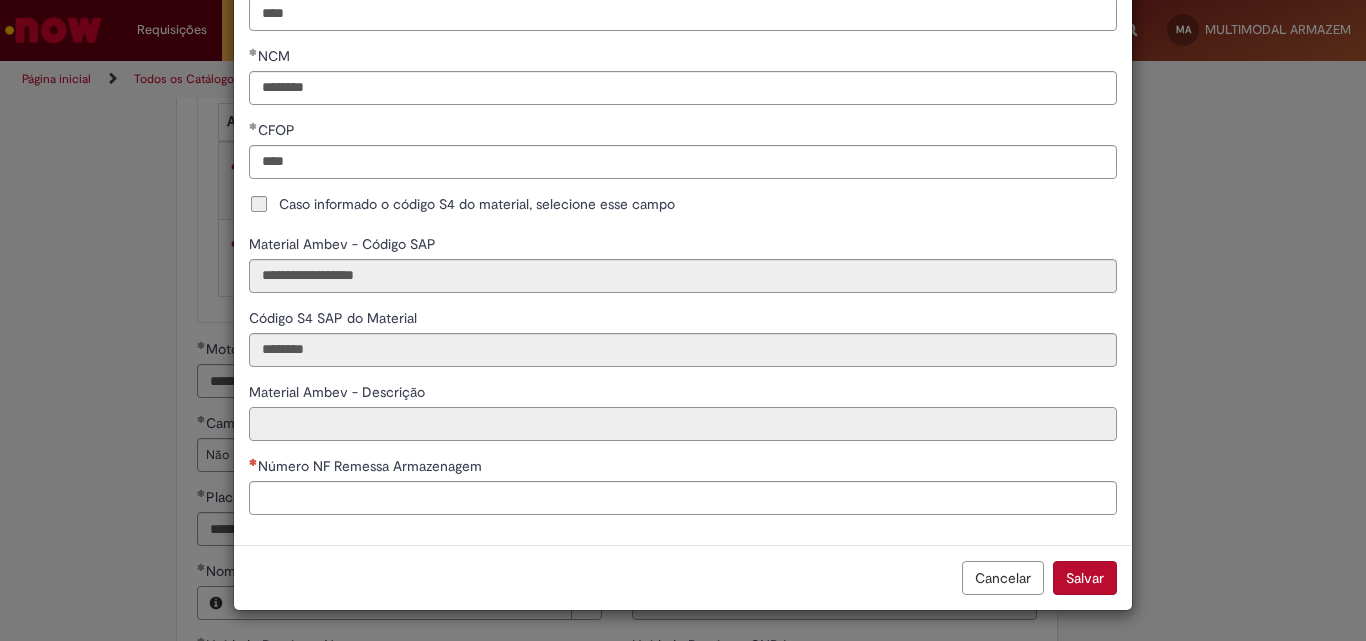 type on "**********" 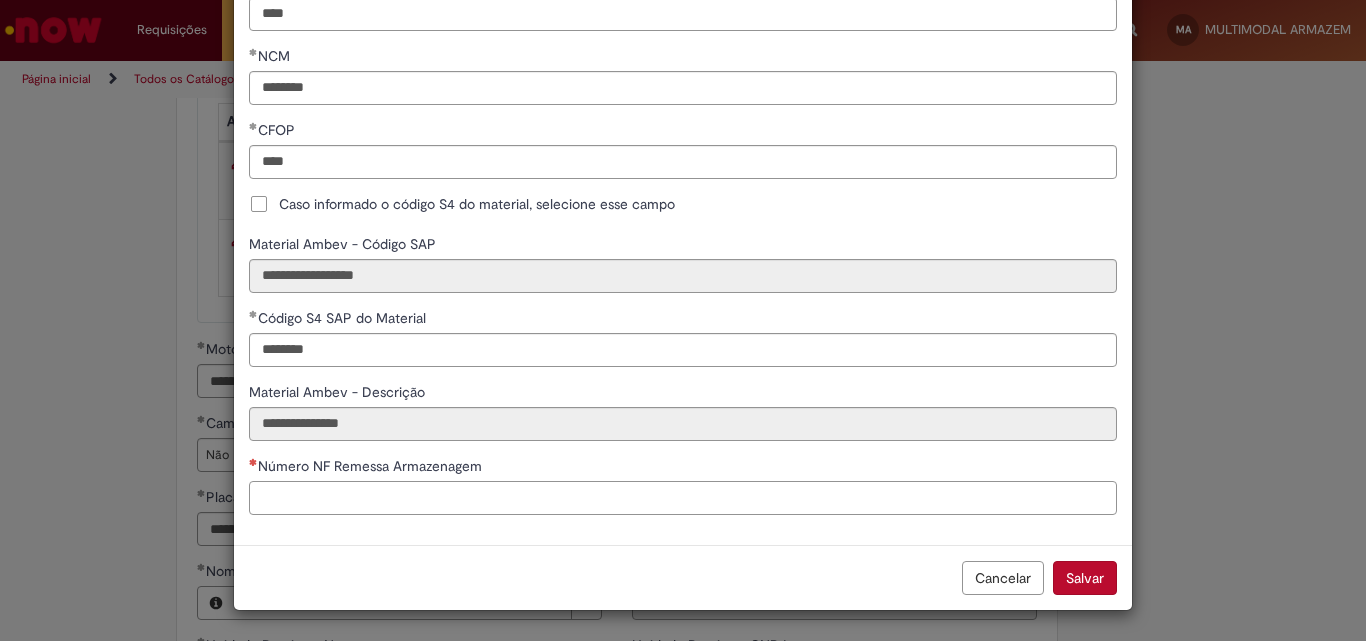click on "Número NF Remessa Armazenagem" at bounding box center (683, 498) 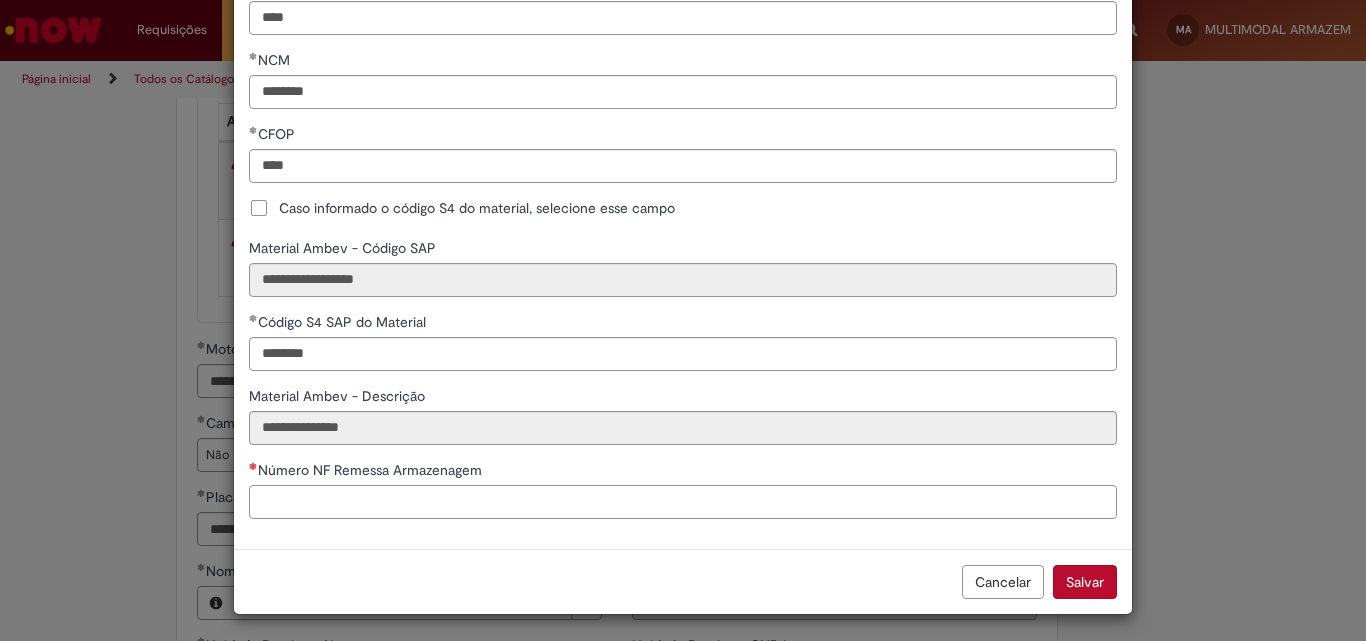 scroll, scrollTop: 501, scrollLeft: 0, axis: vertical 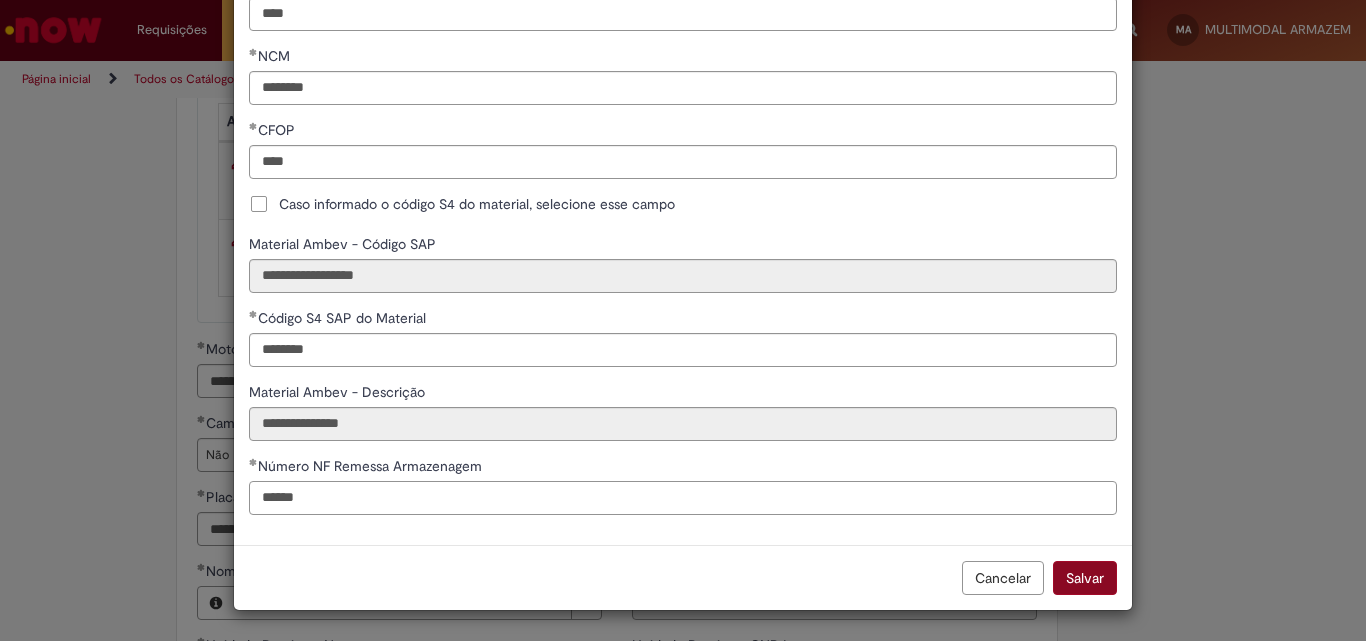 type on "******" 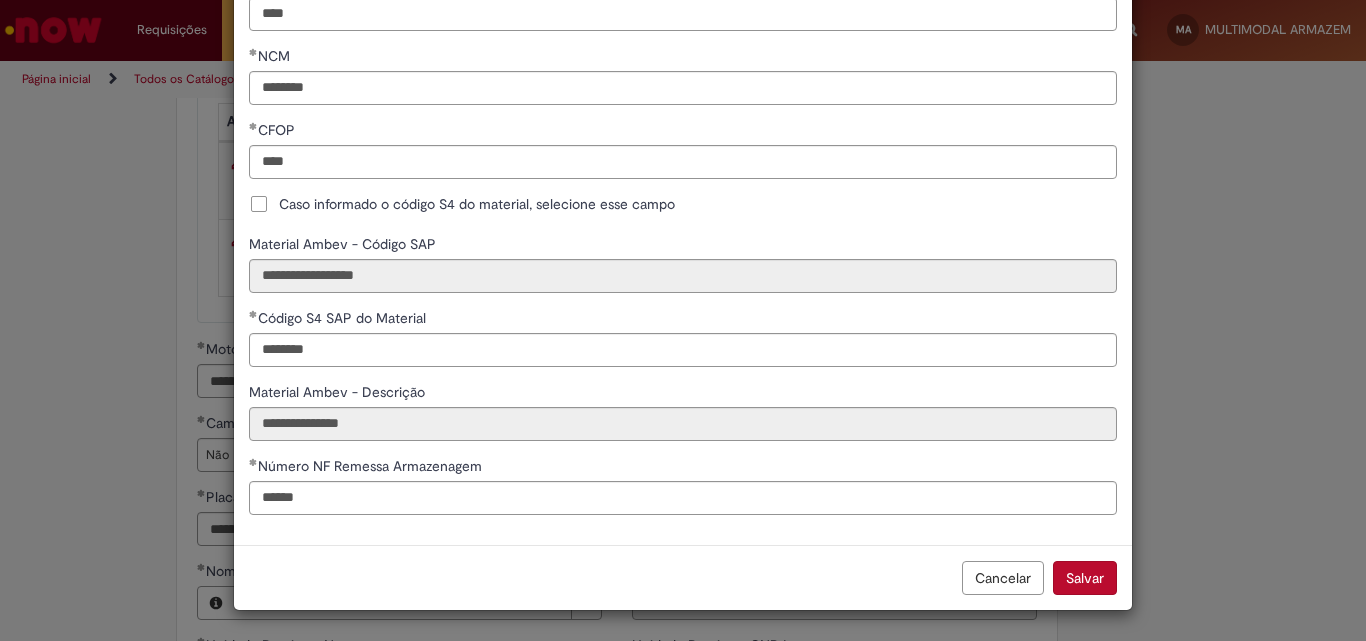 drag, startPoint x: 1098, startPoint y: 569, endPoint x: 1101, endPoint y: 555, distance: 14.3178215 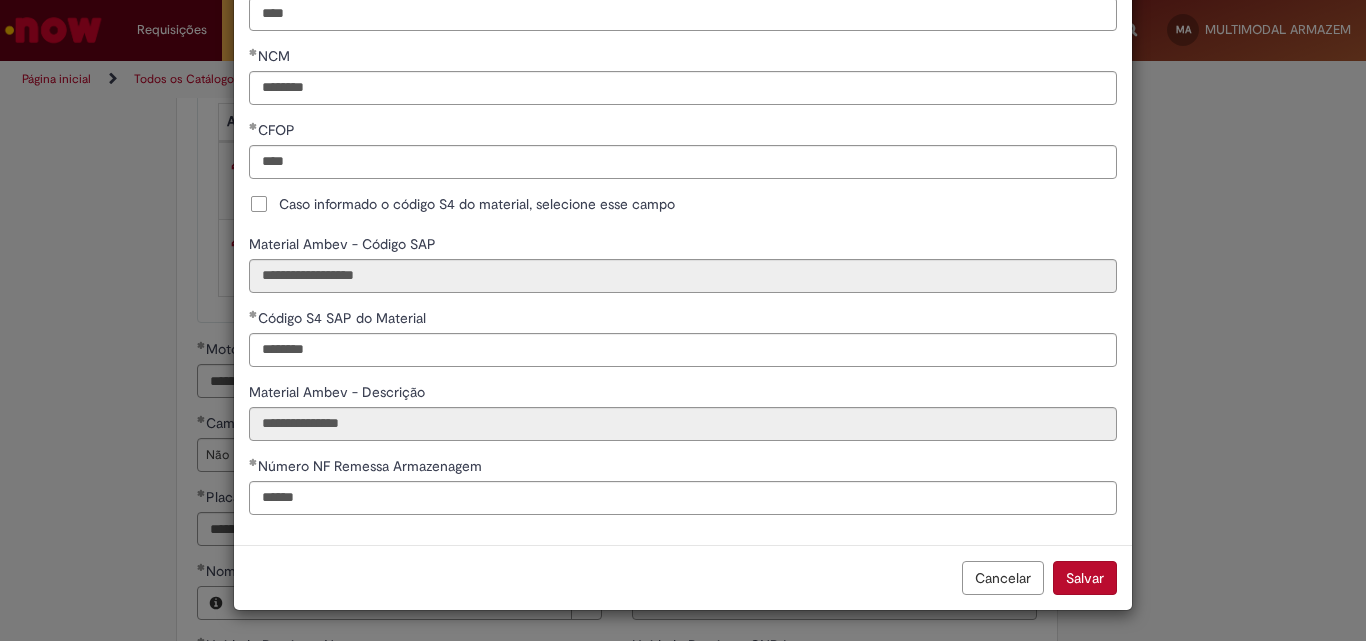 click on "Salvar" at bounding box center (1085, 578) 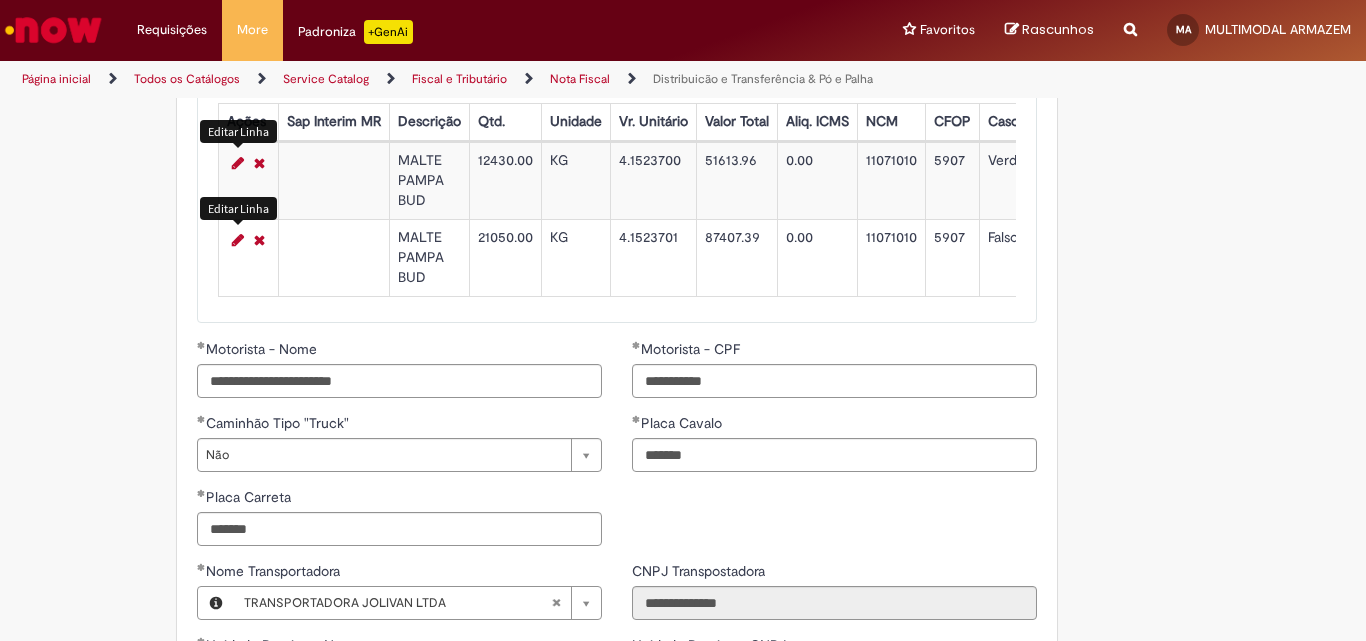 click at bounding box center (238, 240) 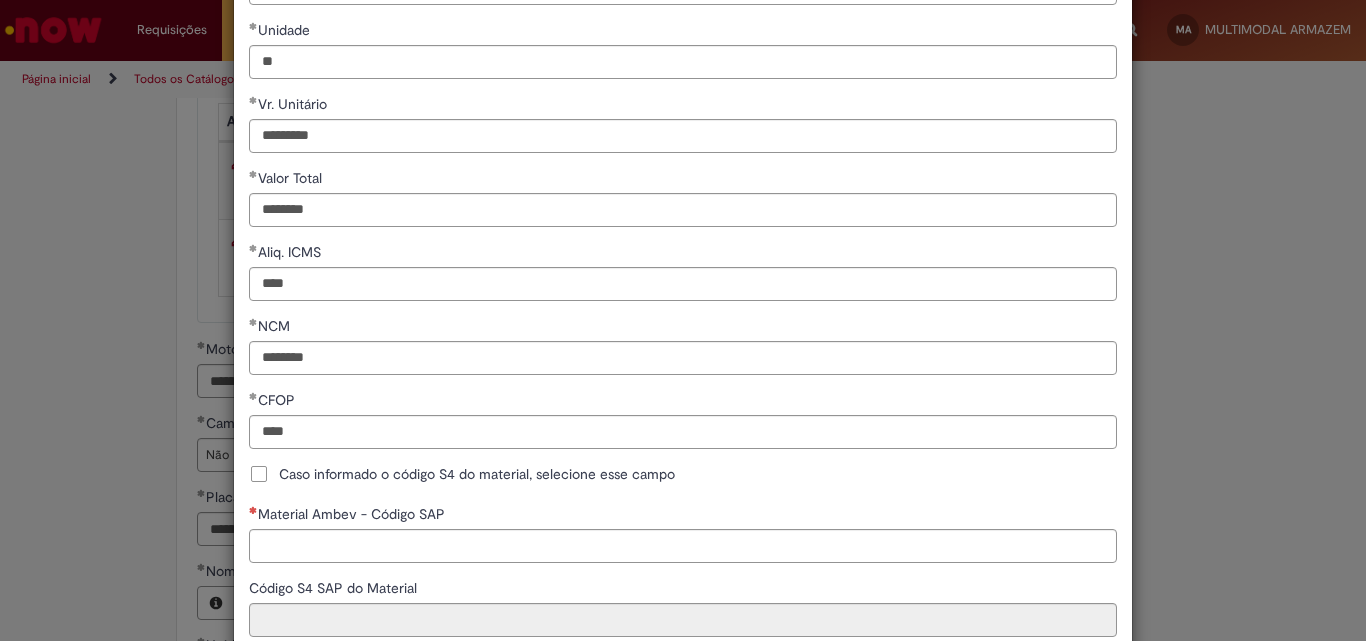 scroll, scrollTop: 501, scrollLeft: 0, axis: vertical 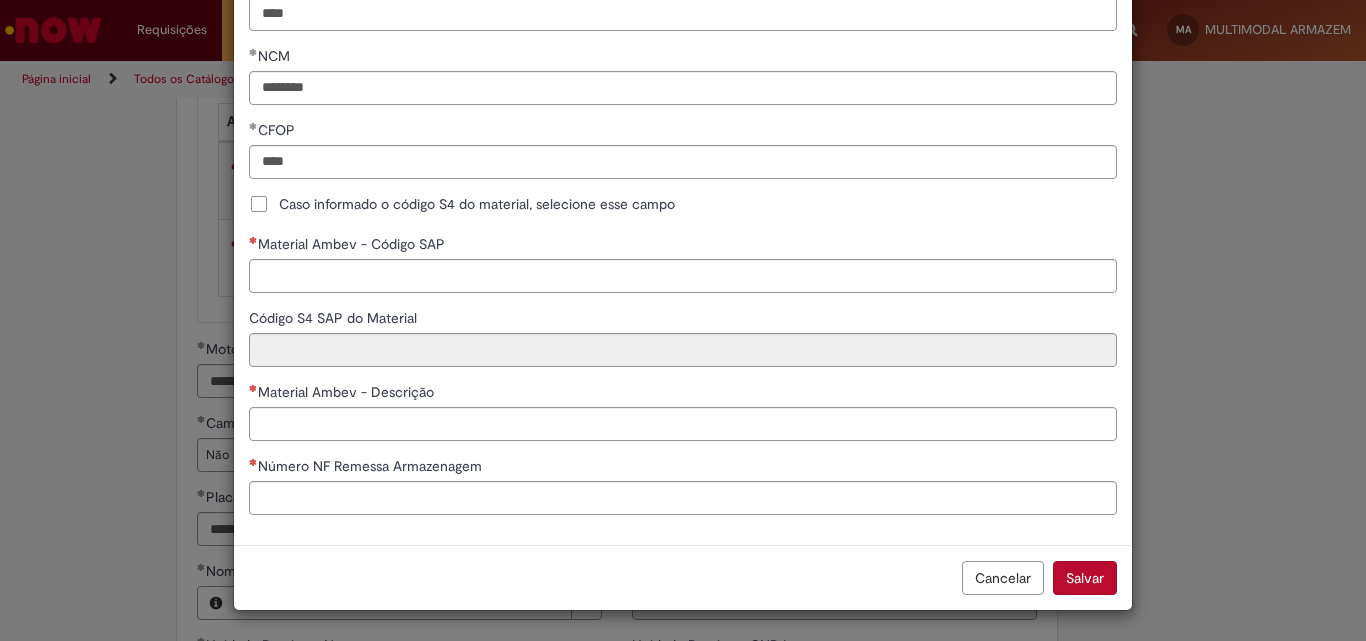 click on "Caso informado o código S4 do material, selecione esse campo" at bounding box center [477, 204] 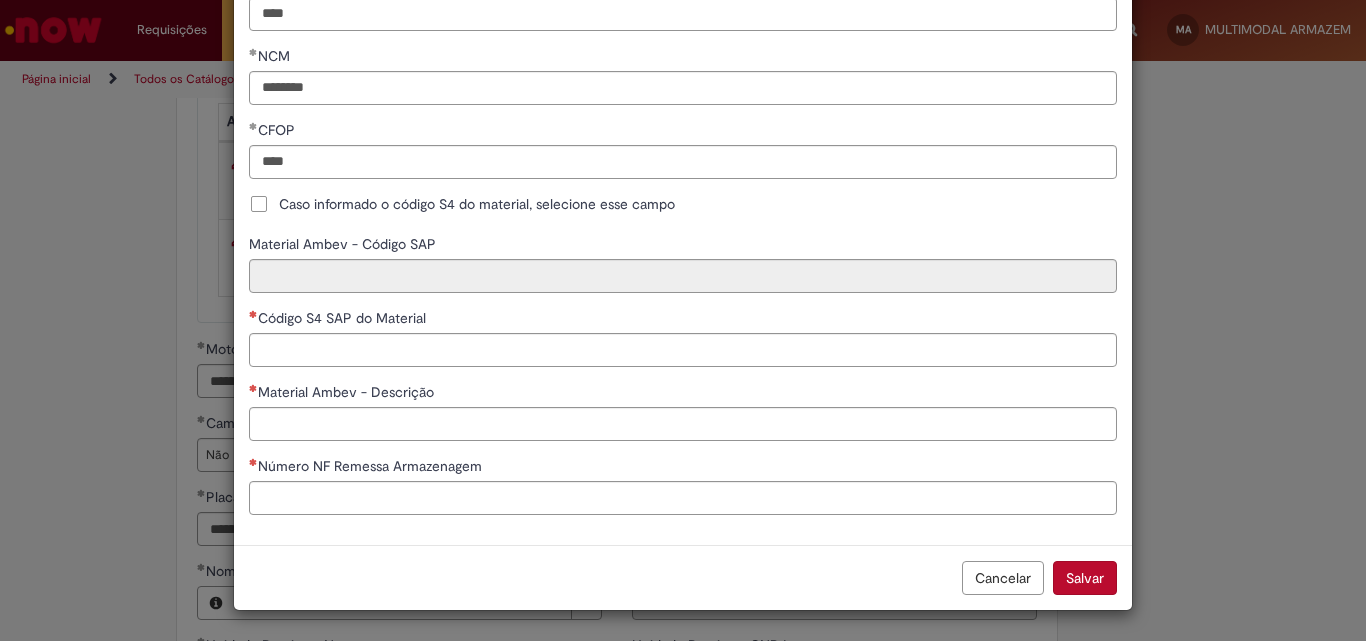 scroll, scrollTop: 500, scrollLeft: 0, axis: vertical 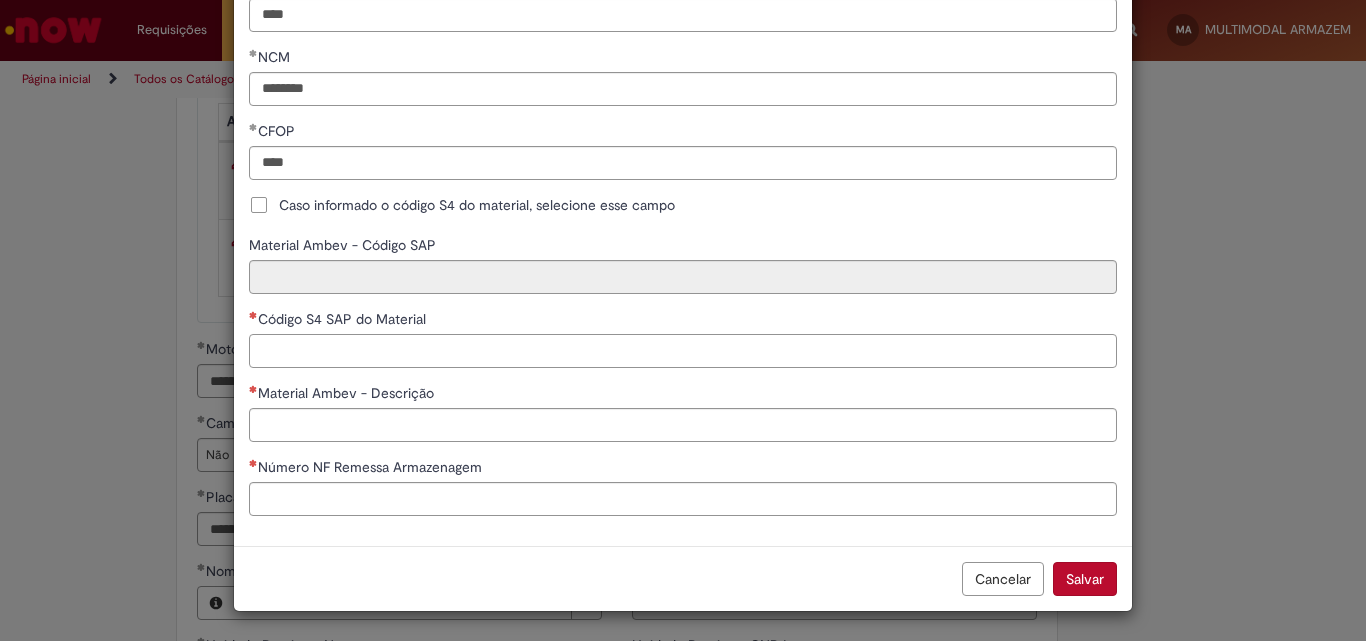click on "Código S4 SAP do Material" at bounding box center [683, 351] 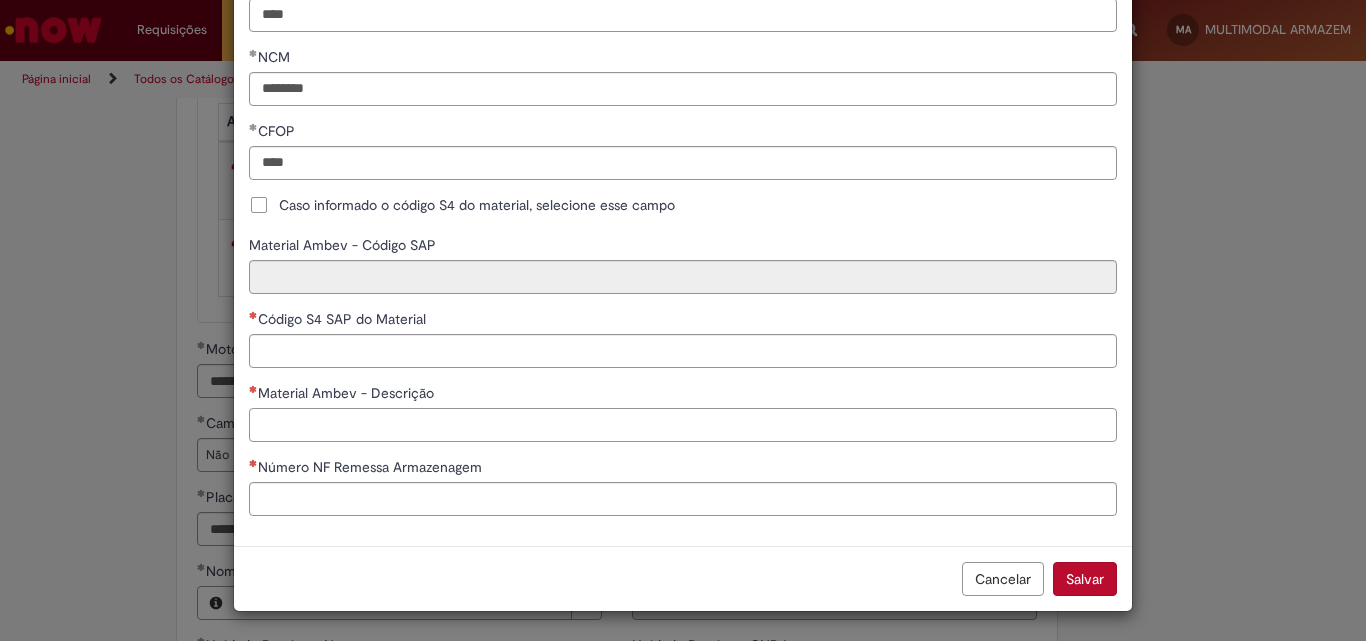 click on "Material Ambev - Descrição" at bounding box center [683, 425] 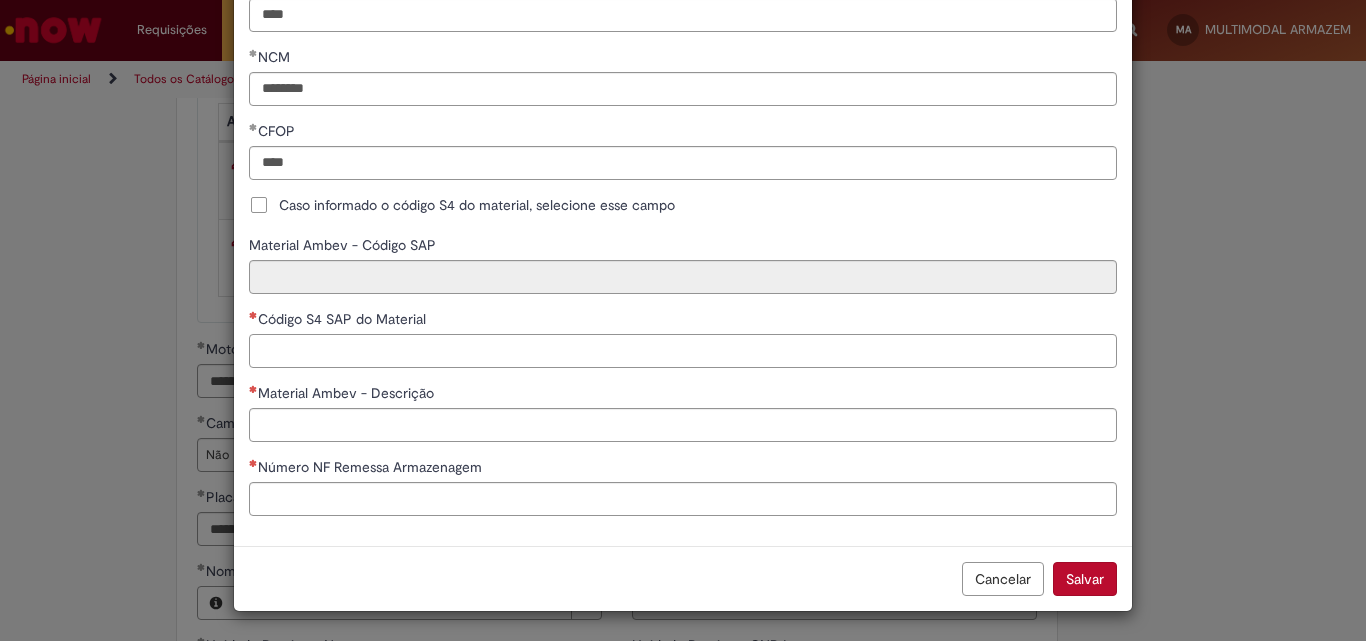 click on "Código S4 SAP do Material" at bounding box center (683, 351) 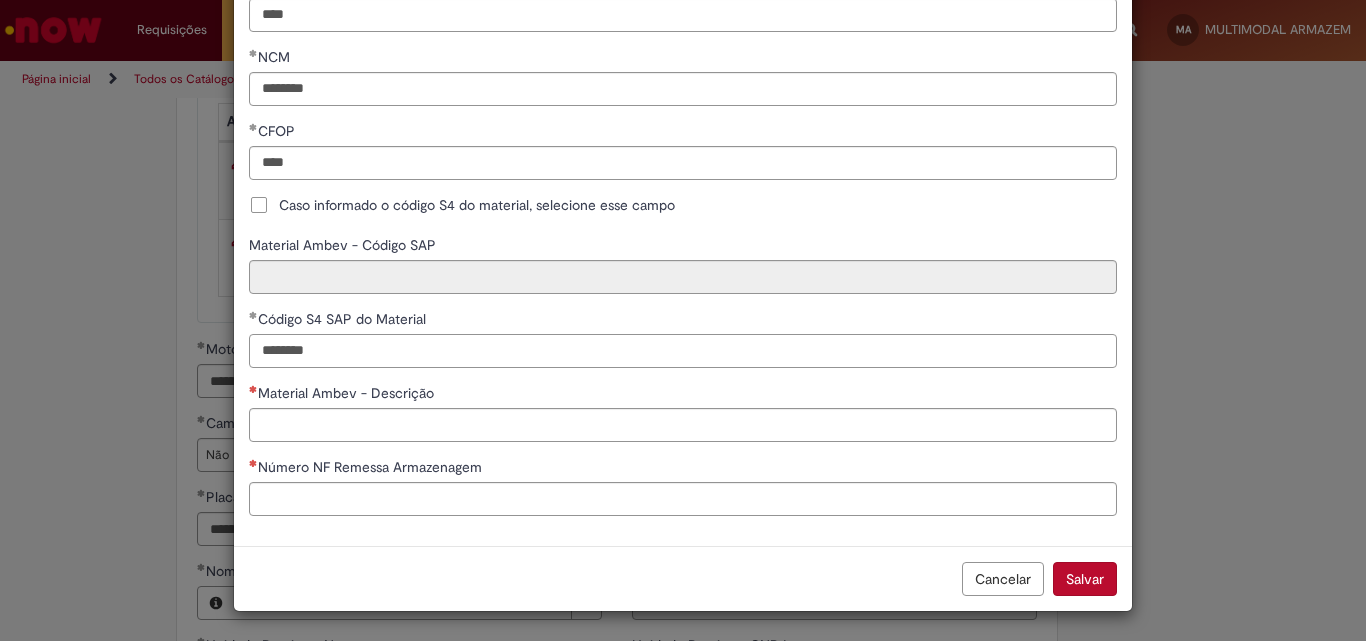 type on "********" 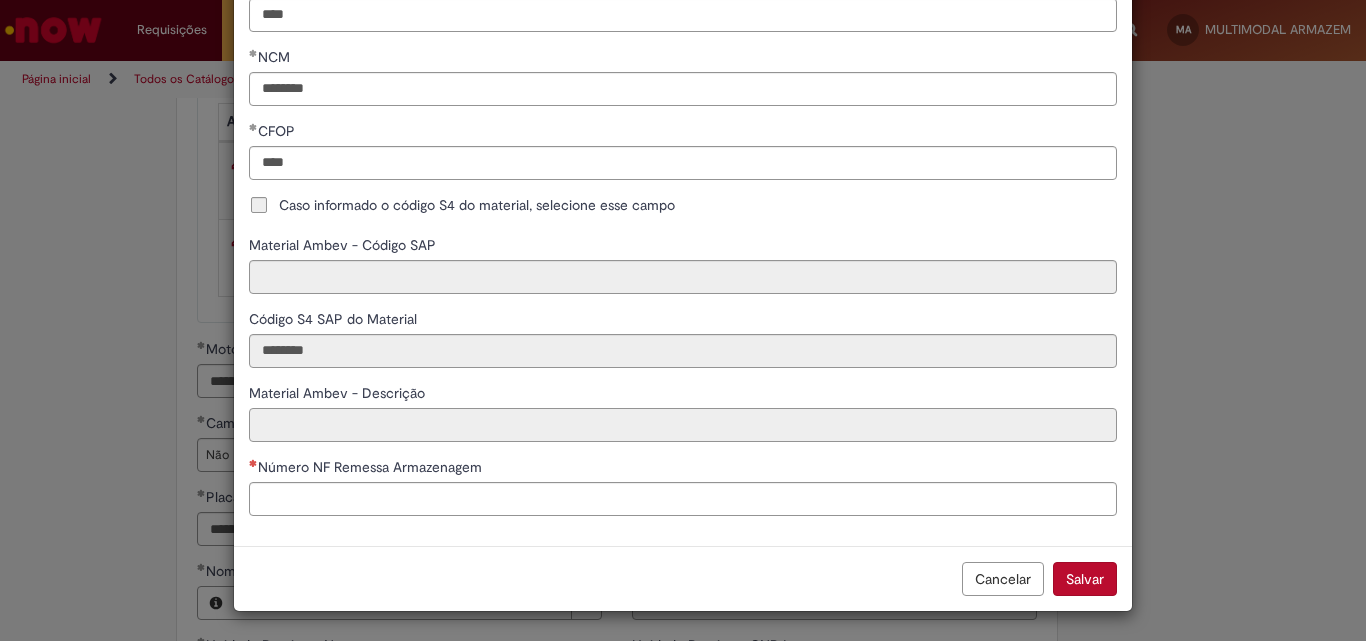type on "**********" 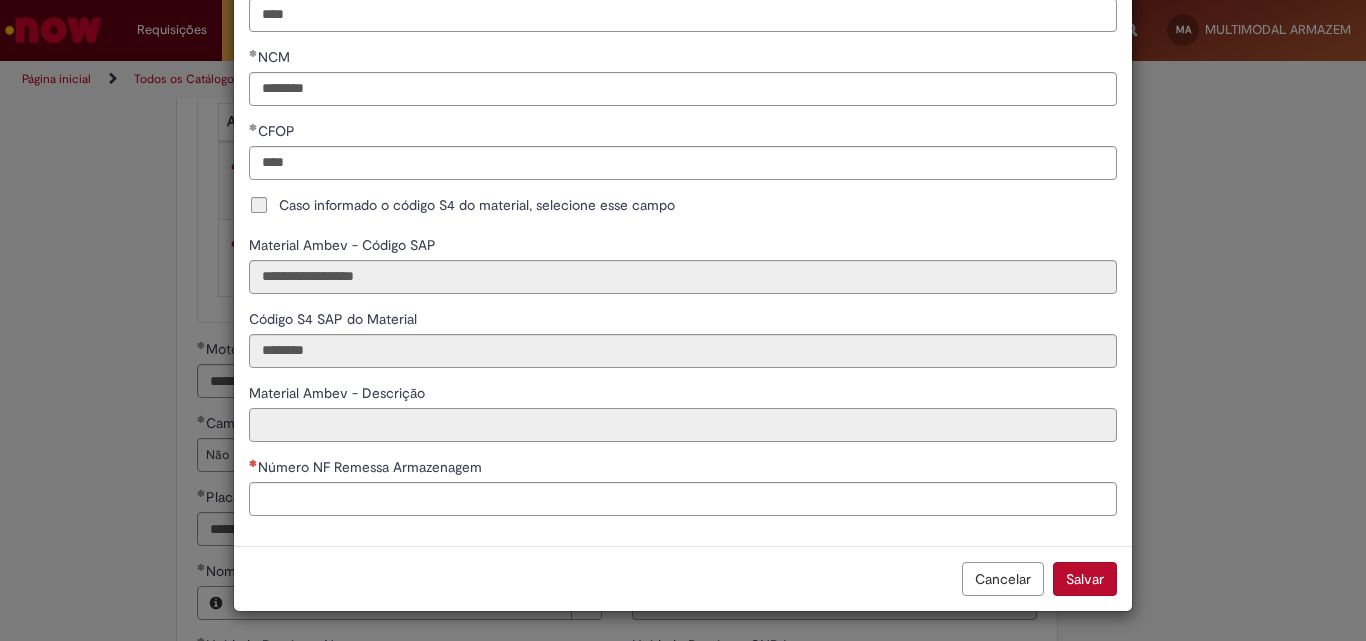 type on "**********" 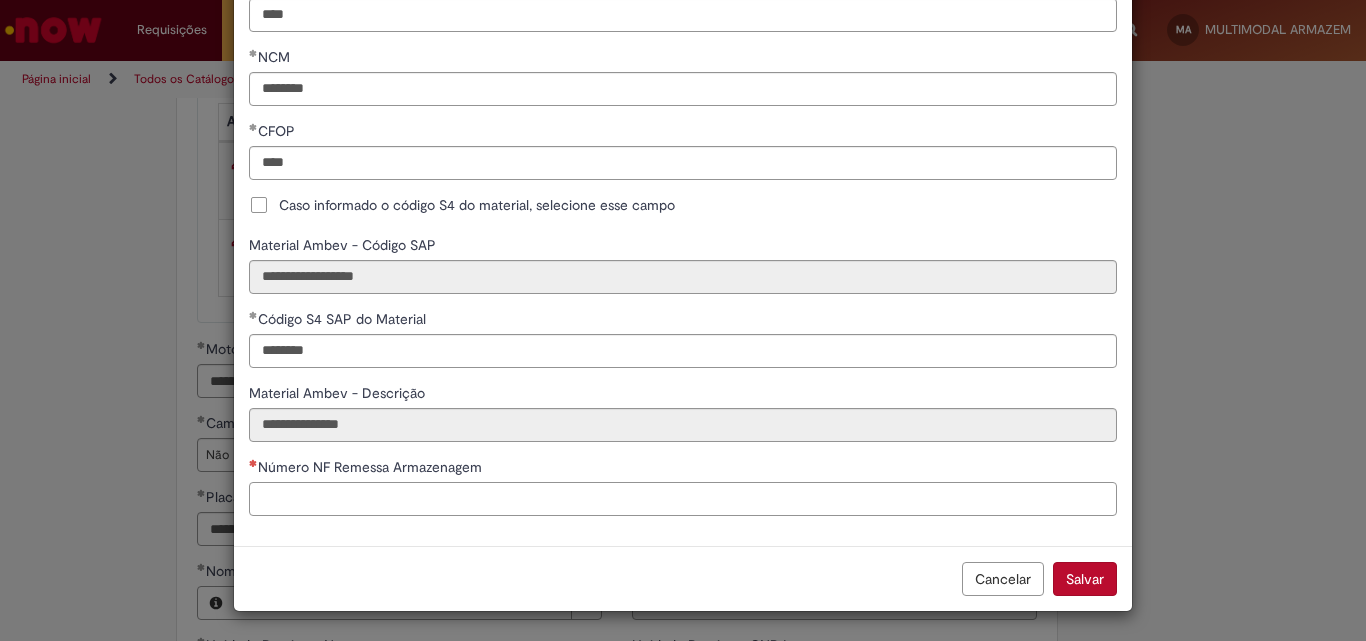 click on "Número NF Remessa Armazenagem" at bounding box center [683, 499] 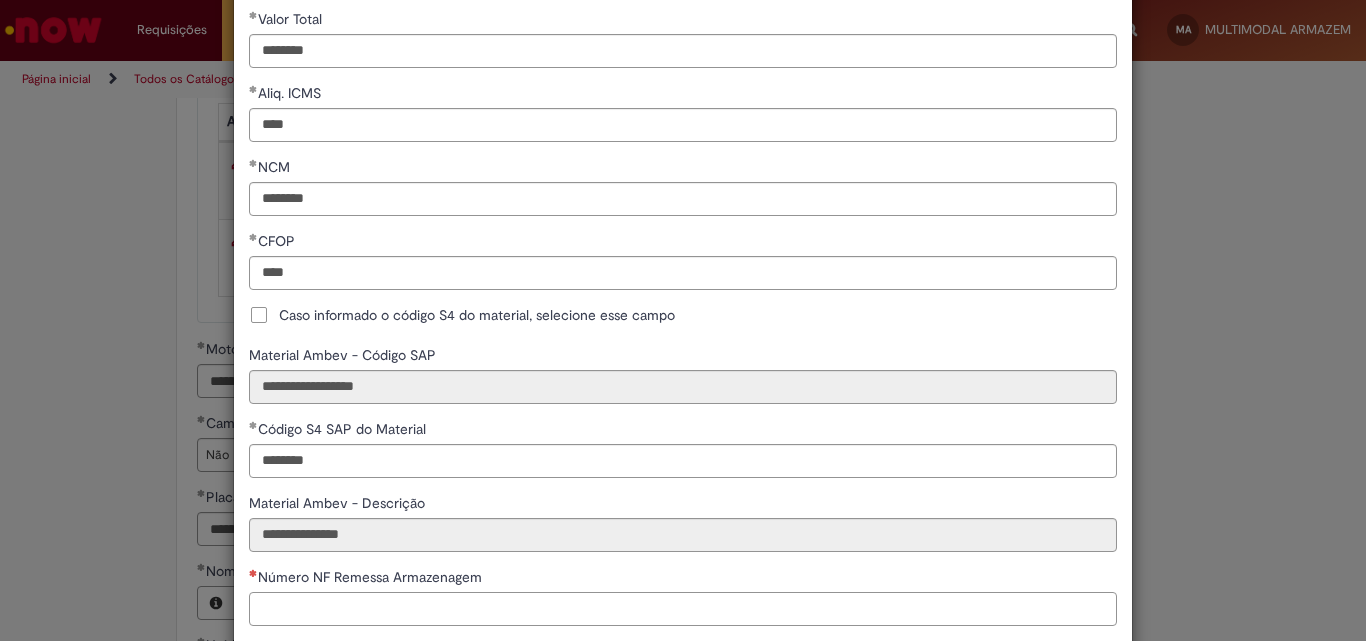 scroll, scrollTop: 501, scrollLeft: 0, axis: vertical 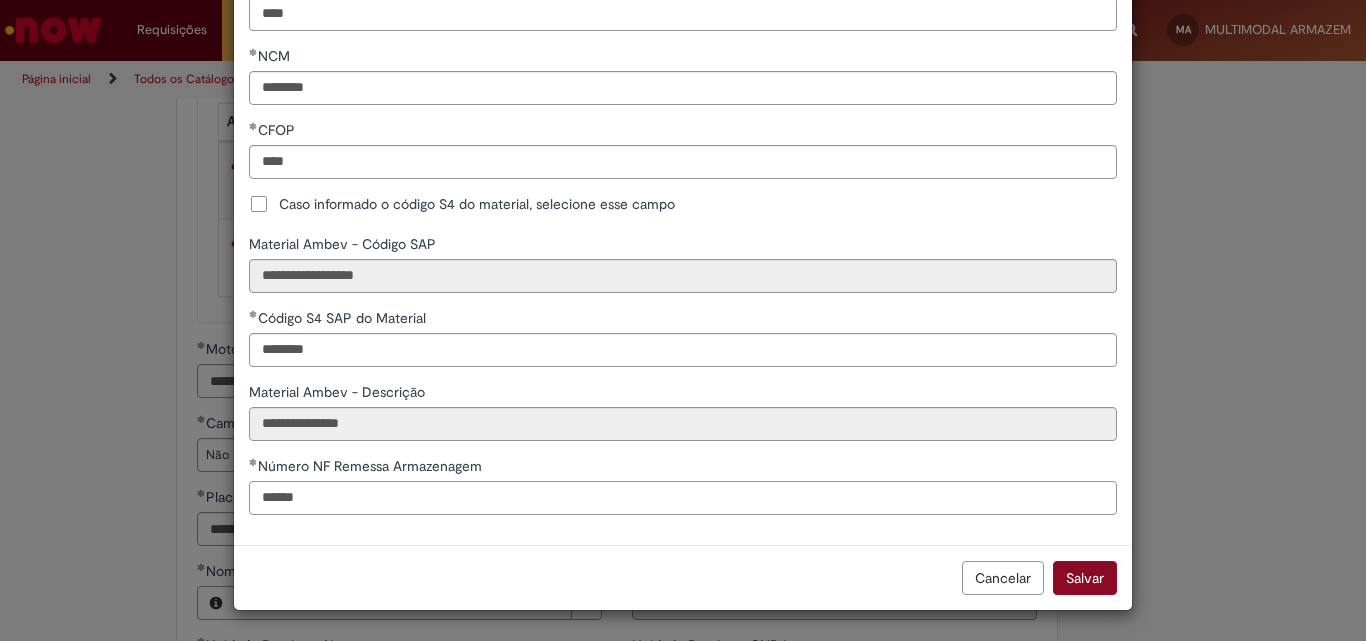 type on "******" 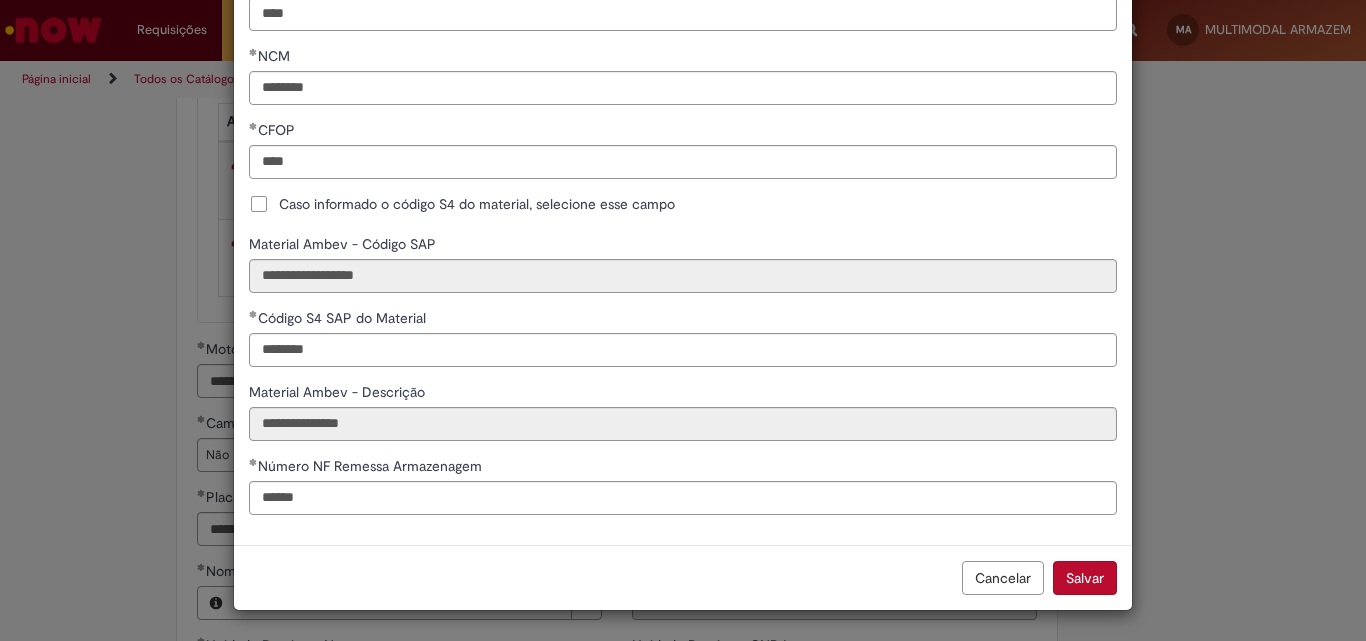 click on "Salvar" at bounding box center [1085, 578] 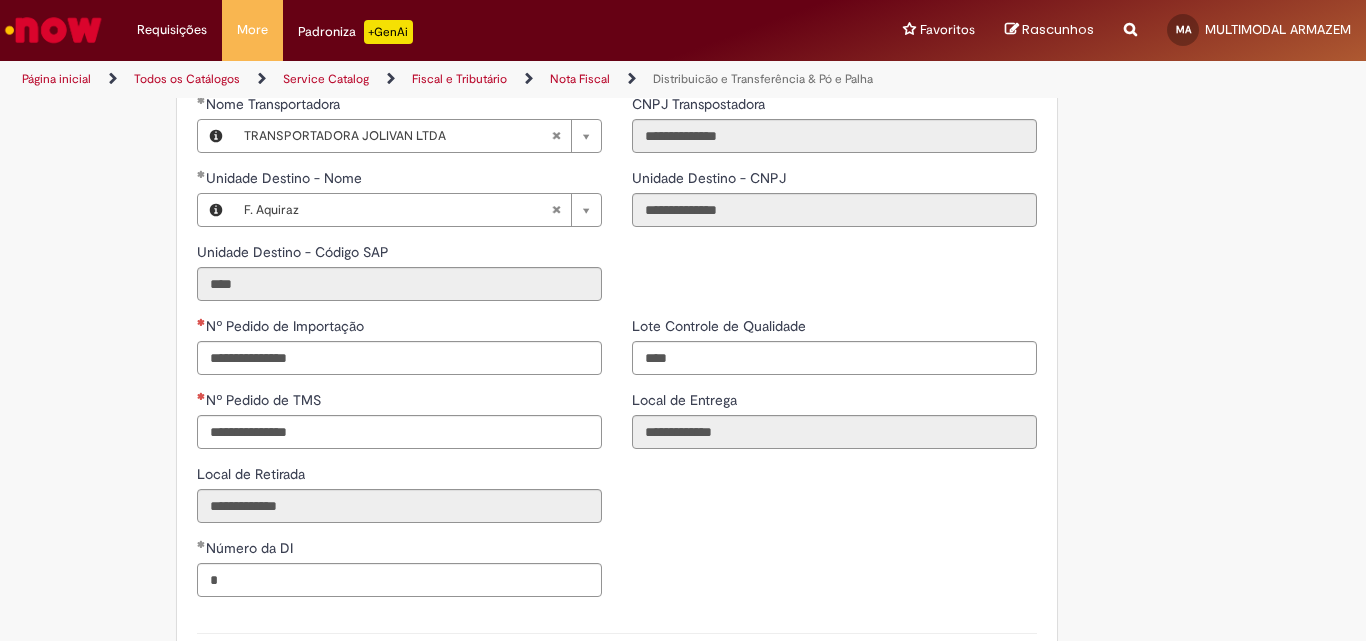 scroll, scrollTop: 2700, scrollLeft: 0, axis: vertical 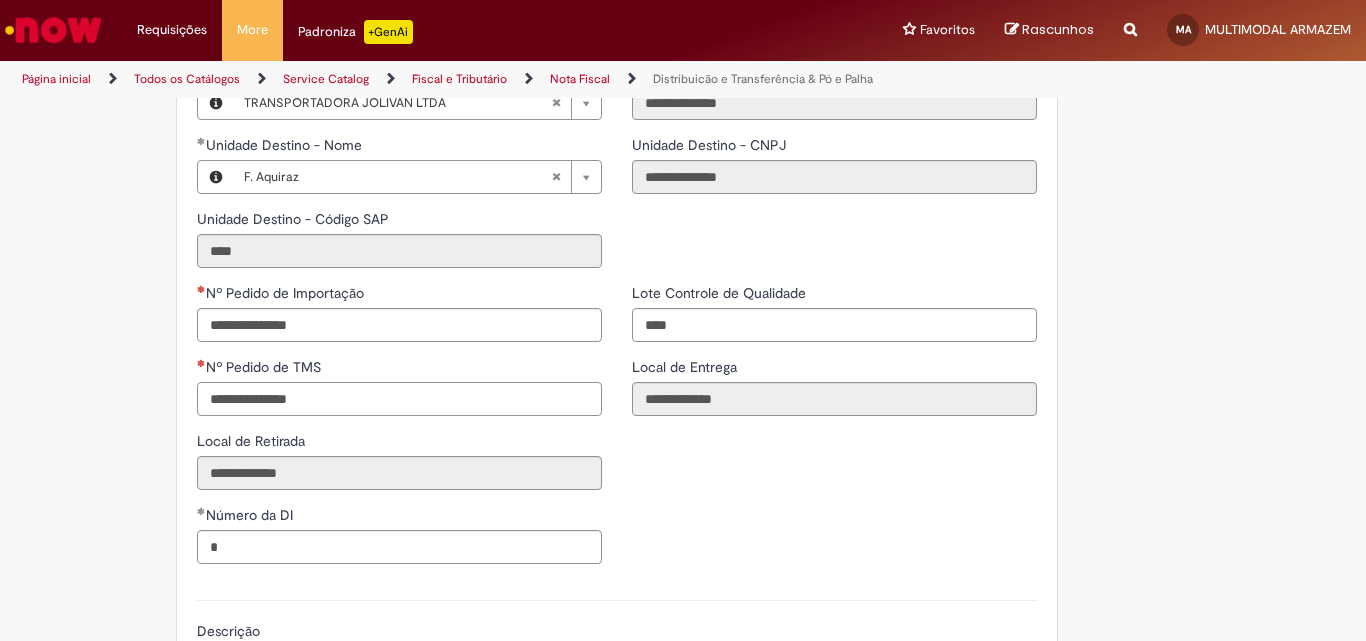drag, startPoint x: 321, startPoint y: 429, endPoint x: 164, endPoint y: 418, distance: 157.38487 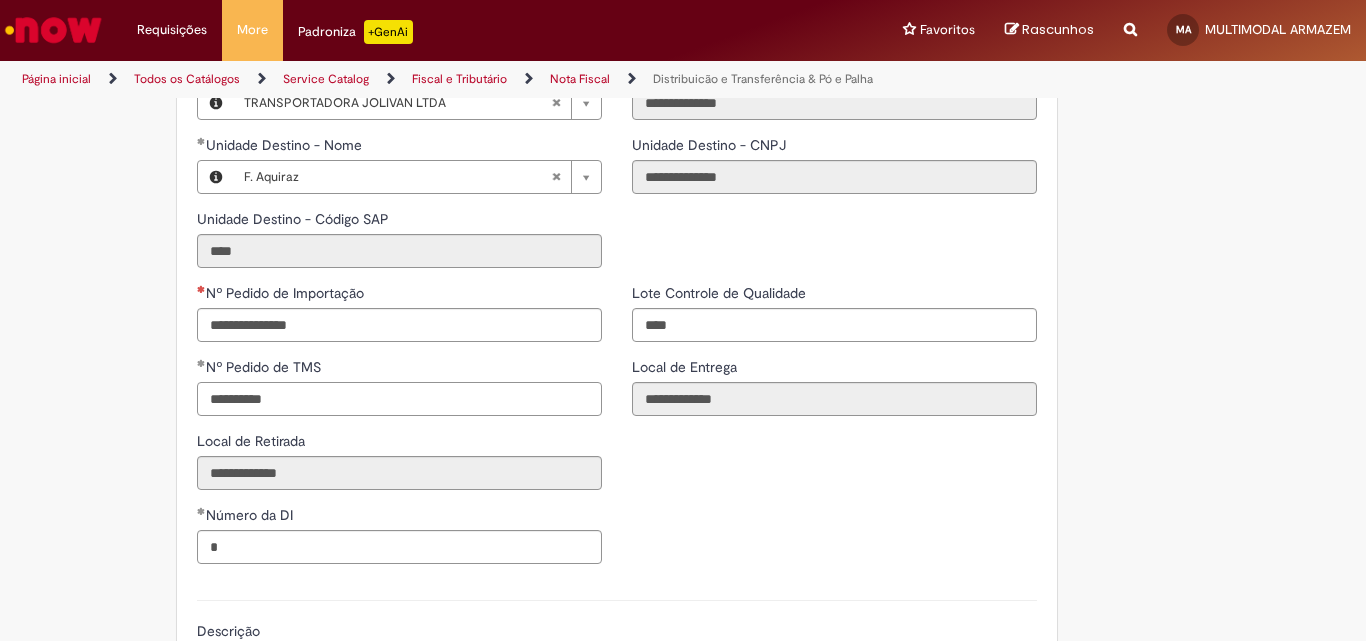 type on "**********" 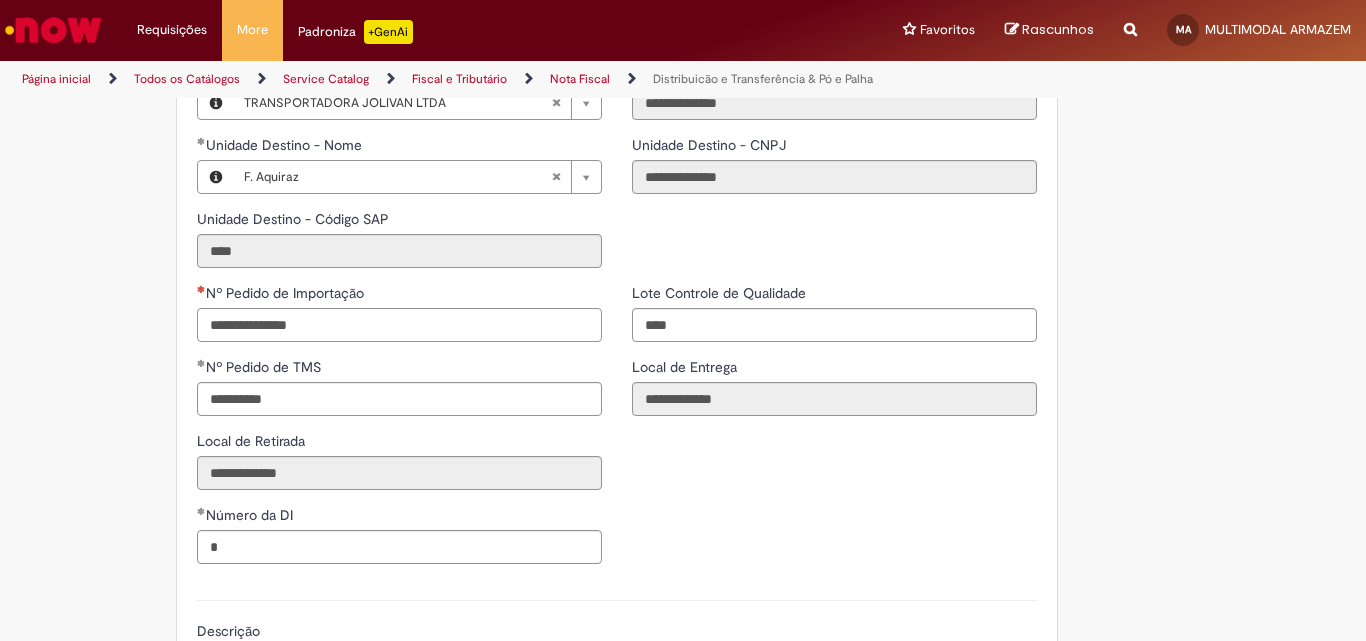 click on "Nº Pedido de Importação" at bounding box center [399, 325] 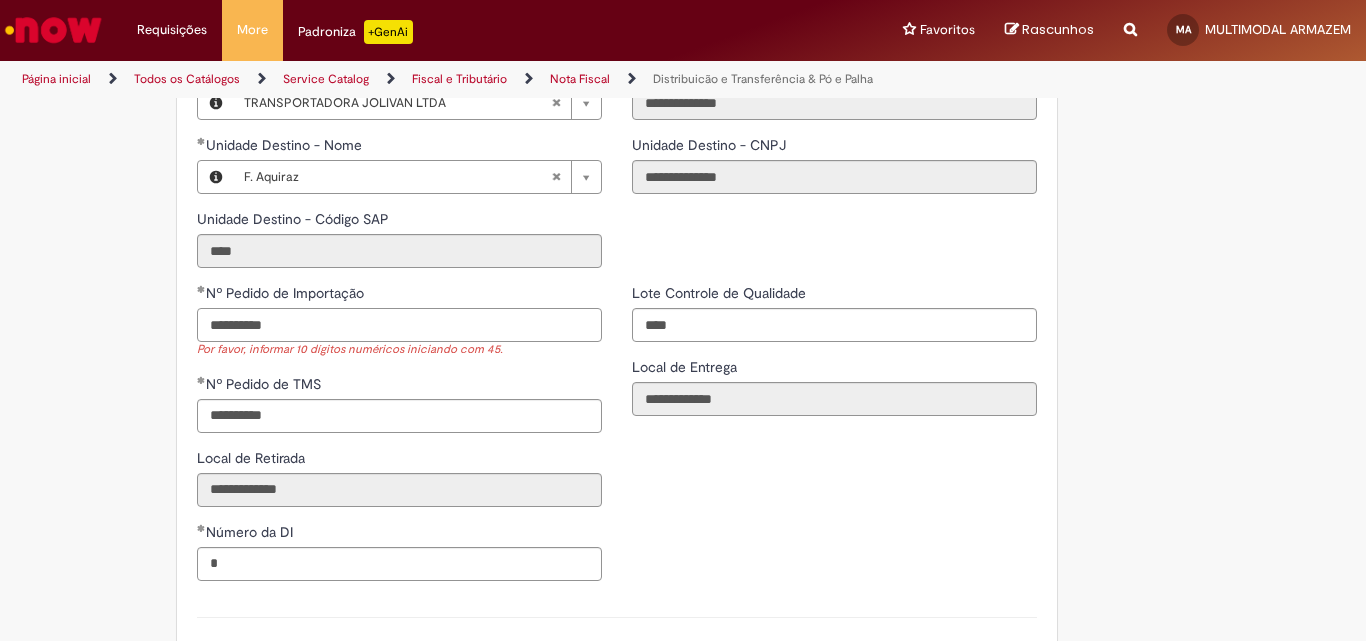 type on "**********" 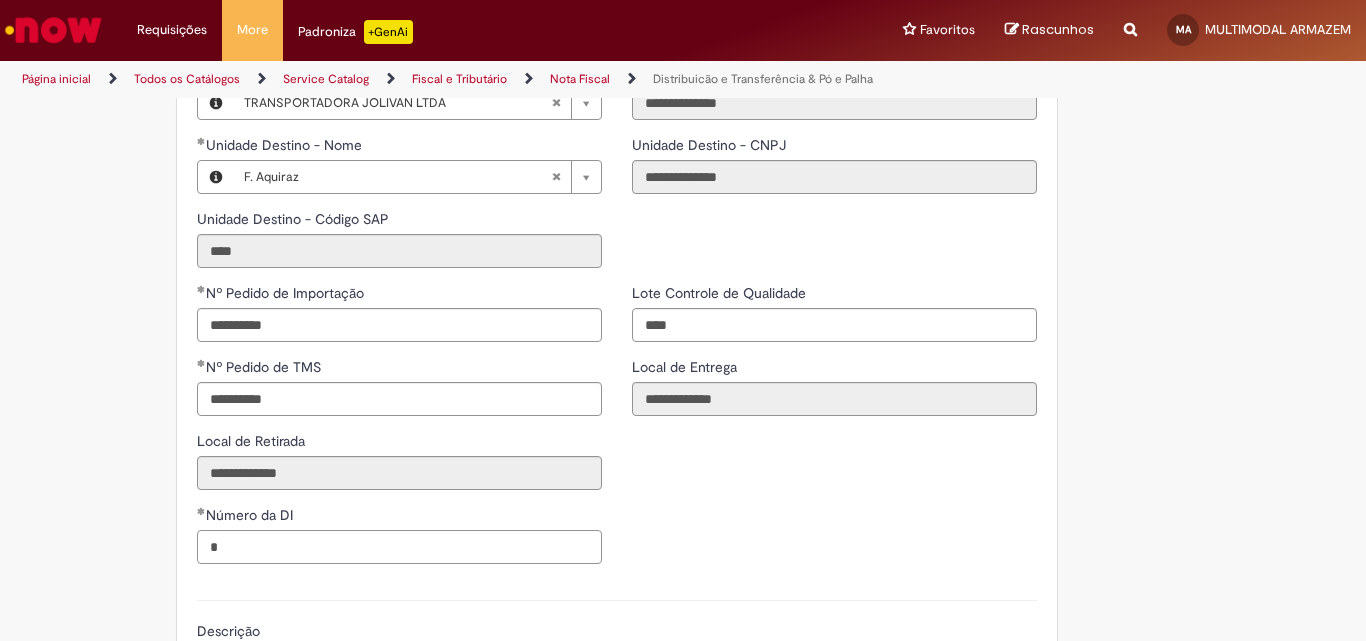 click on "*" at bounding box center (399, 547) 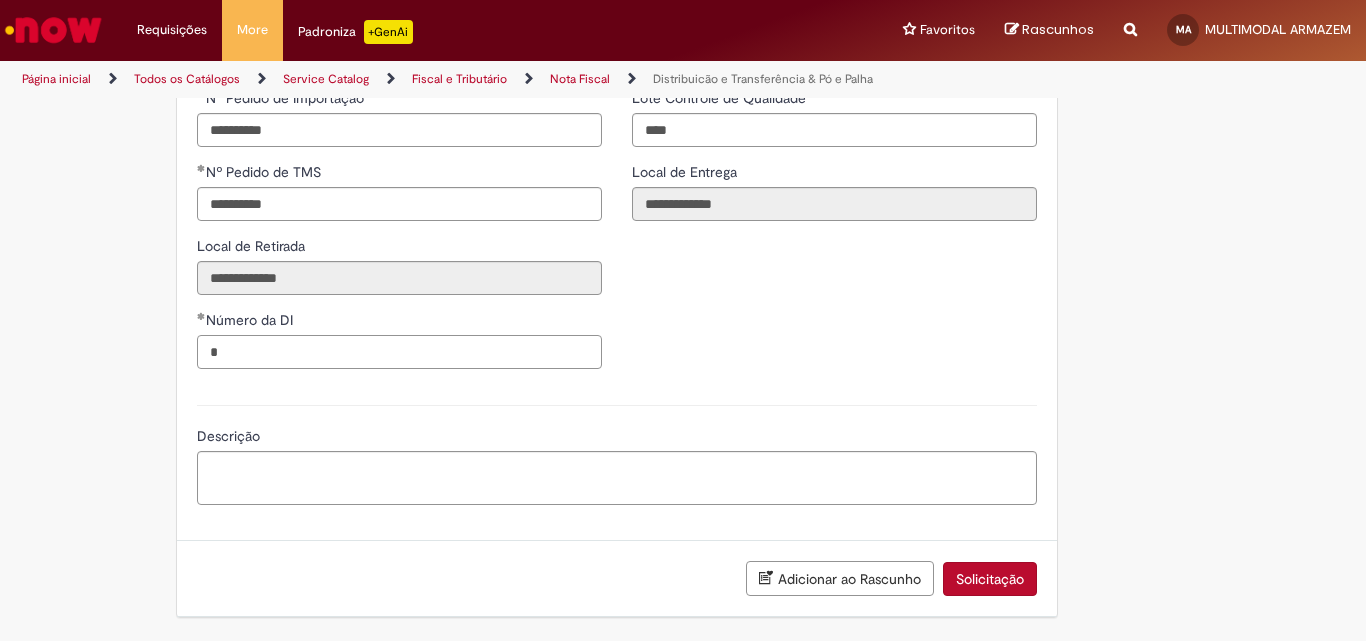 scroll, scrollTop: 2926, scrollLeft: 0, axis: vertical 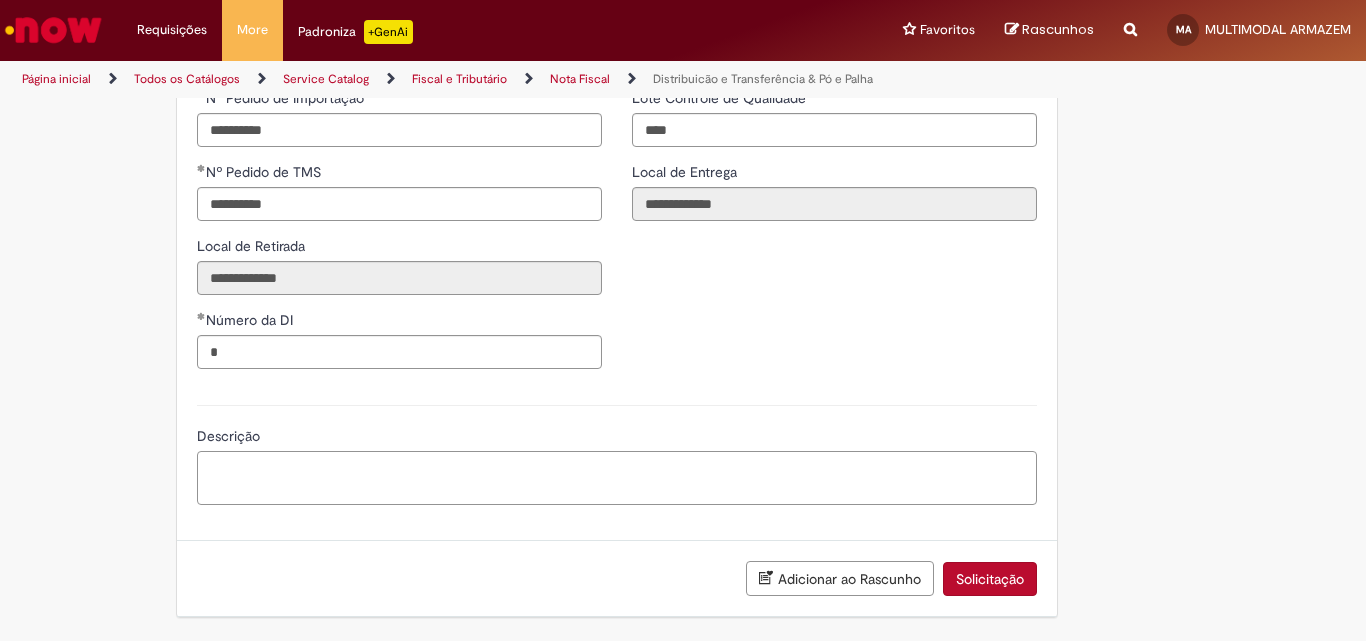 click on "Descrição" at bounding box center (617, 478) 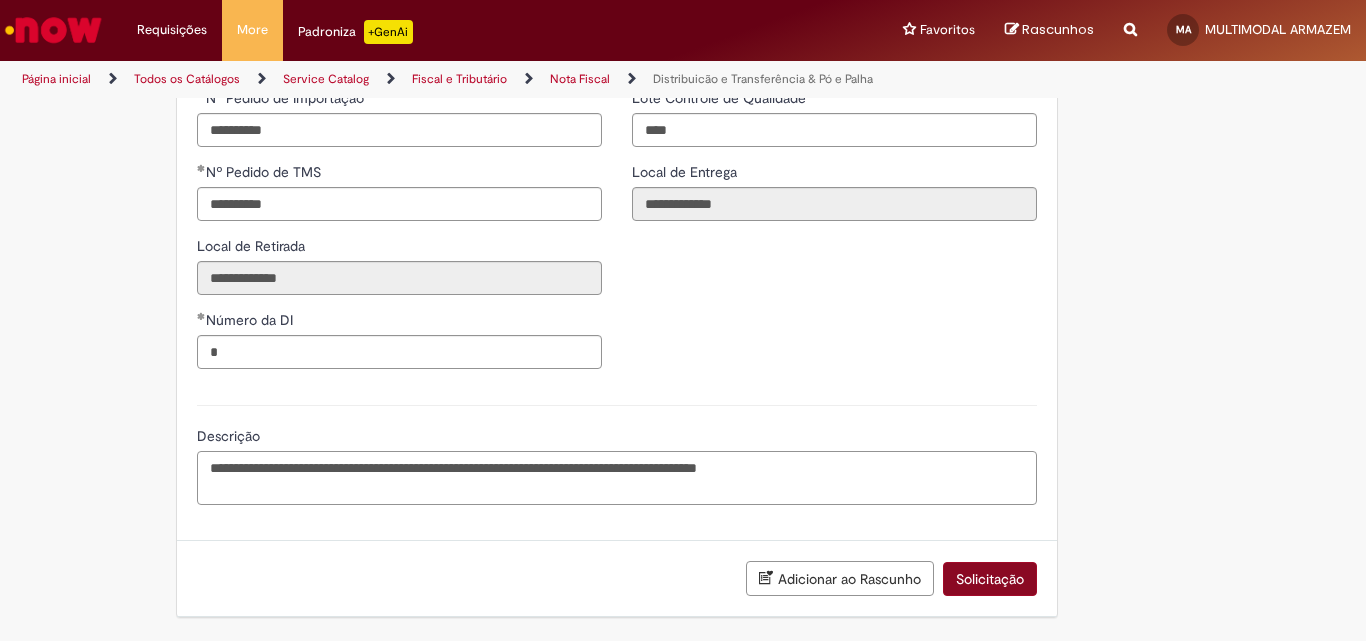 type on "**********" 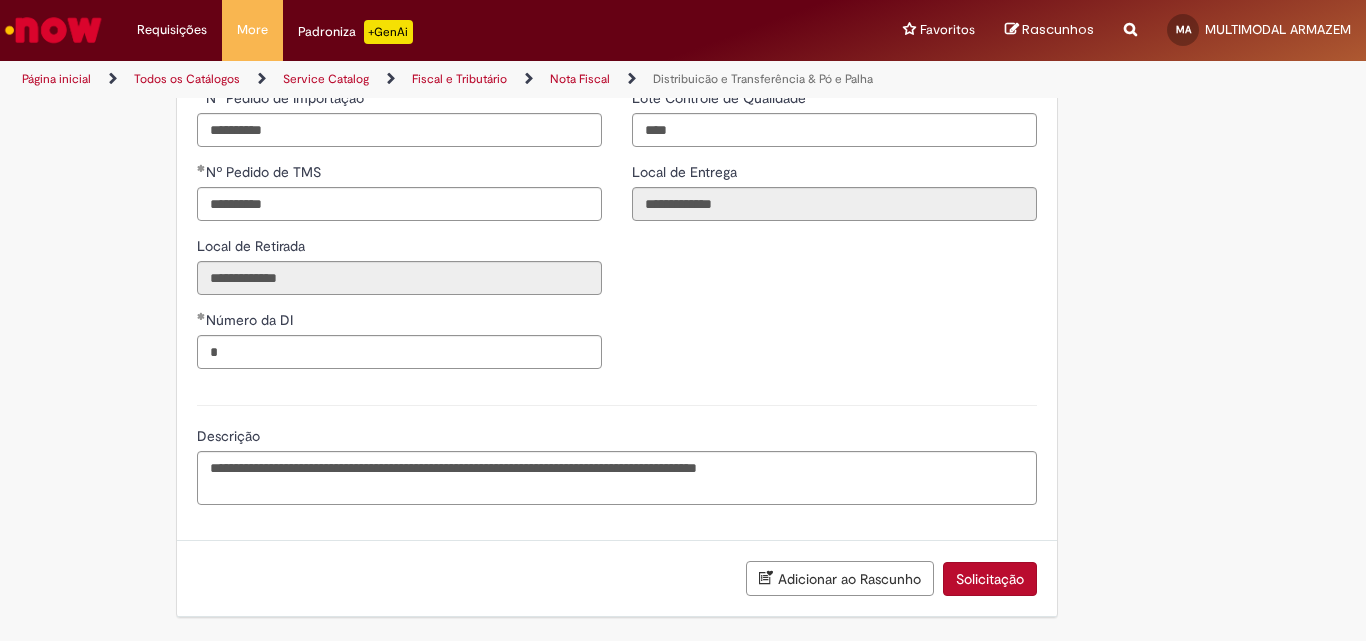 click on "Solicitação" at bounding box center (990, 579) 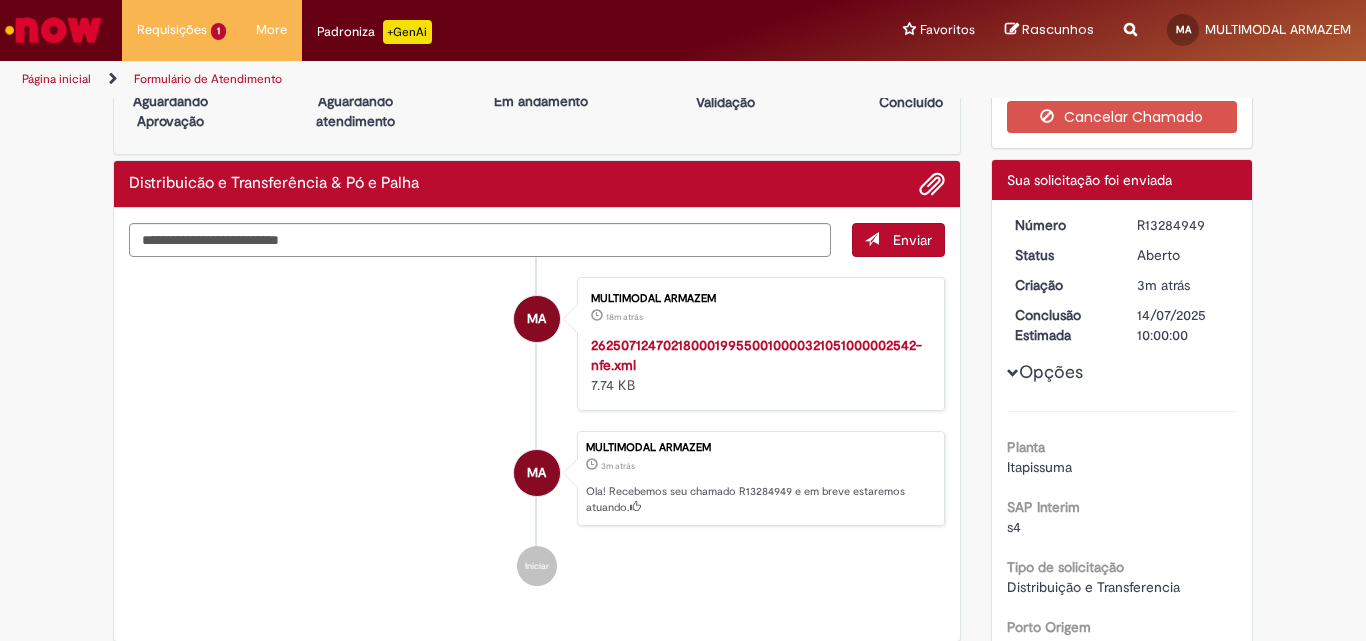 scroll, scrollTop: 0, scrollLeft: 0, axis: both 